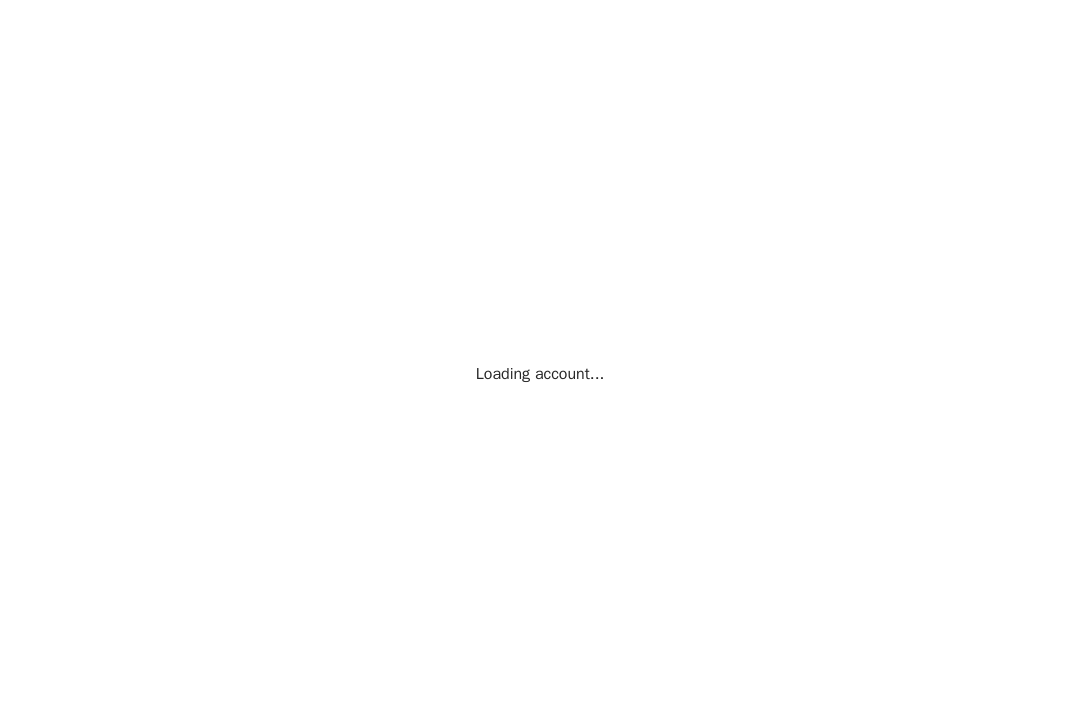 scroll, scrollTop: 0, scrollLeft: 0, axis: both 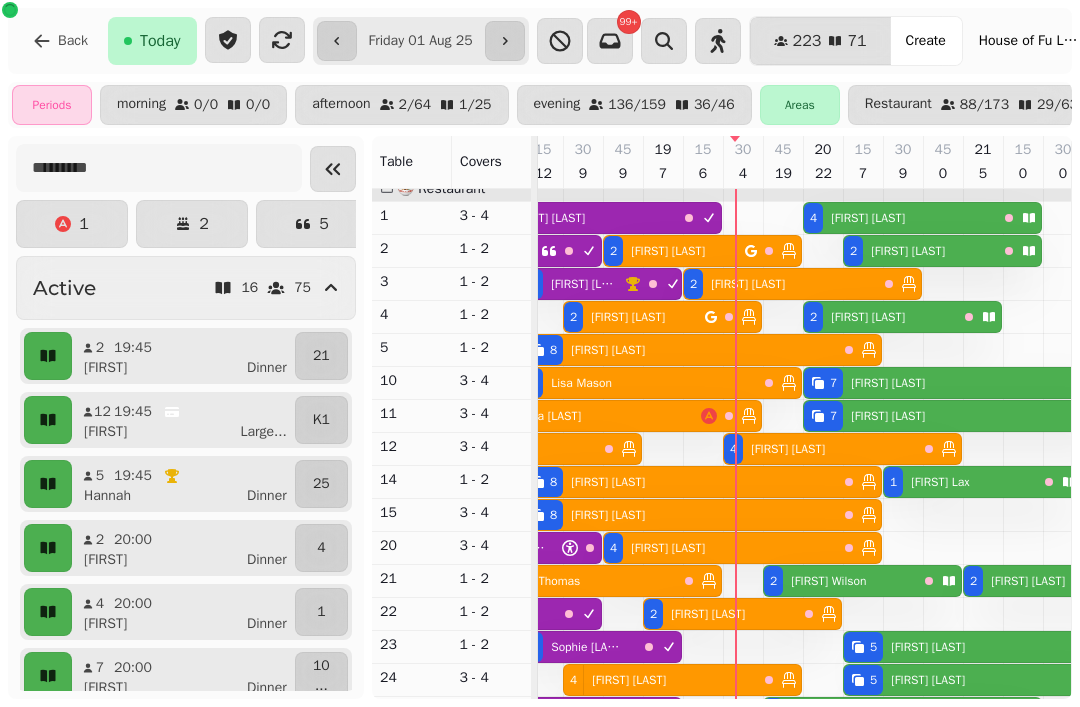 click on "[NUMBER] [FIRST]   [LAST]" at bounding box center [674, 251] 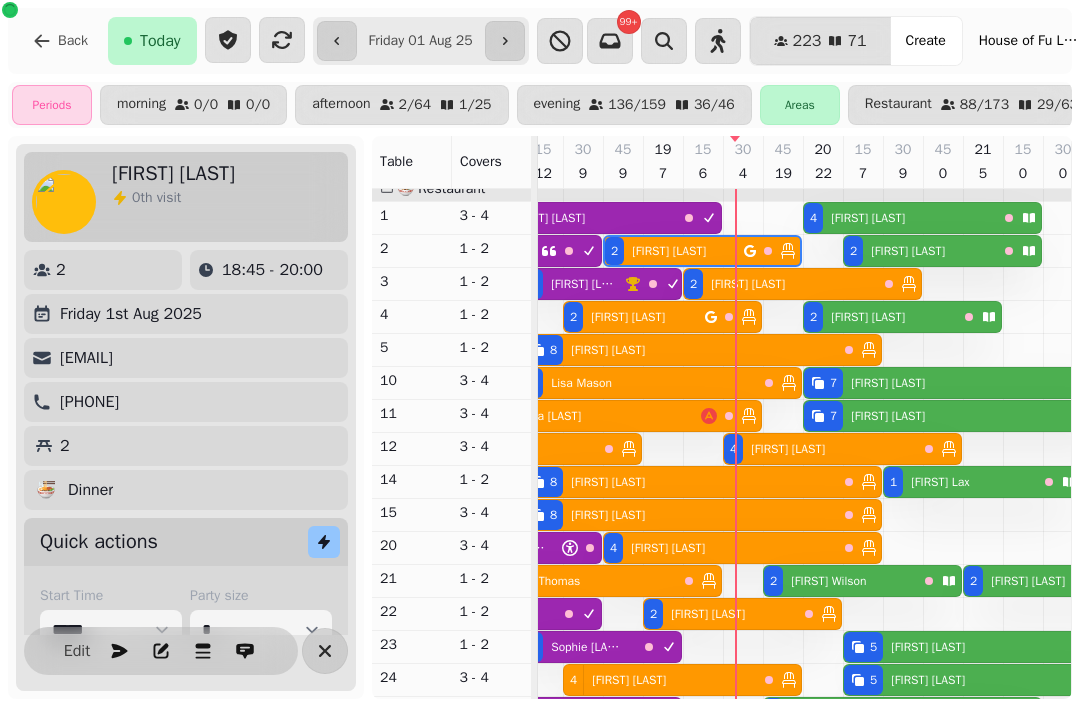 scroll, scrollTop: 0, scrollLeft: 1147, axis: horizontal 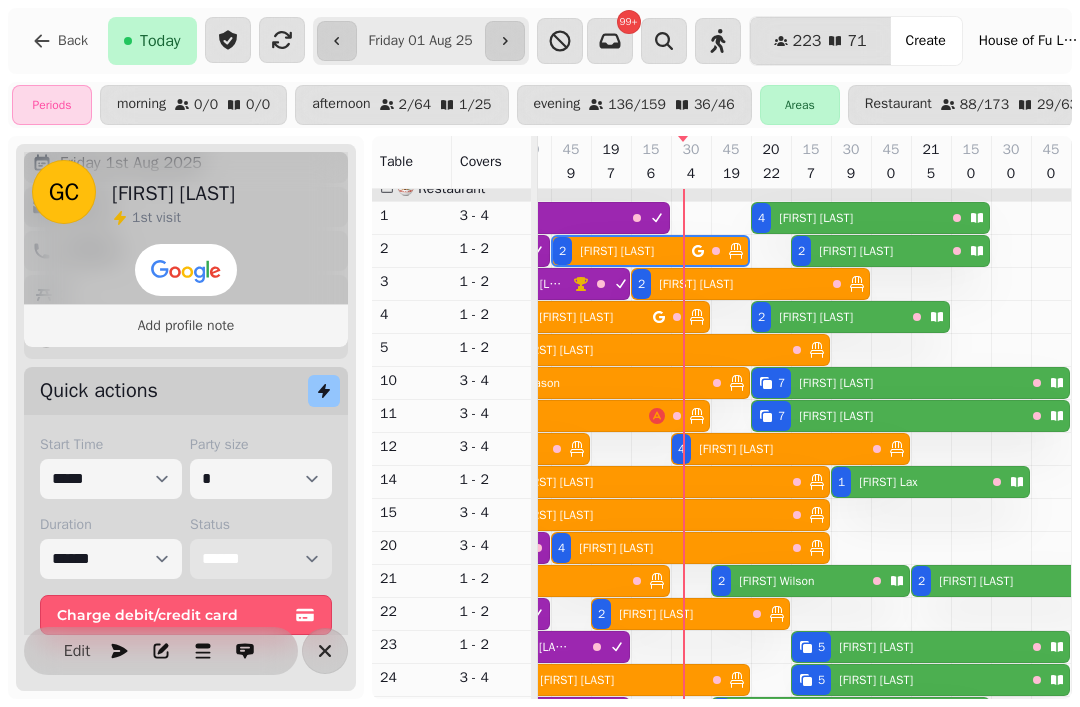 click on "**********" at bounding box center [261, 559] 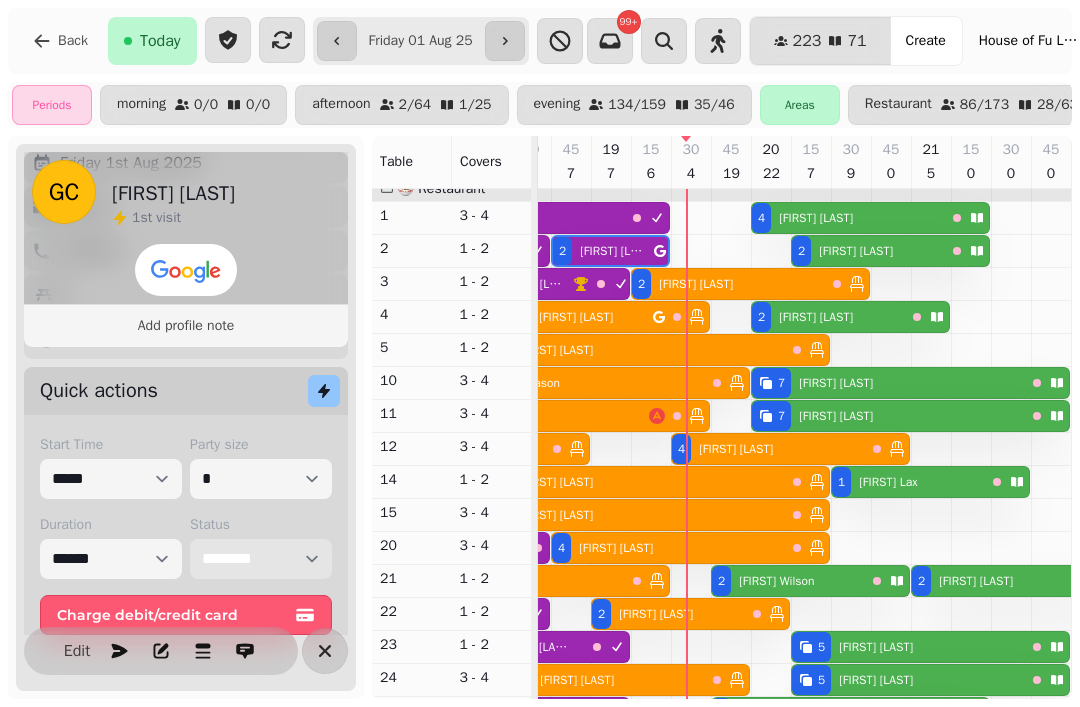 scroll, scrollTop: 77, scrollLeft: 1158, axis: both 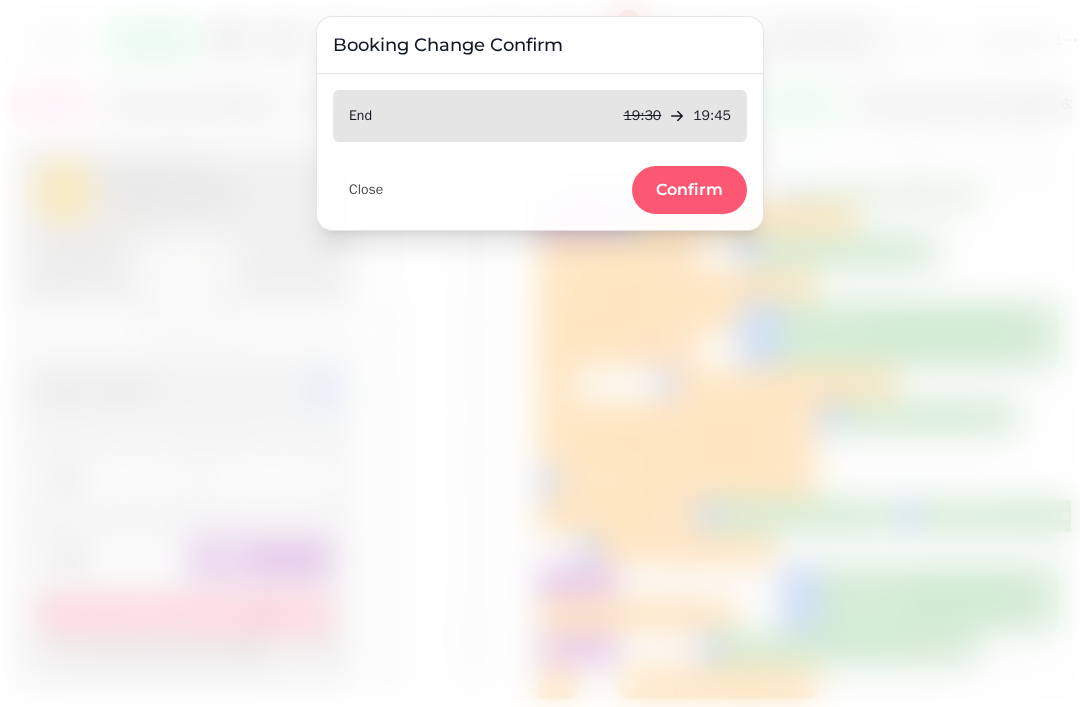 click on "Confirm" at bounding box center (689, 190) 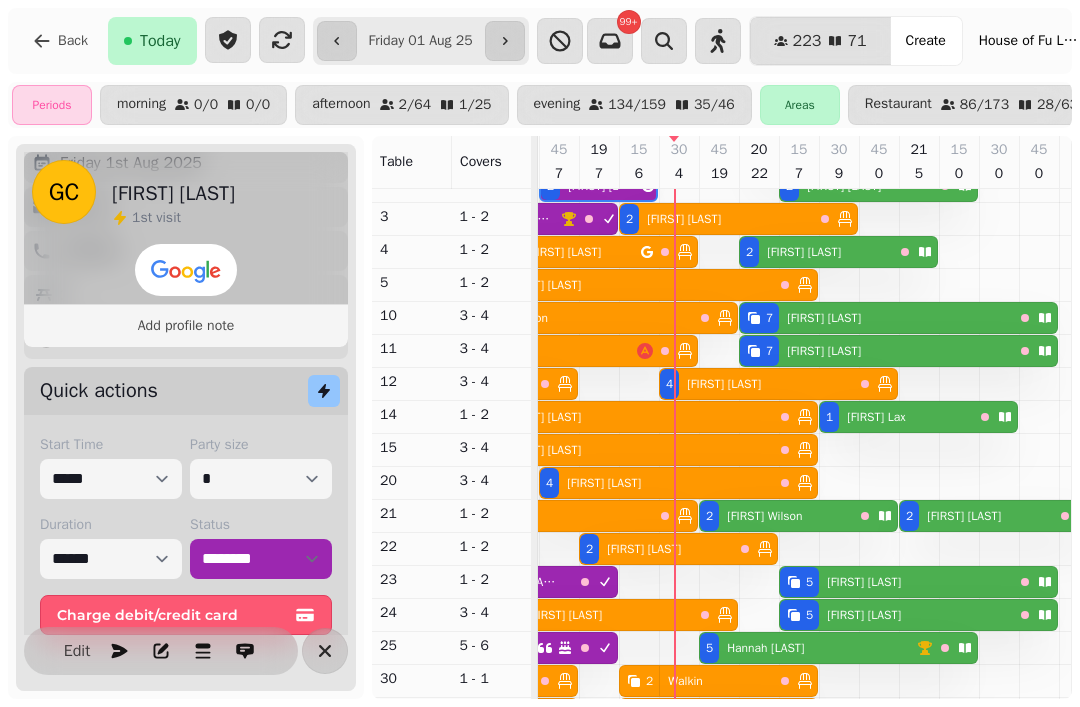 click 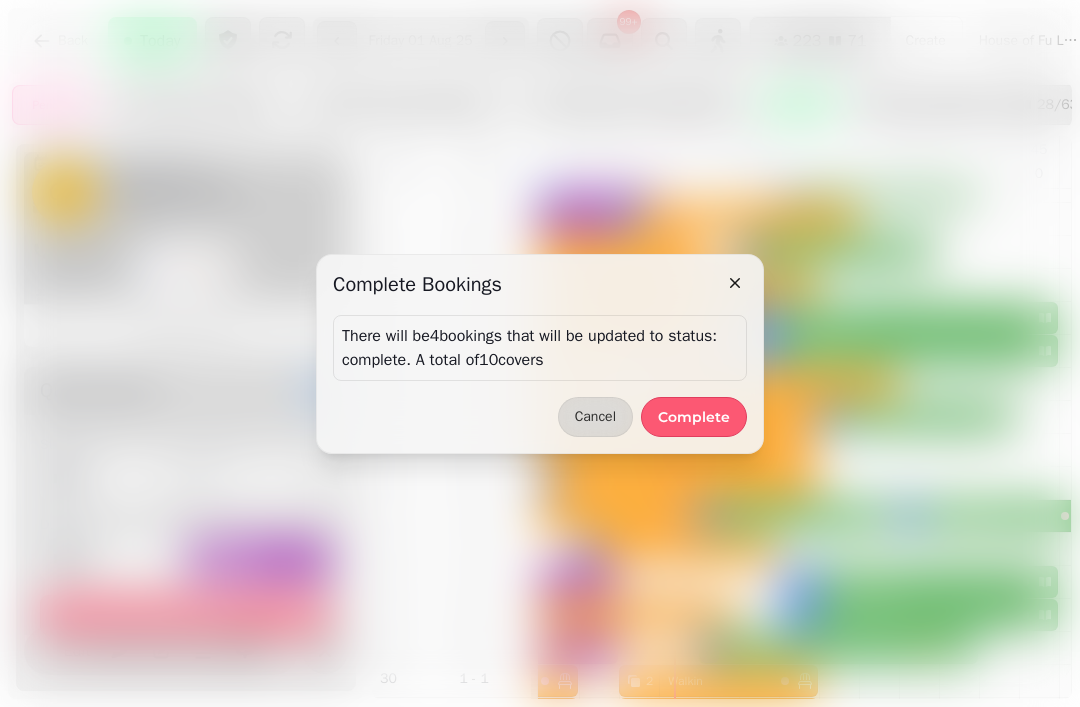 click on "Complete" at bounding box center [694, 417] 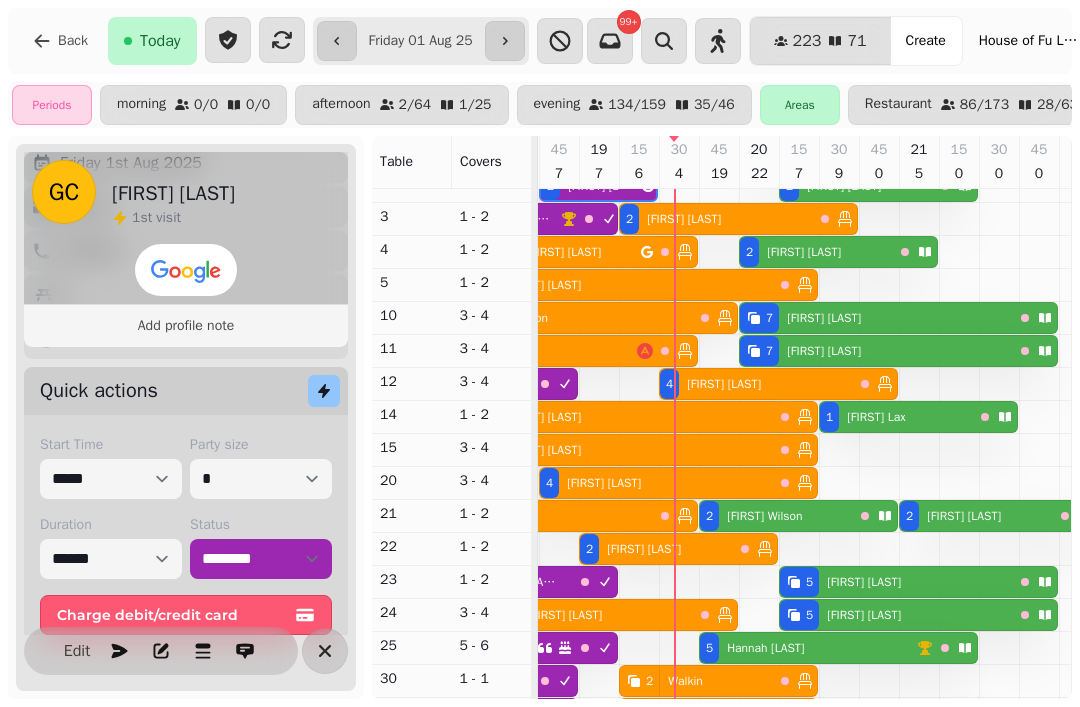 scroll, scrollTop: 70, scrollLeft: 1181, axis: both 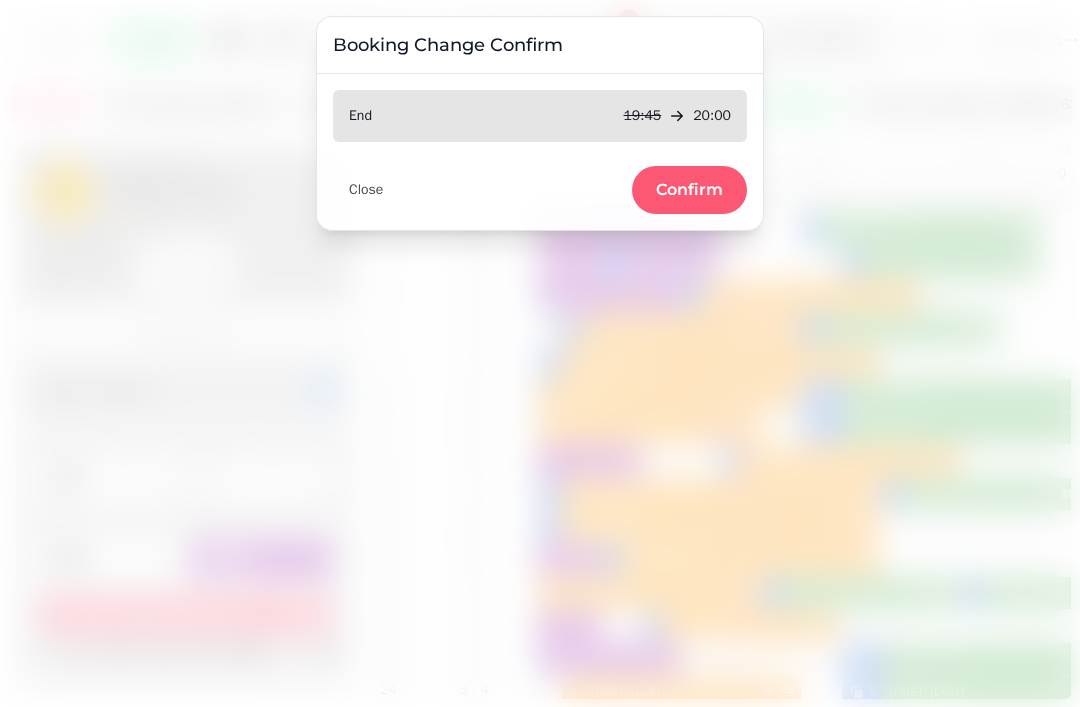 click on "Confirm" at bounding box center [689, 190] 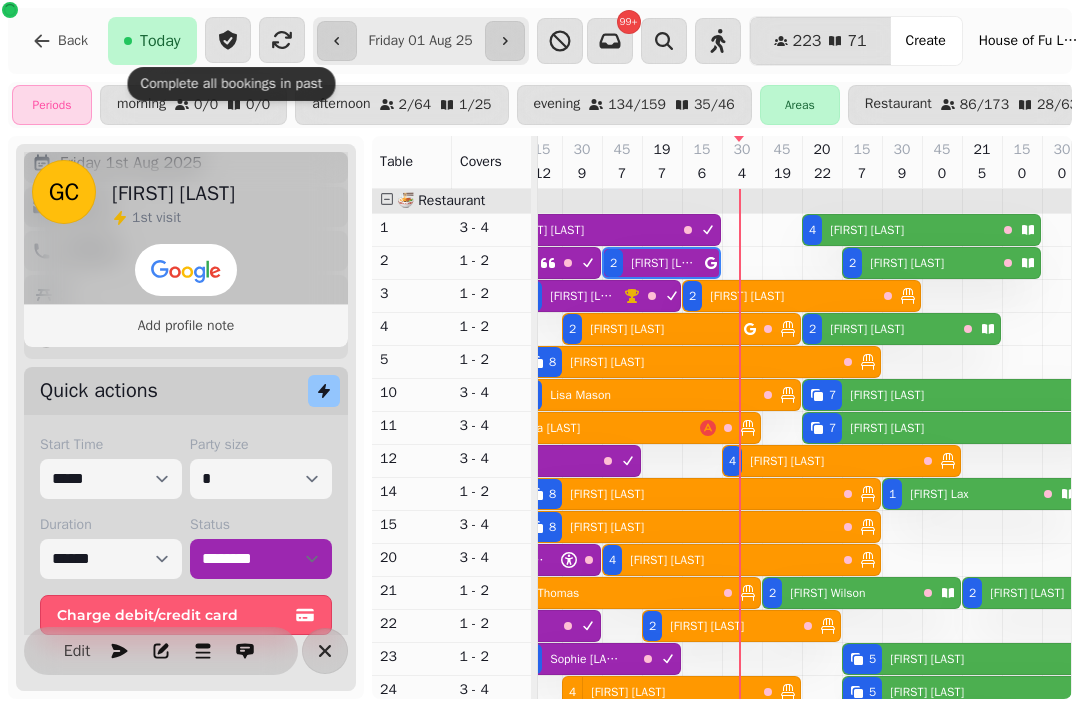 click on "[FIRST]   [LAST]" at bounding box center (662, 263) 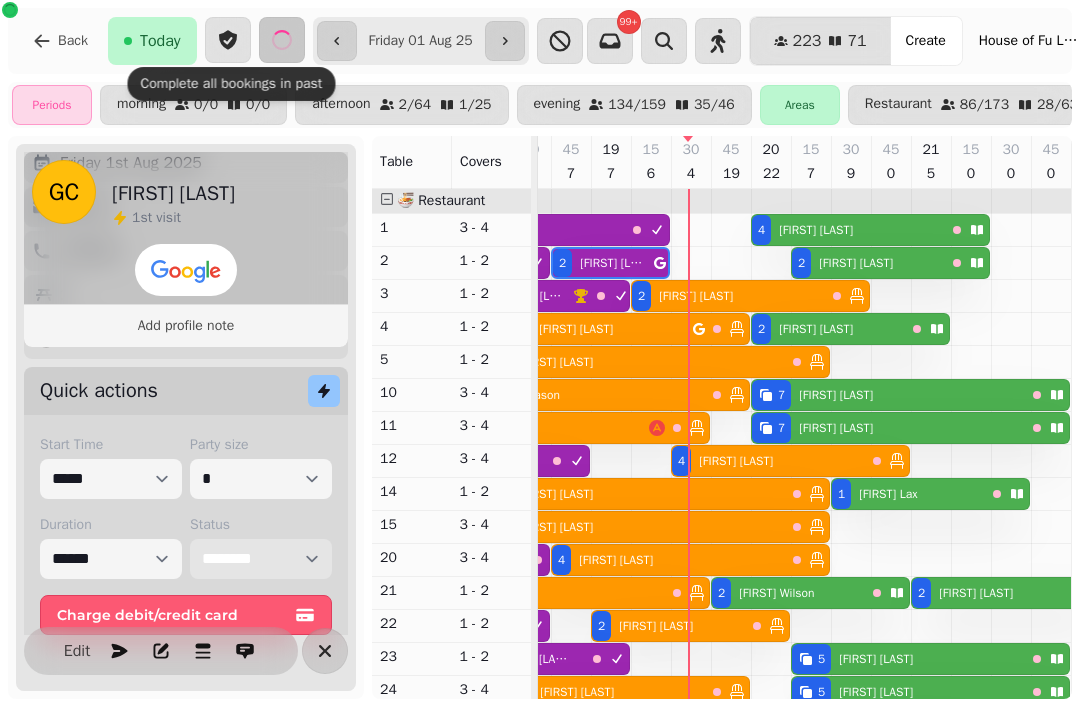 click on "**********" at bounding box center (261, 559) 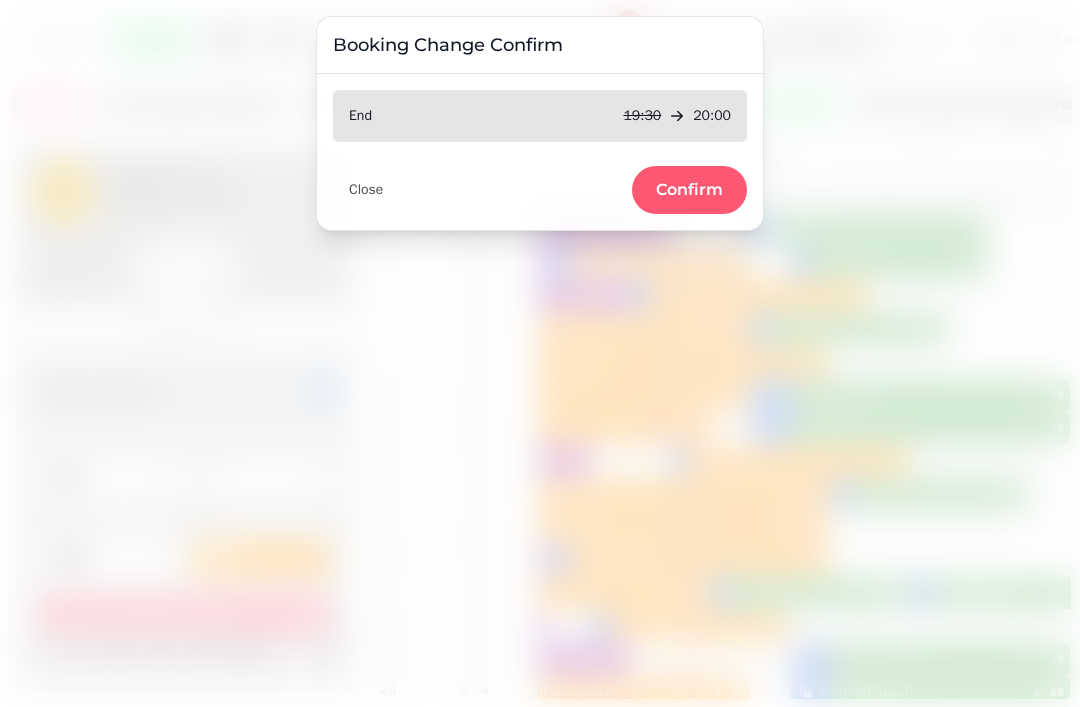 click on "Confirm" at bounding box center [689, 190] 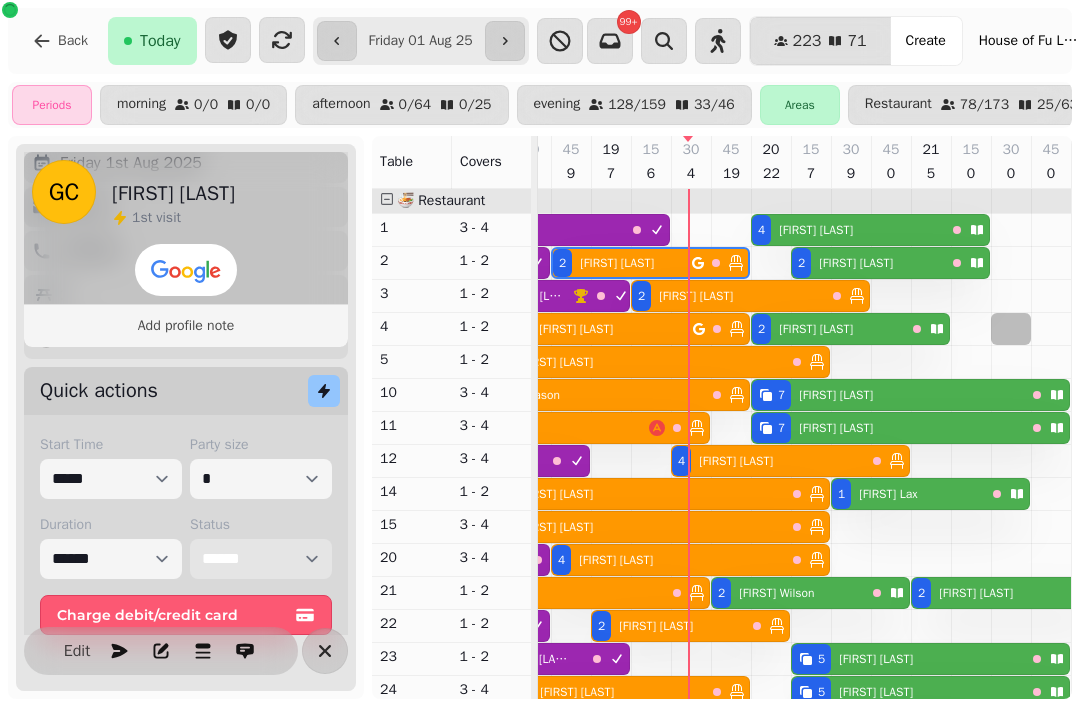 scroll, scrollTop: 51, scrollLeft: 1148, axis: both 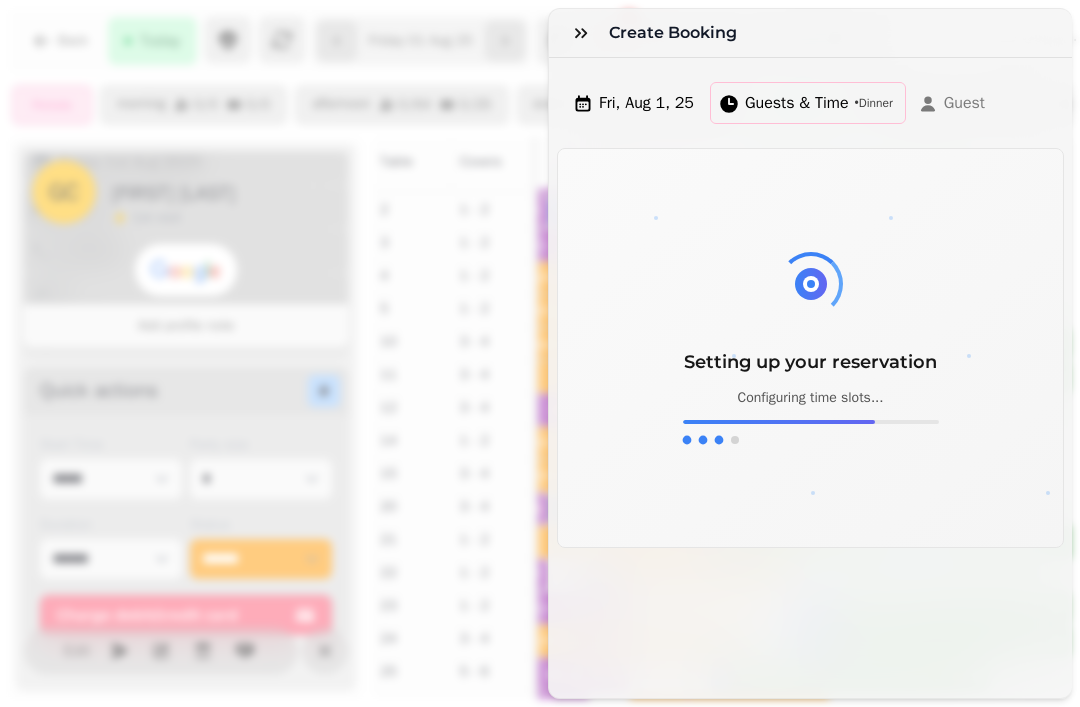 click 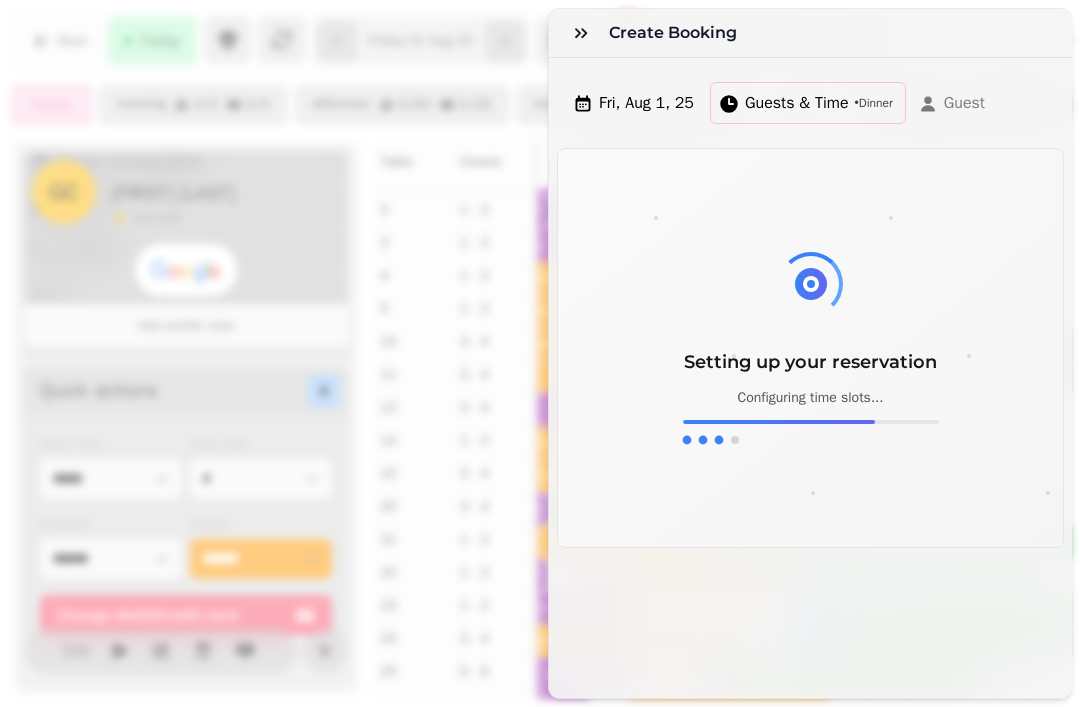 click 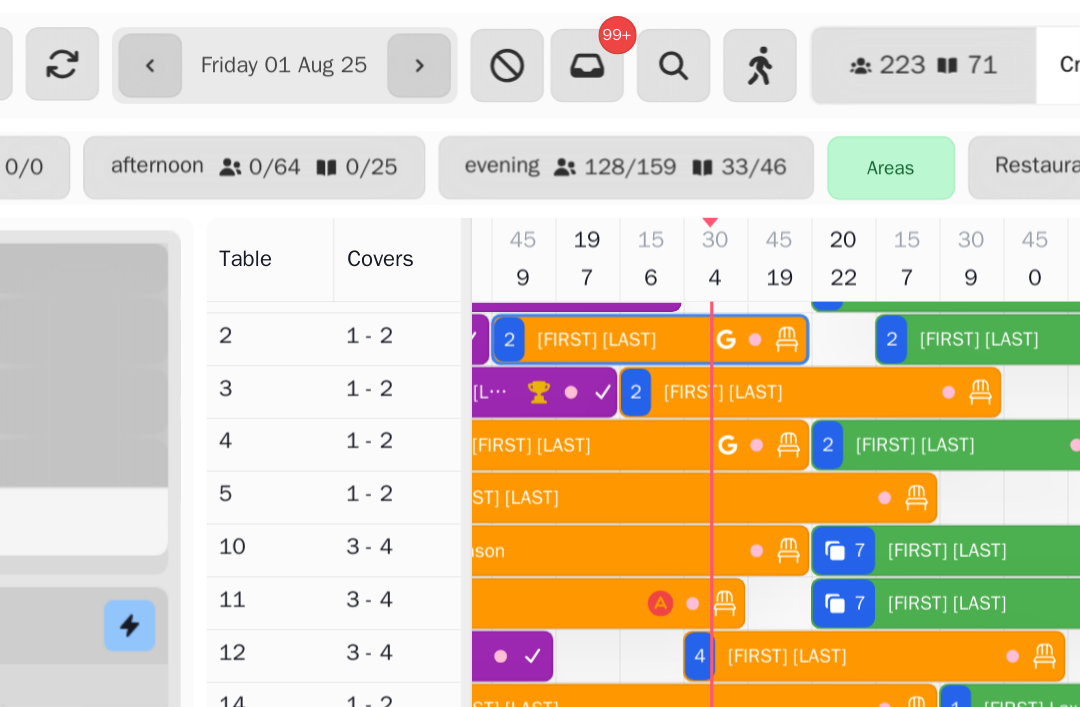 scroll, scrollTop: 108, scrollLeft: 0, axis: vertical 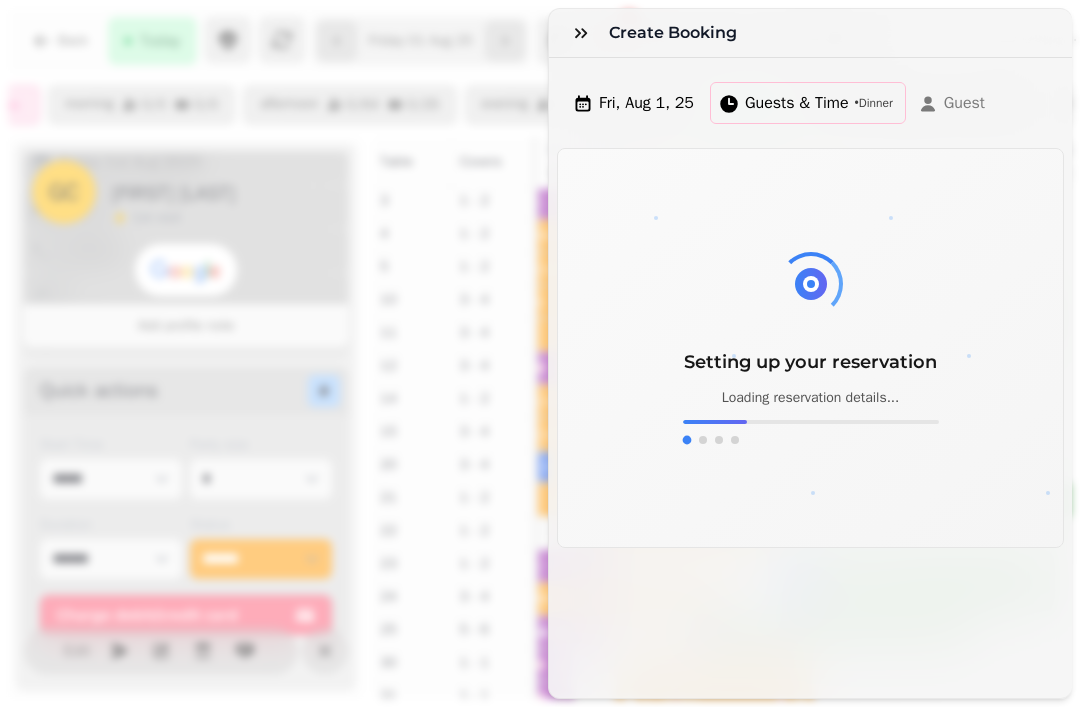 click 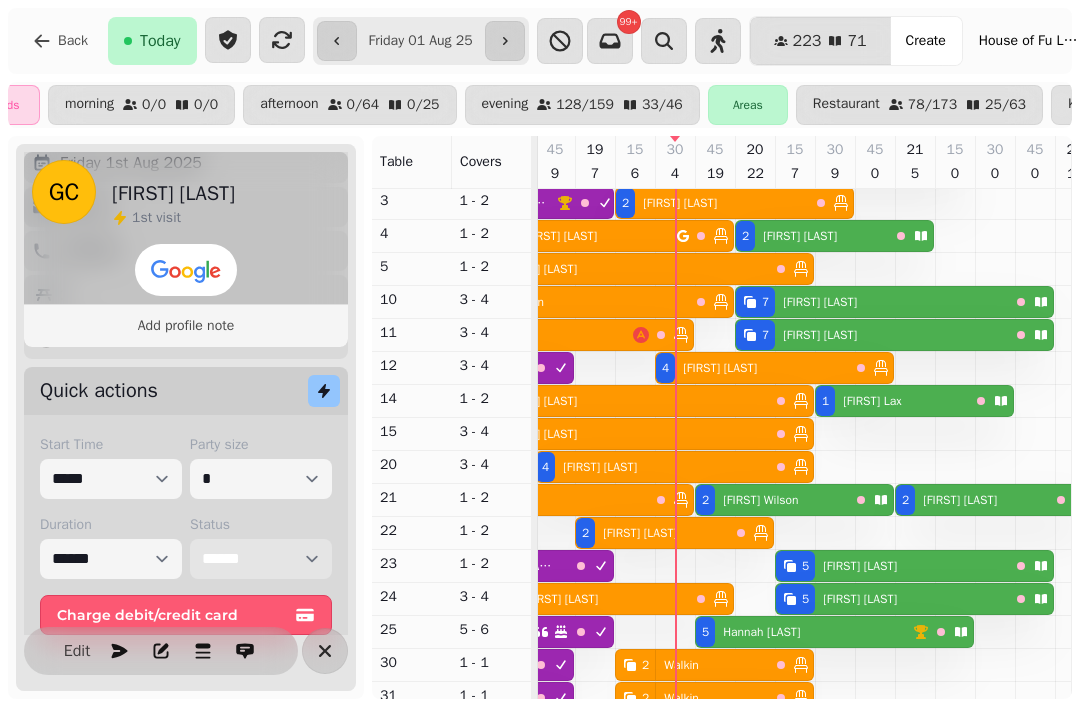 scroll, scrollTop: 26, scrollLeft: 1178, axis: both 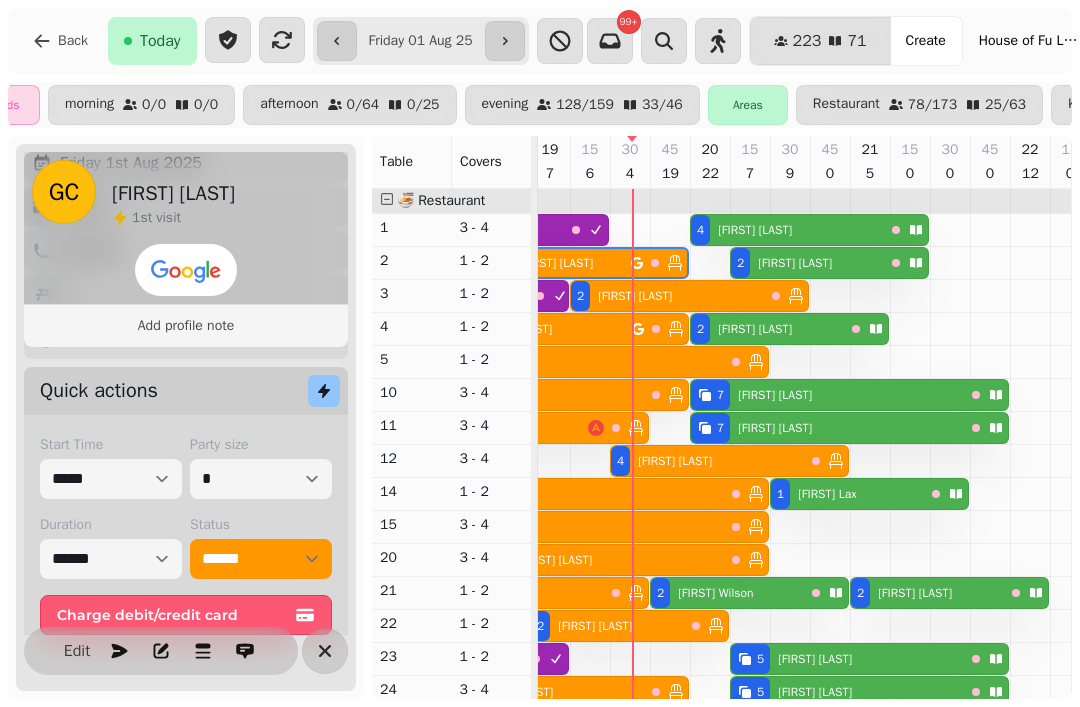 click on "[NUMBER] [FIRST]   [LAST]" at bounding box center [561, 263] 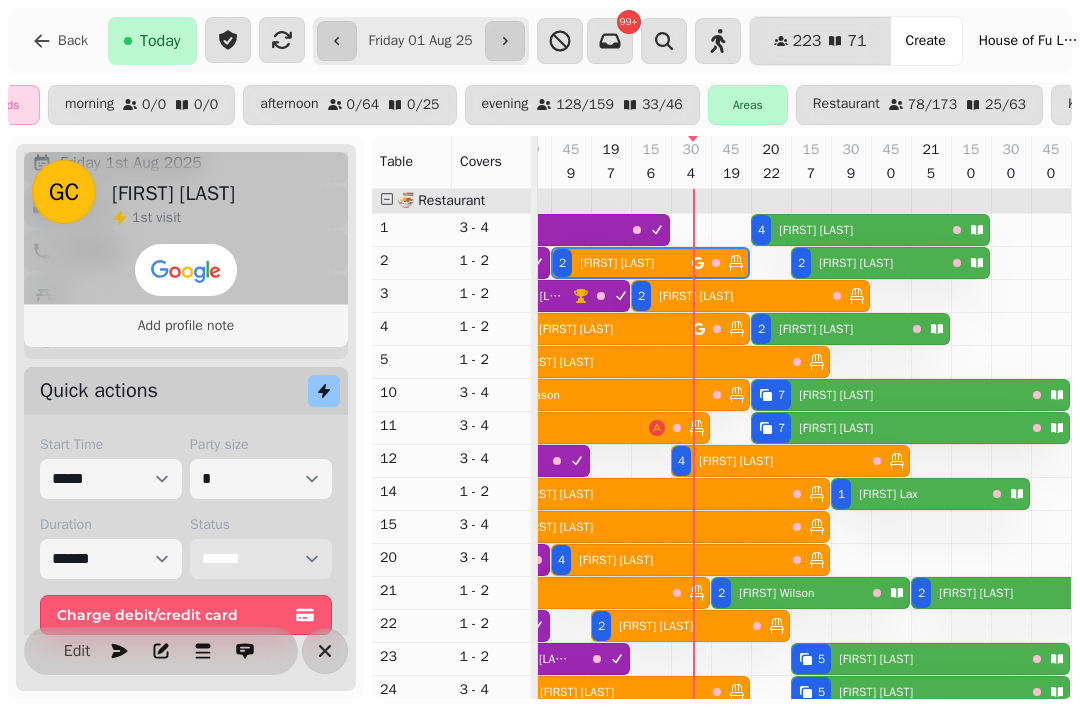 click on "**********" at bounding box center [261, 559] 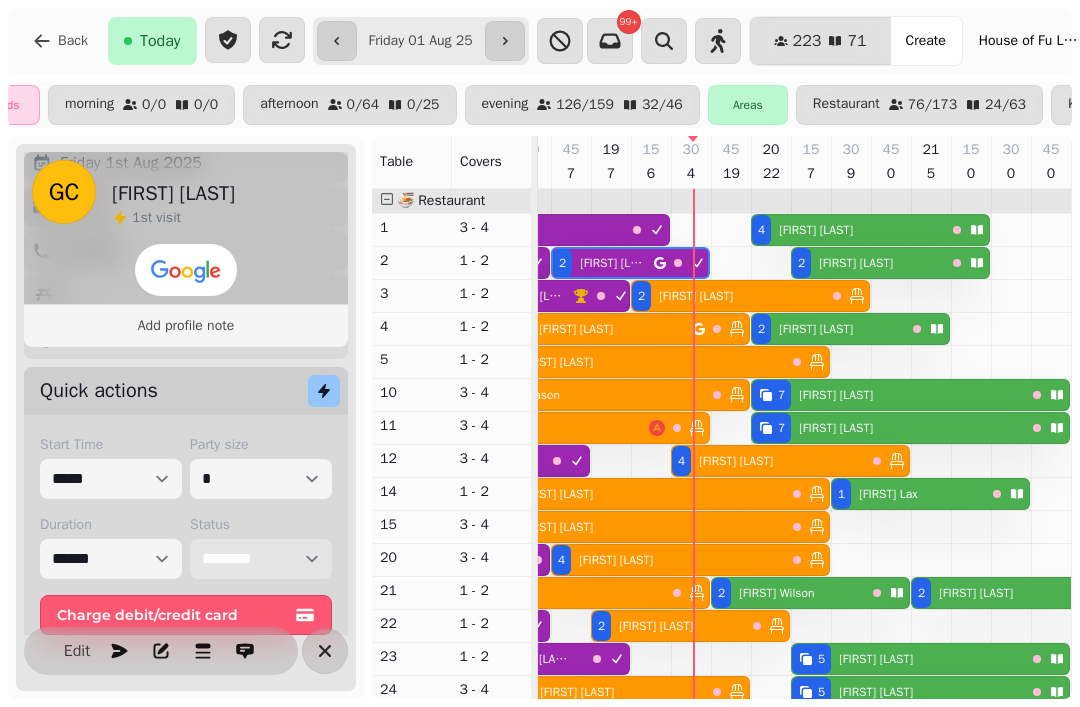 scroll, scrollTop: 45, scrollLeft: 1140, axis: both 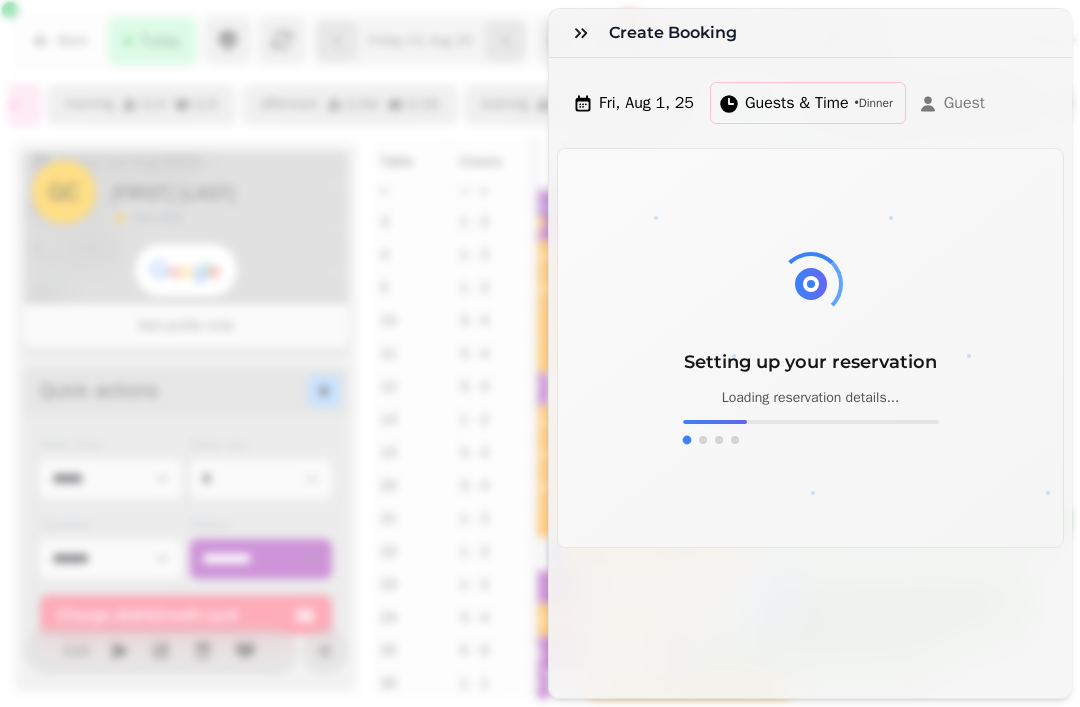 click 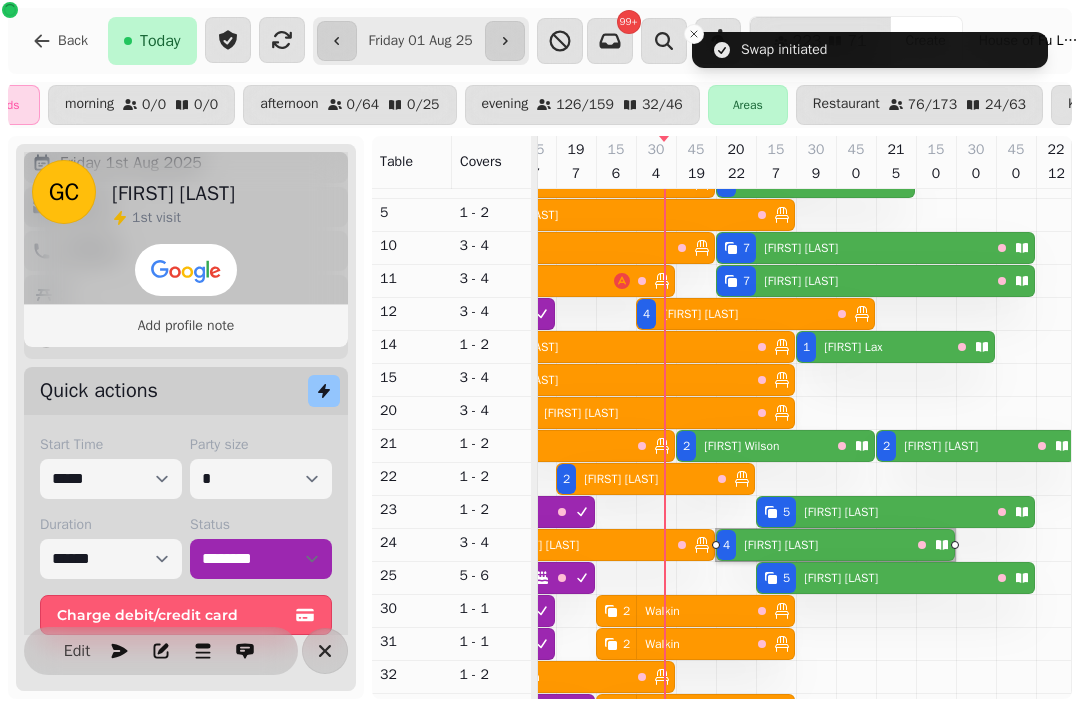 click on "[NUMBER] [FIRST]   [LAST]" at bounding box center [873, 512] 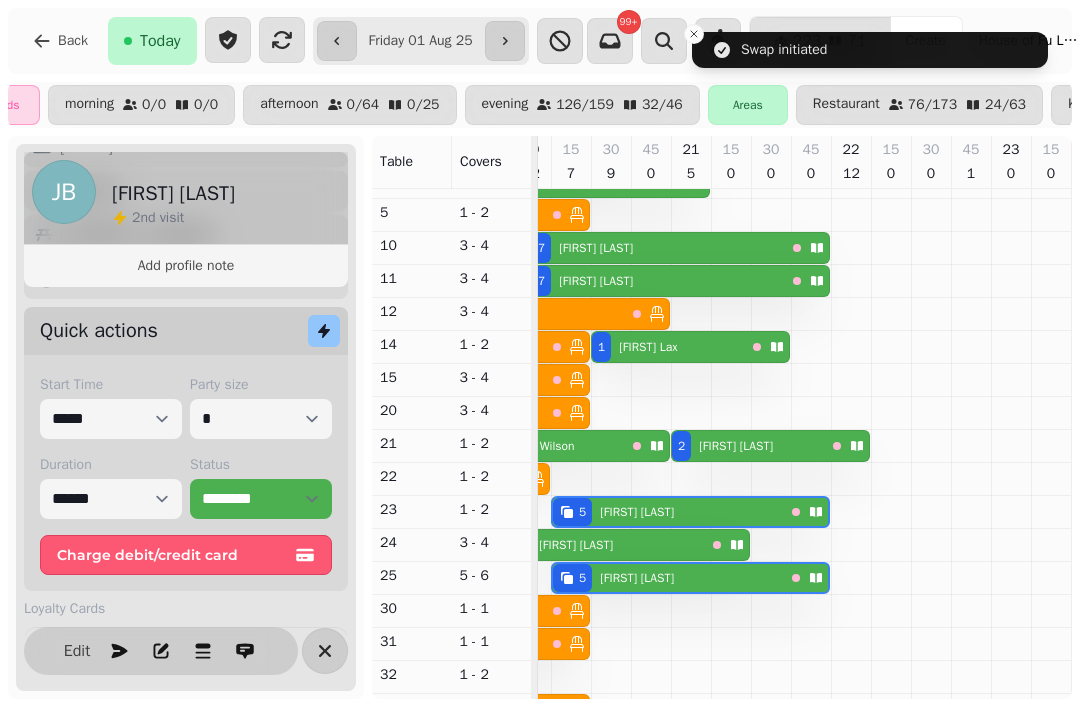 click on "Edit" at bounding box center [77, 651] 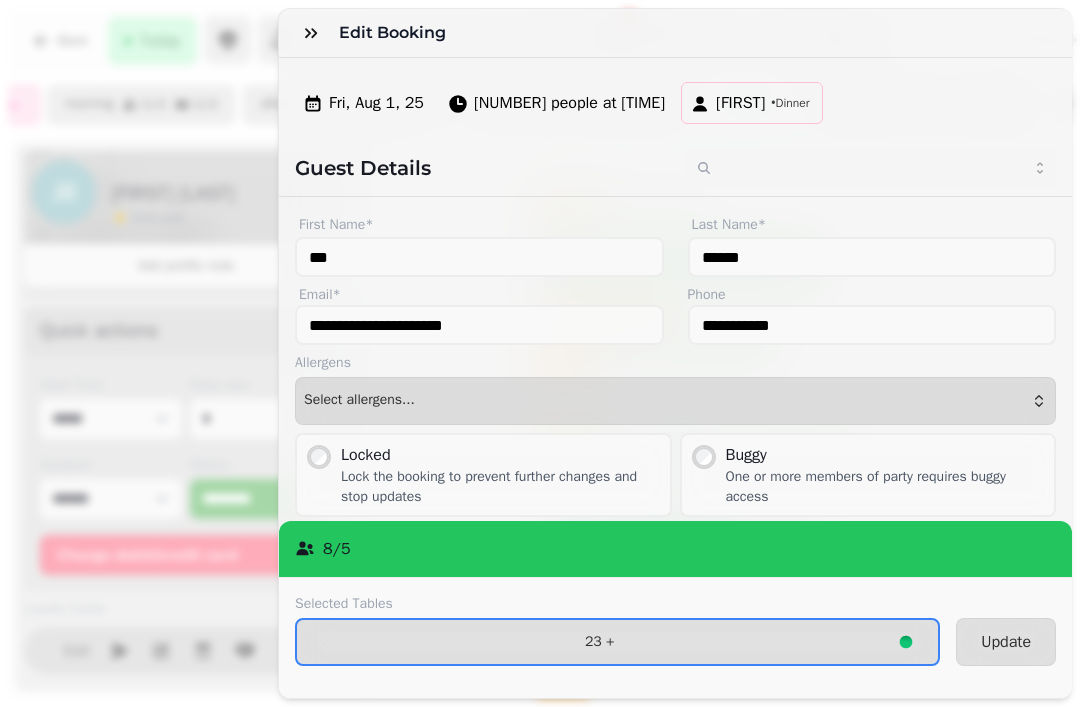 click on "23     +" at bounding box center [599, 642] 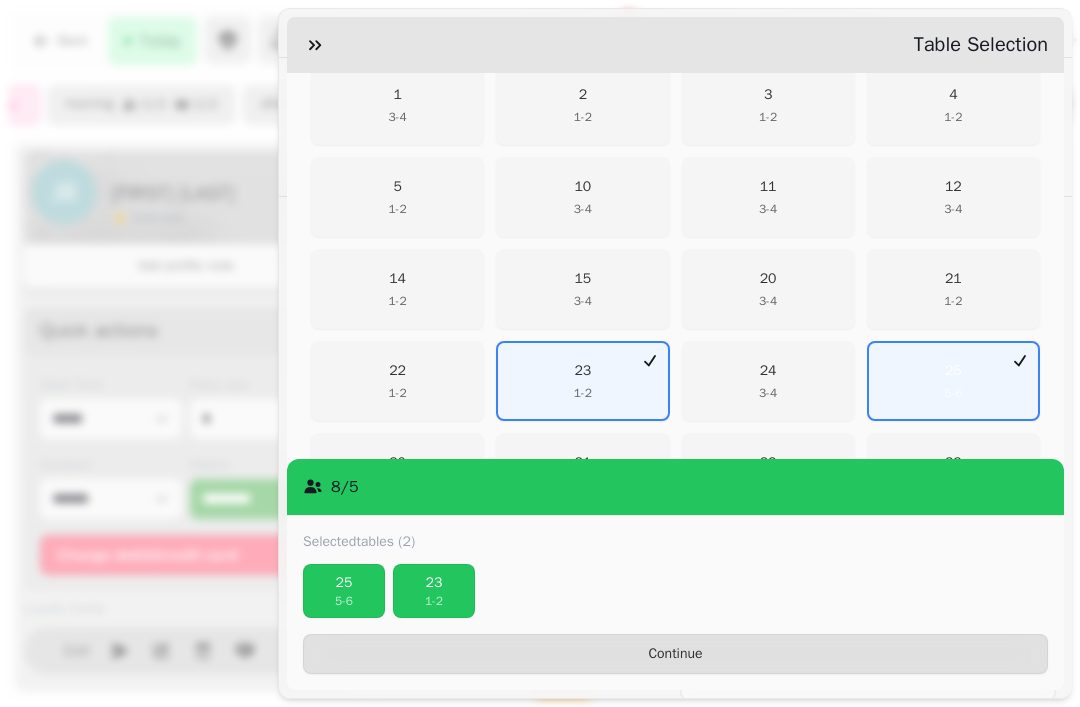 click on "23" at bounding box center (434, 583) 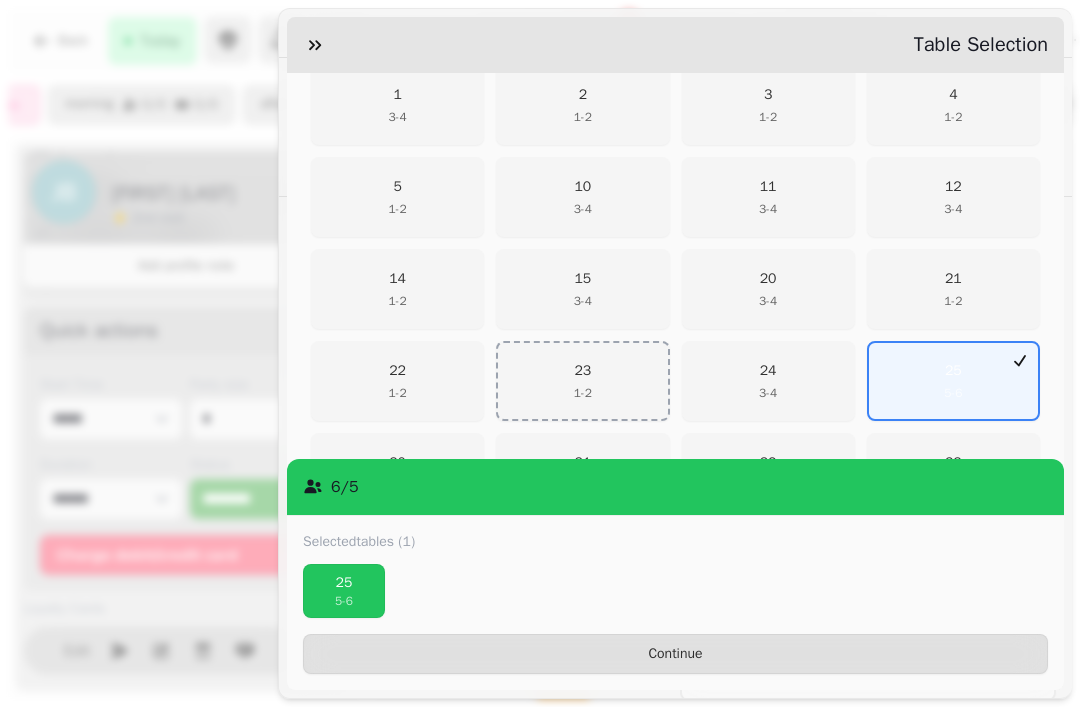 click on "Continue" at bounding box center [675, 654] 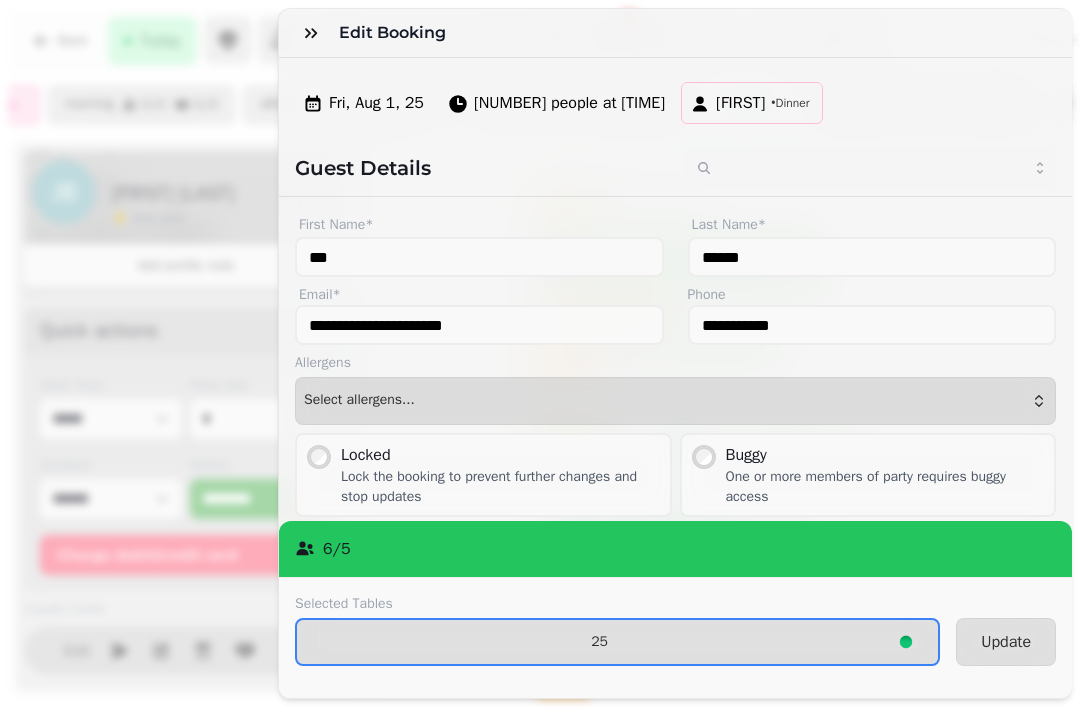 click on "Update" at bounding box center [1006, 642] 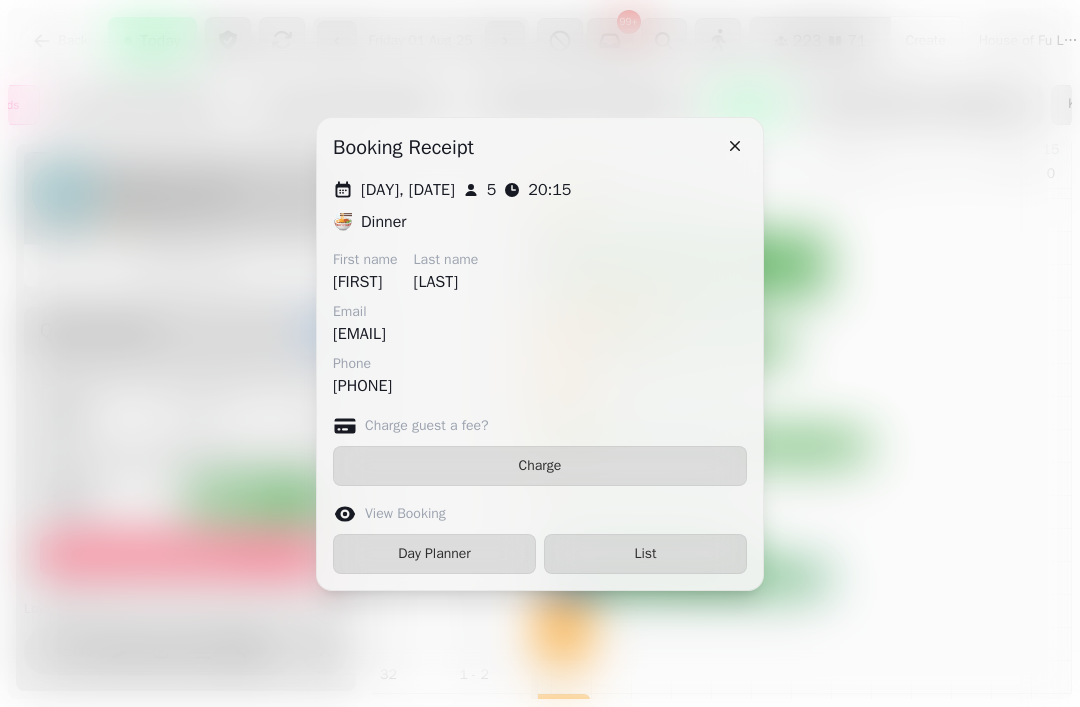 click 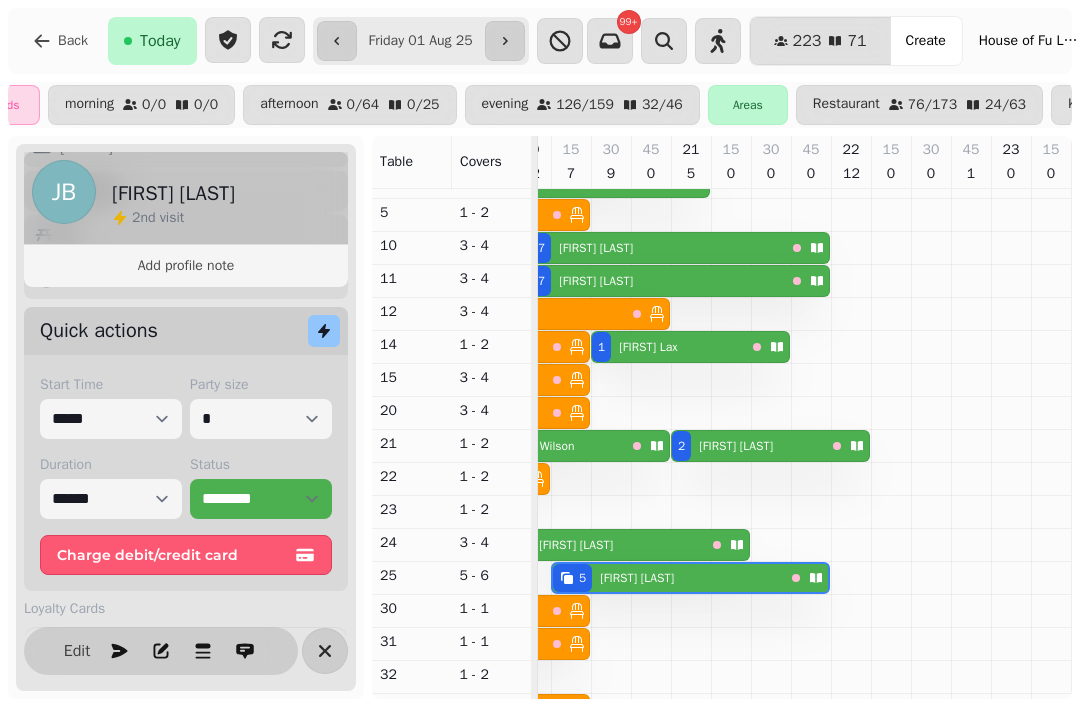 scroll, scrollTop: 190, scrollLeft: 1329, axis: both 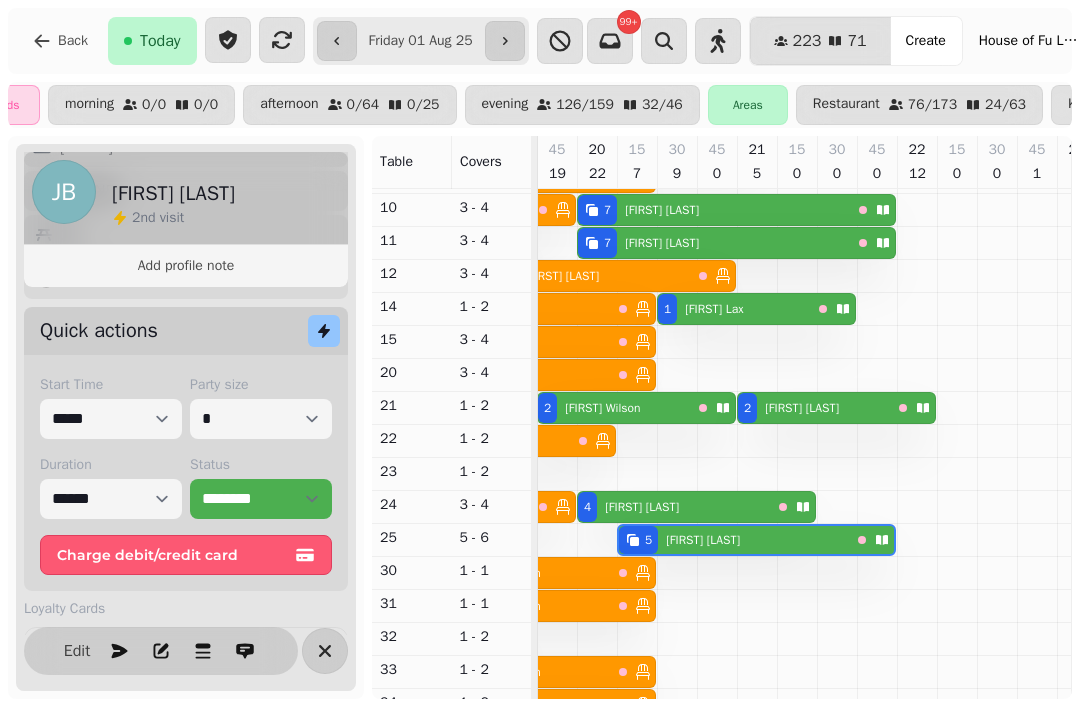 click on "[NUMBER] [FIRST]   [LAST]" at bounding box center [674, 507] 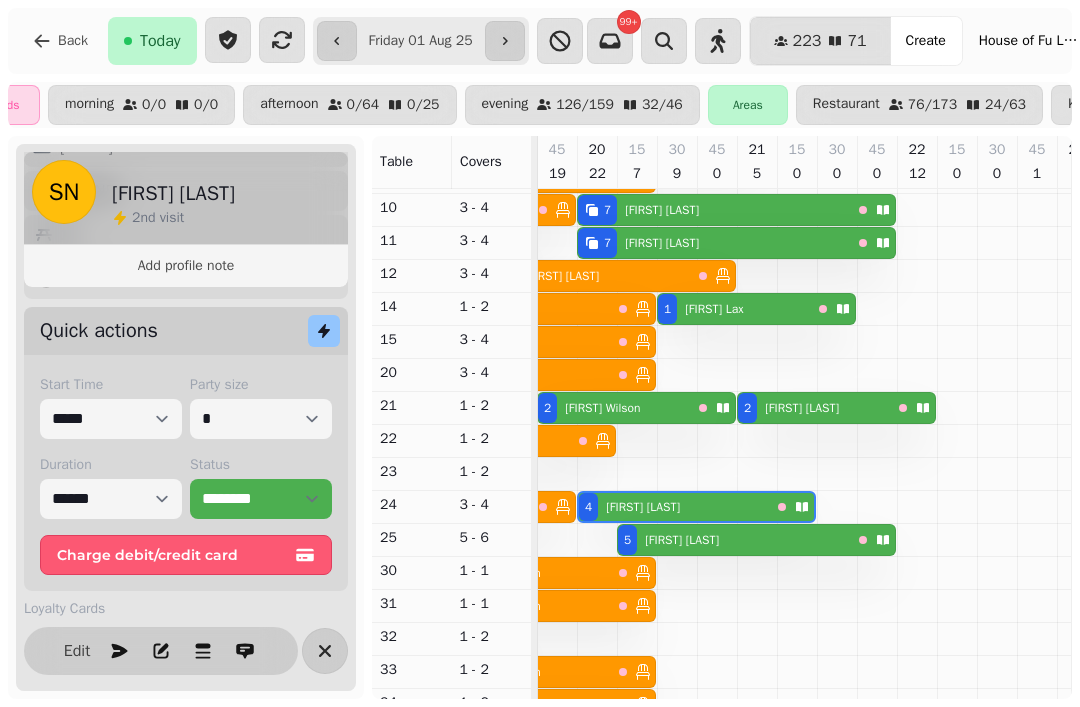 scroll, scrollTop: 0, scrollLeft: 1347, axis: horizontal 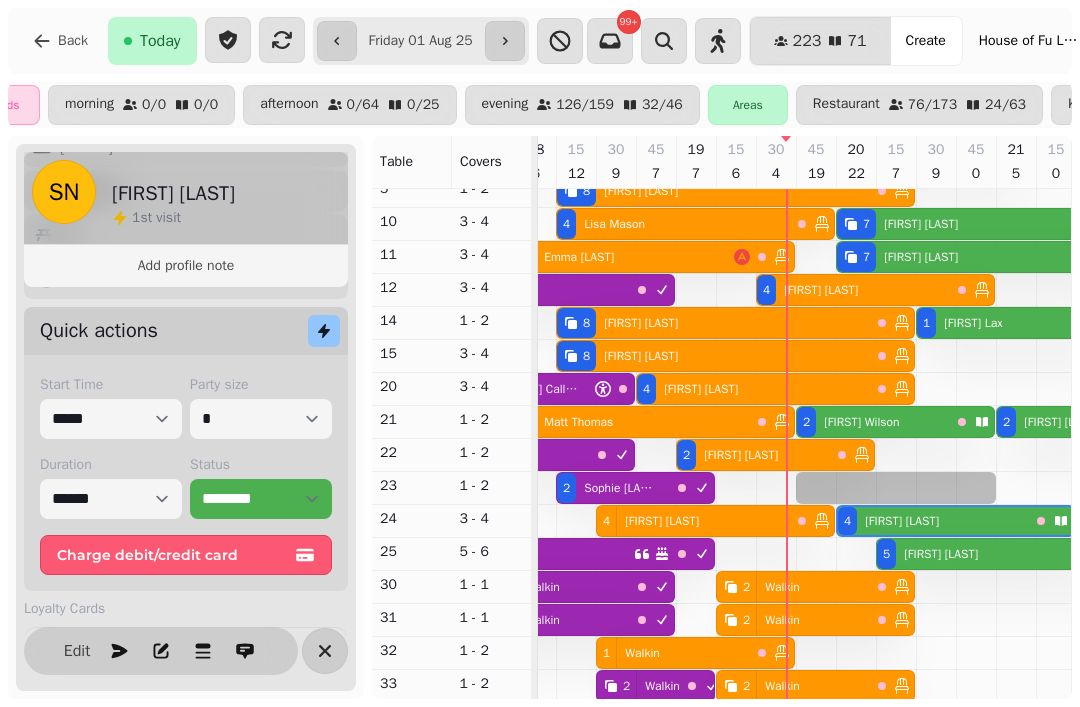 select on "**********" 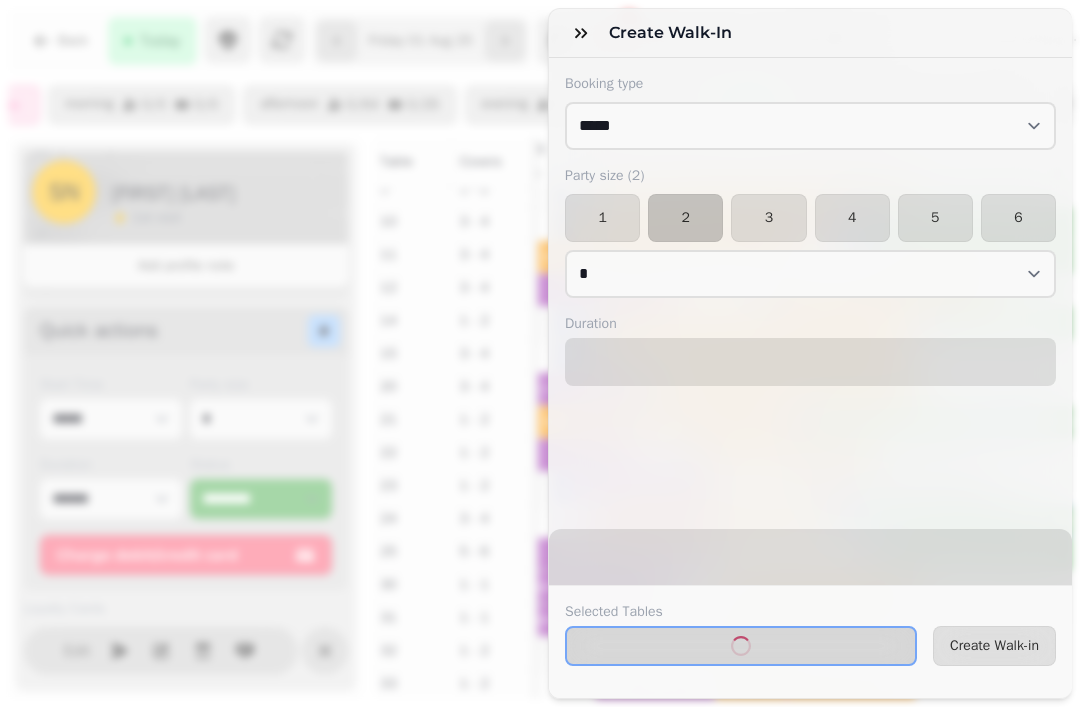 select on "****" 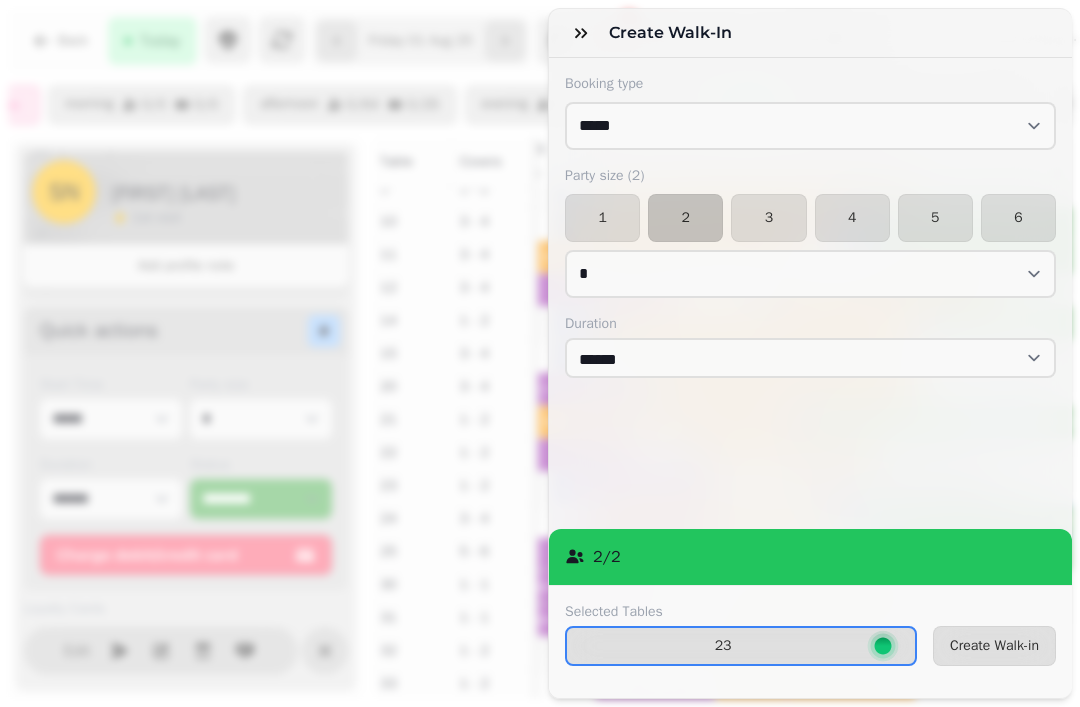 click on "2" at bounding box center (685, 218) 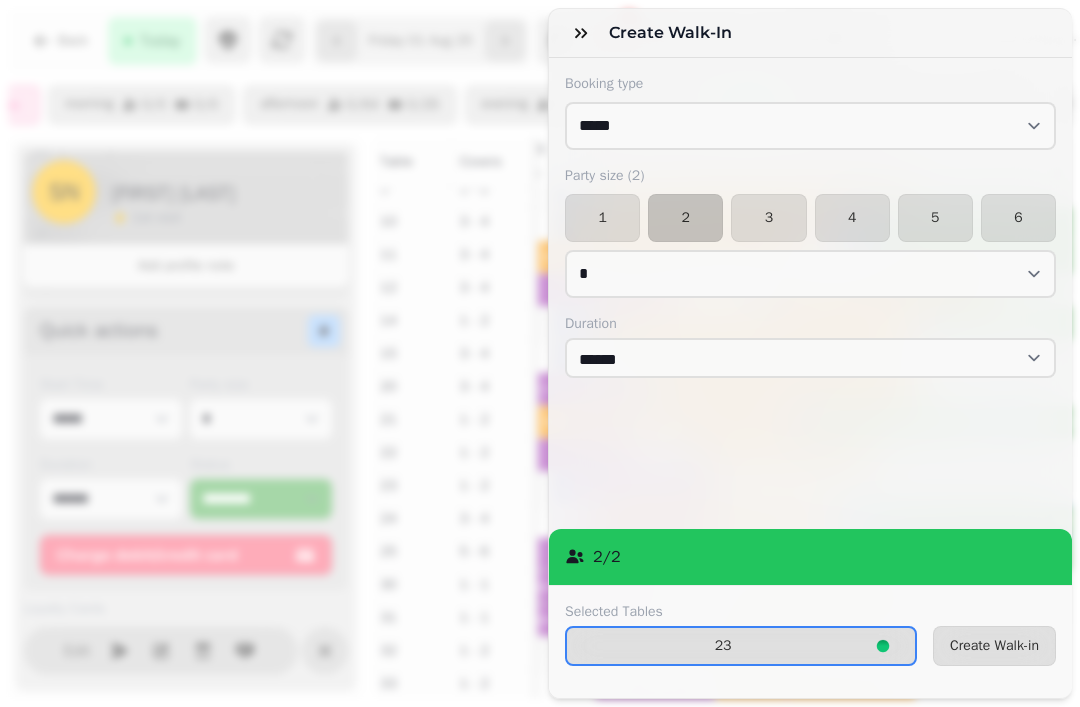 click on "Create Walk-in" at bounding box center (994, 646) 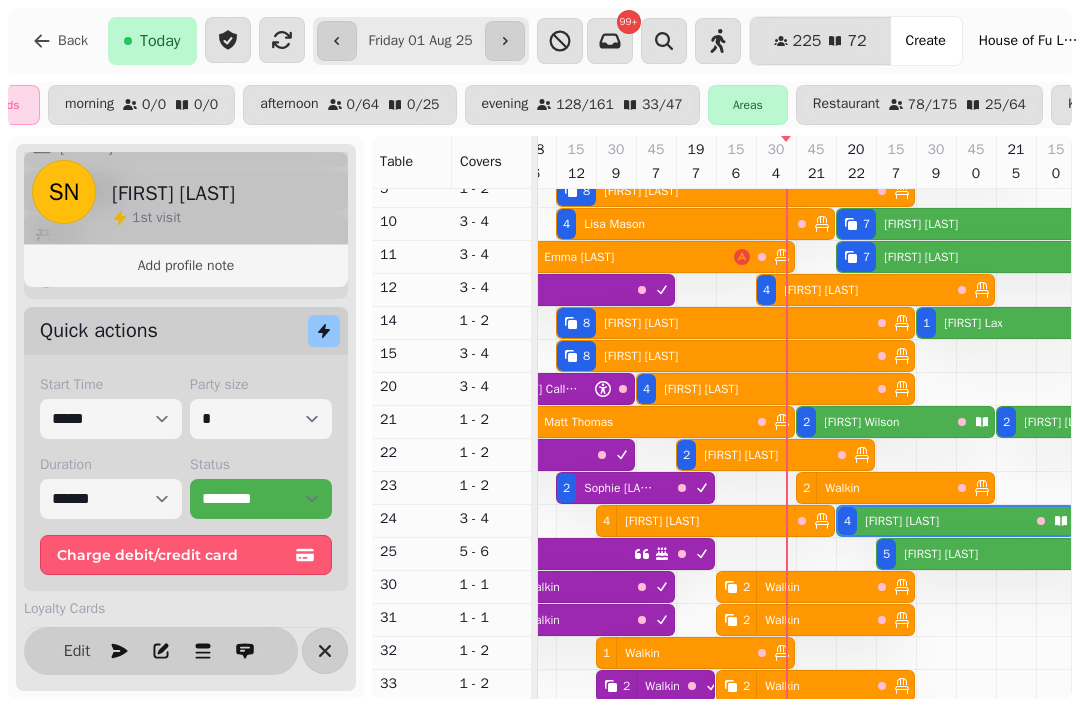 click on "[NUMBER] [FIRST]   [LAST]" at bounding box center [625, 257] 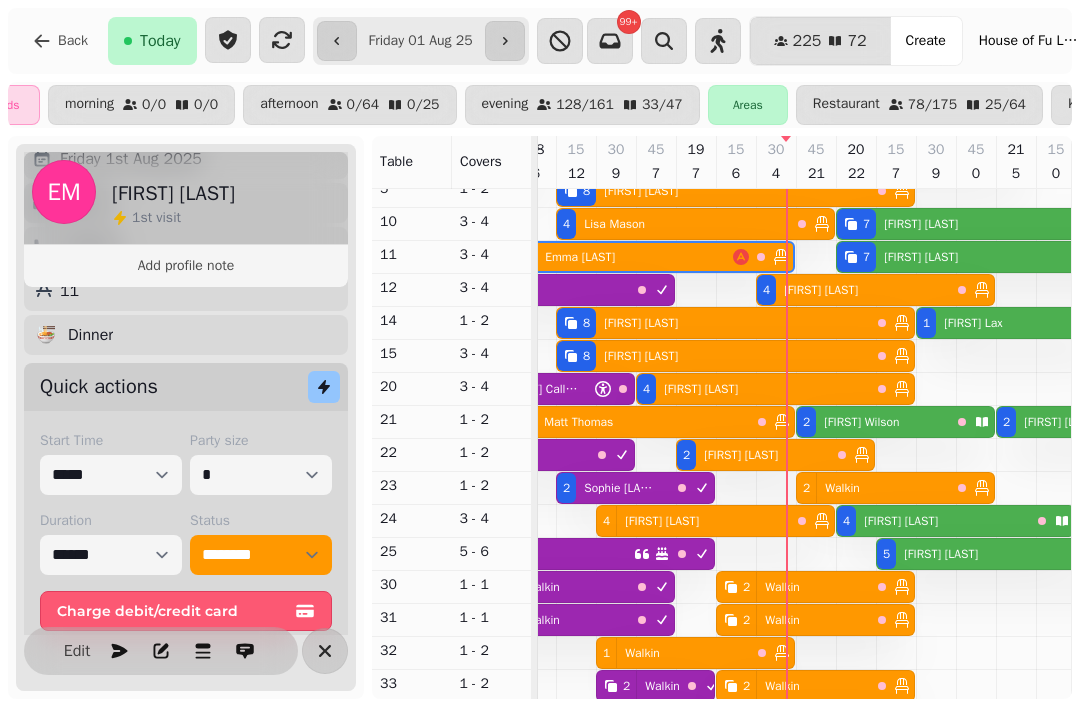 scroll, scrollTop: 0, scrollLeft: 1027, axis: horizontal 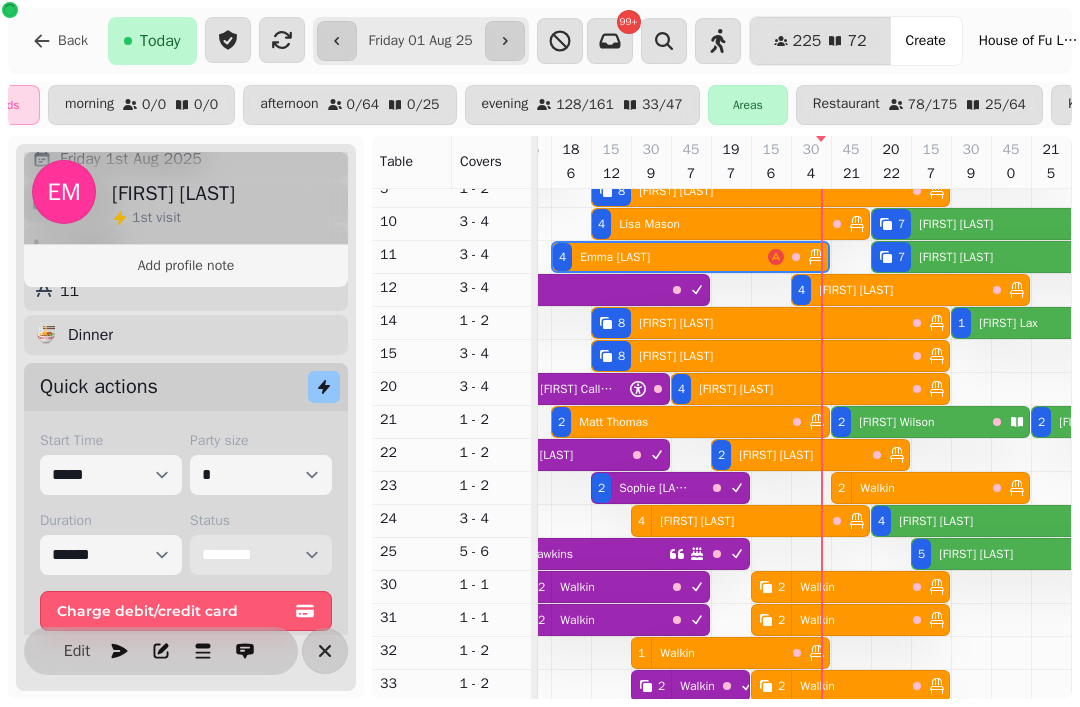 click on "**********" at bounding box center (261, 555) 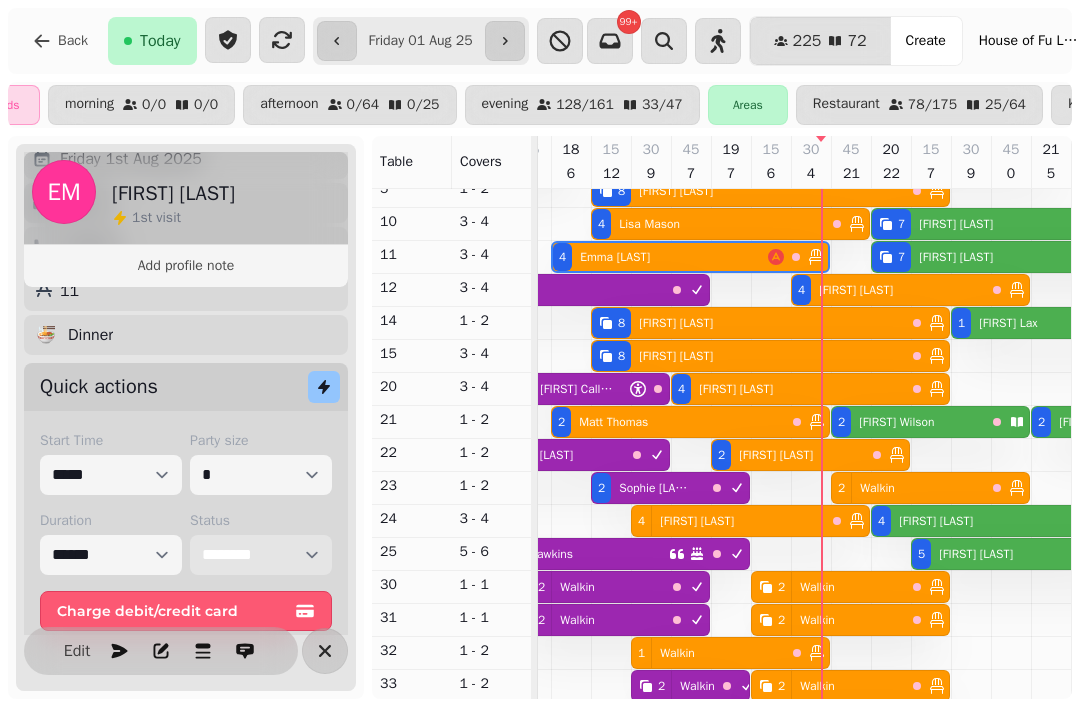 select on "********" 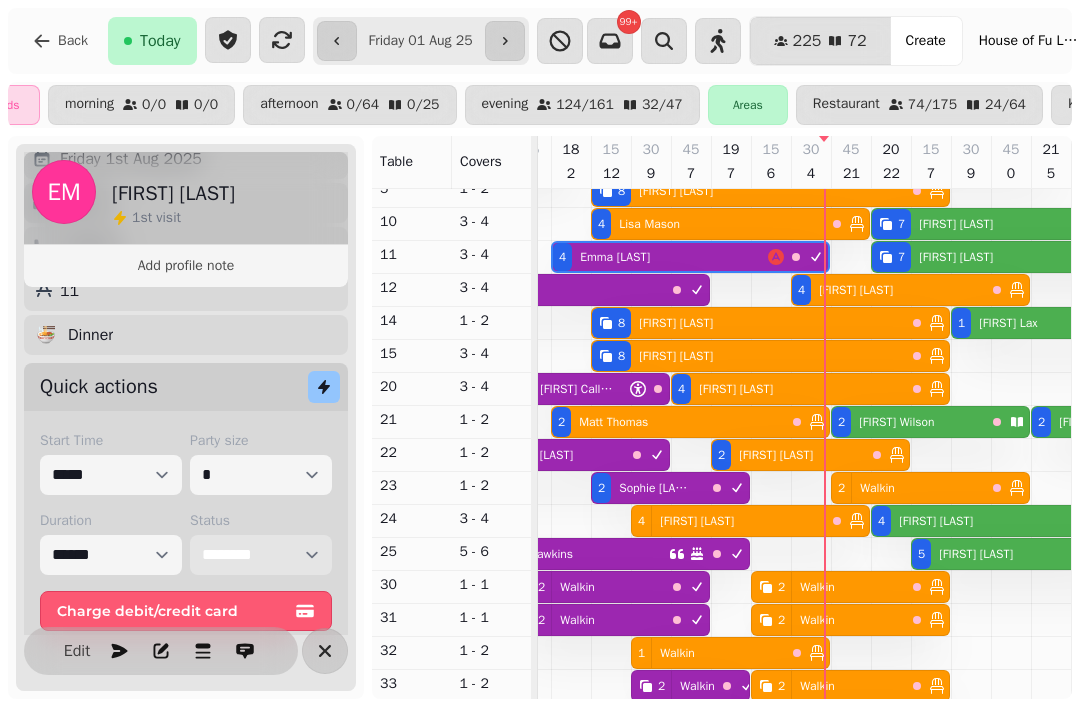 scroll, scrollTop: 116, scrollLeft: 1032, axis: both 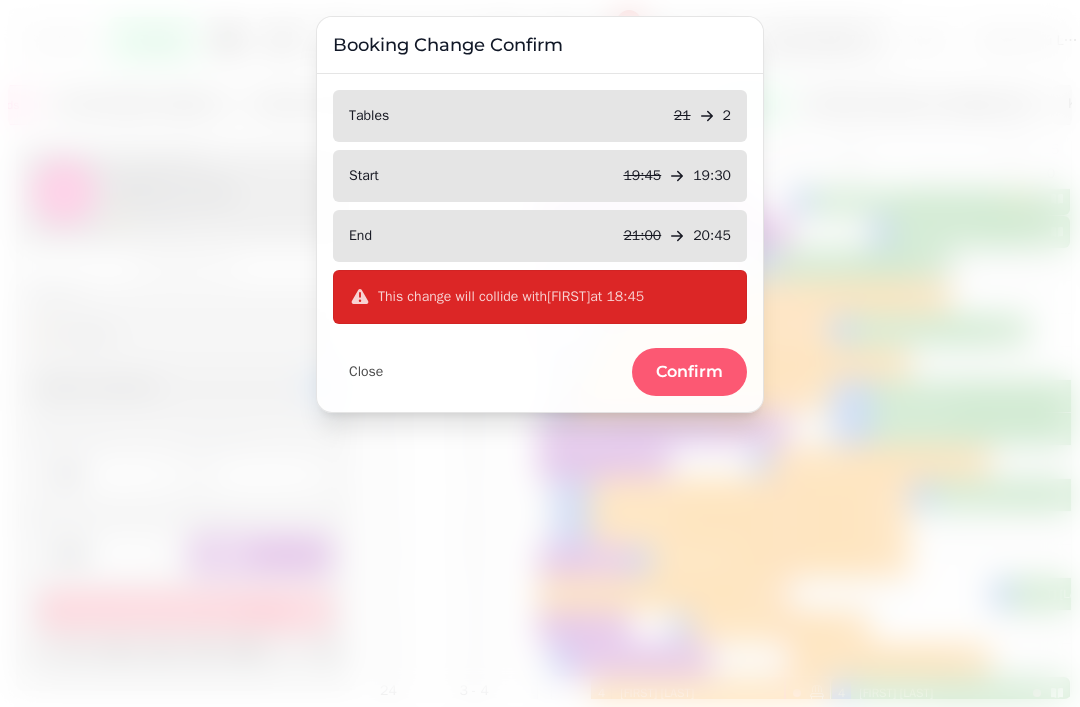 click on "Close" at bounding box center [366, 372] 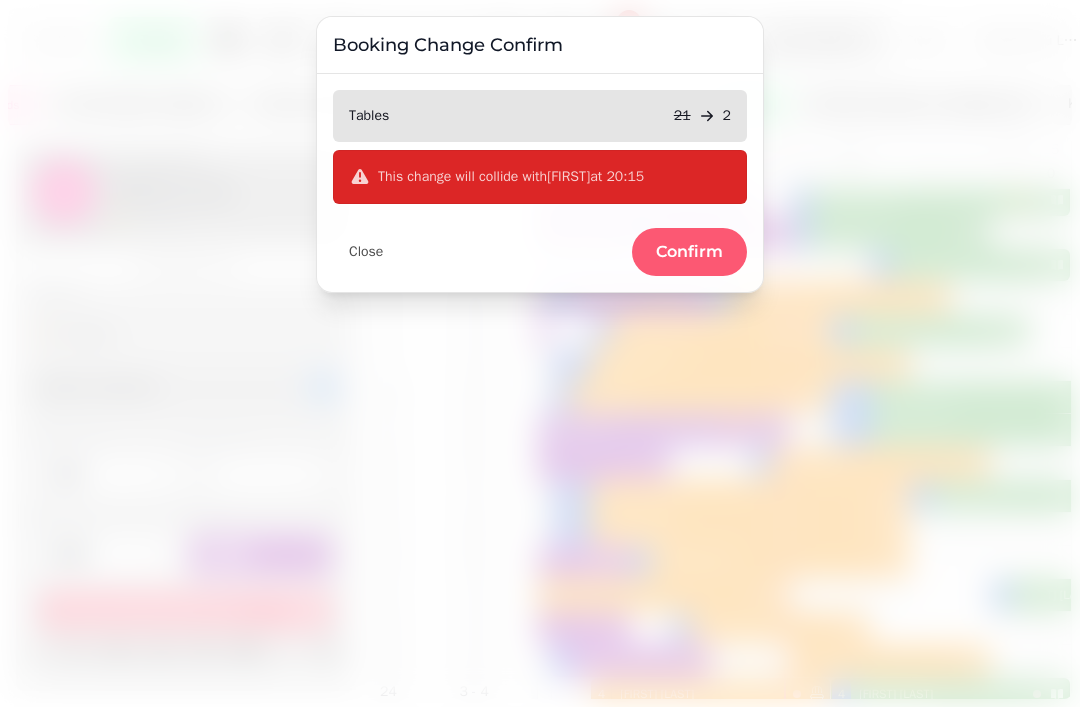 click on "Confirm" at bounding box center [689, 252] 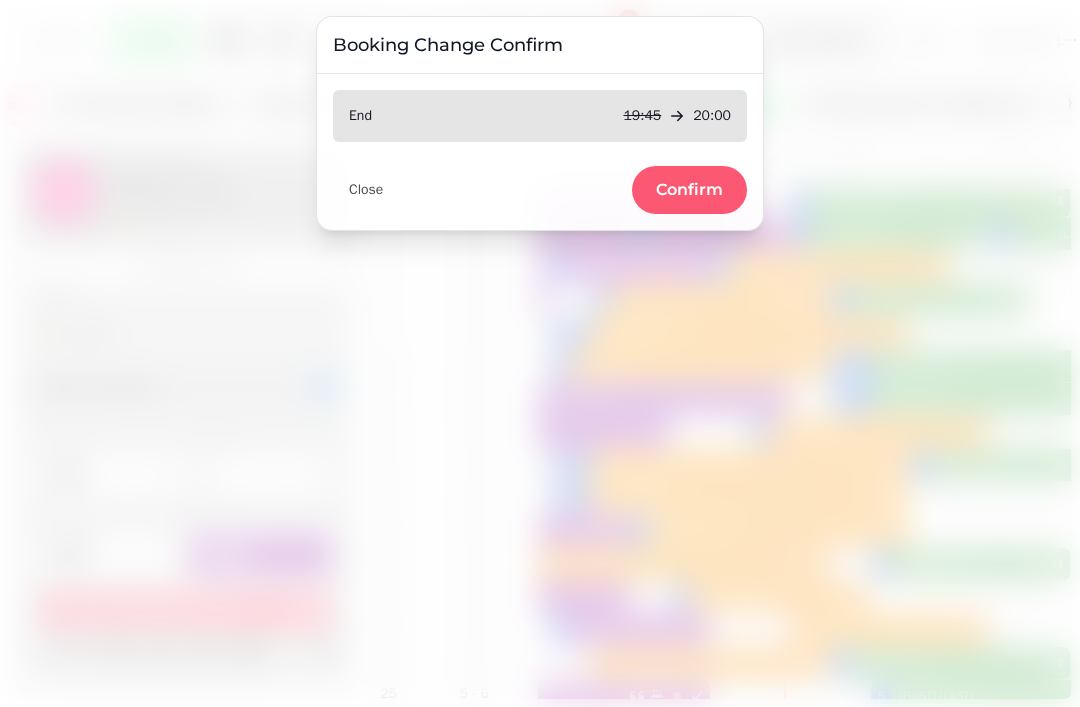 click on "Confirm" at bounding box center [689, 190] 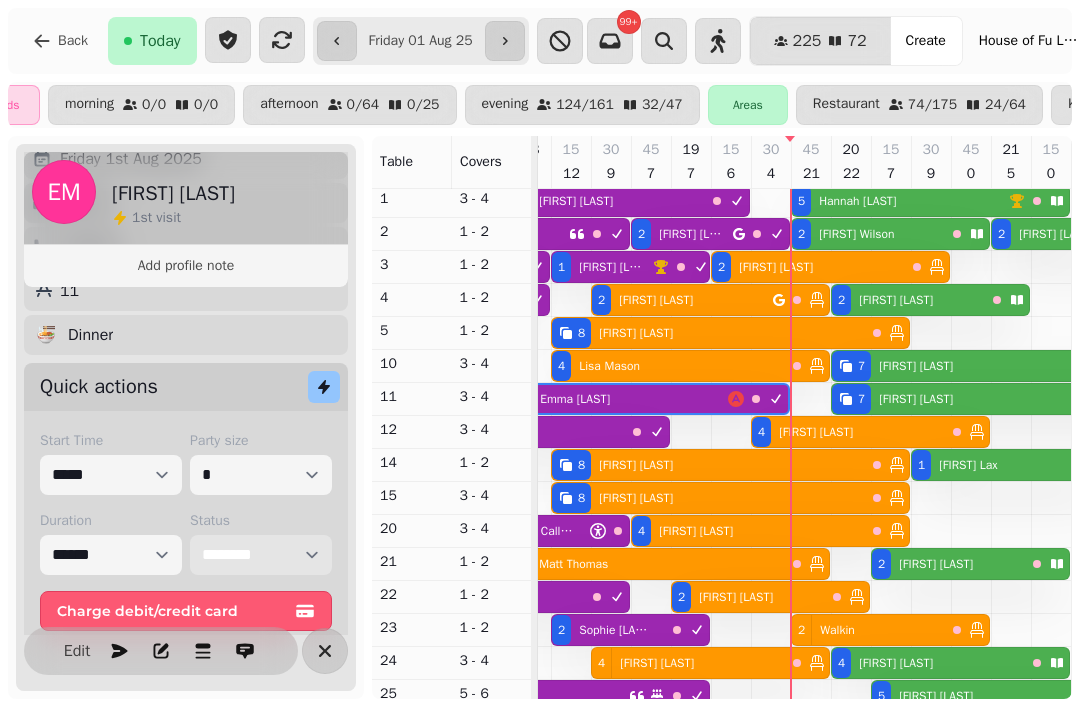 scroll, scrollTop: 227, scrollLeft: 1065, axis: both 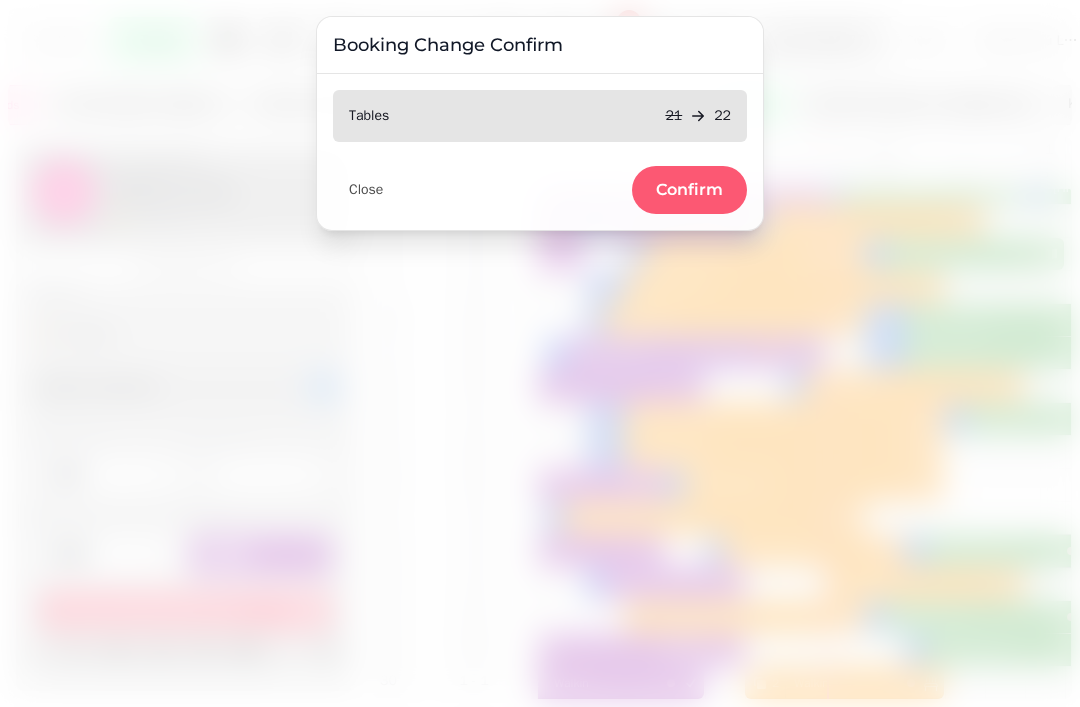 click on "Confirm" at bounding box center [689, 190] 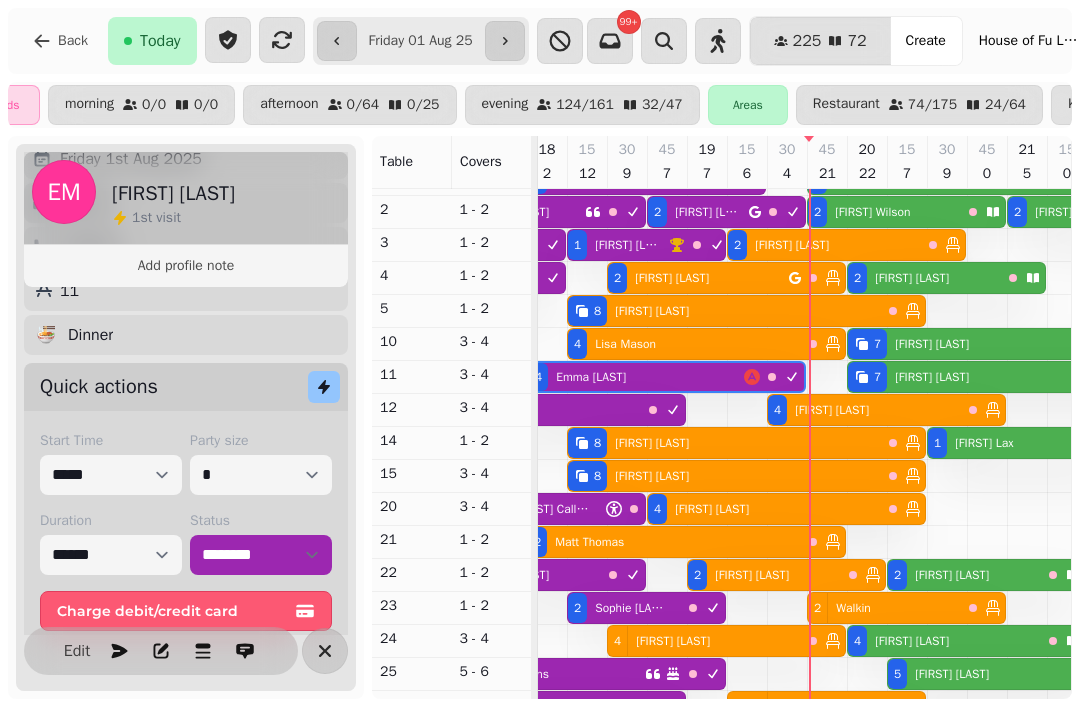 select on "**********" 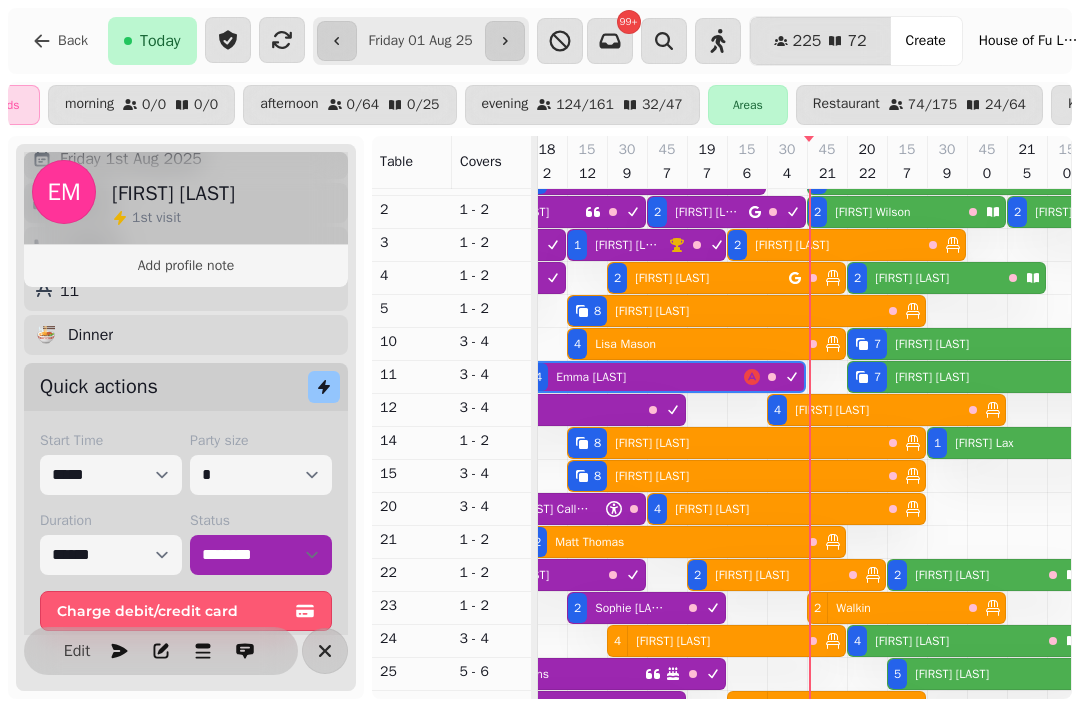 select on "********" 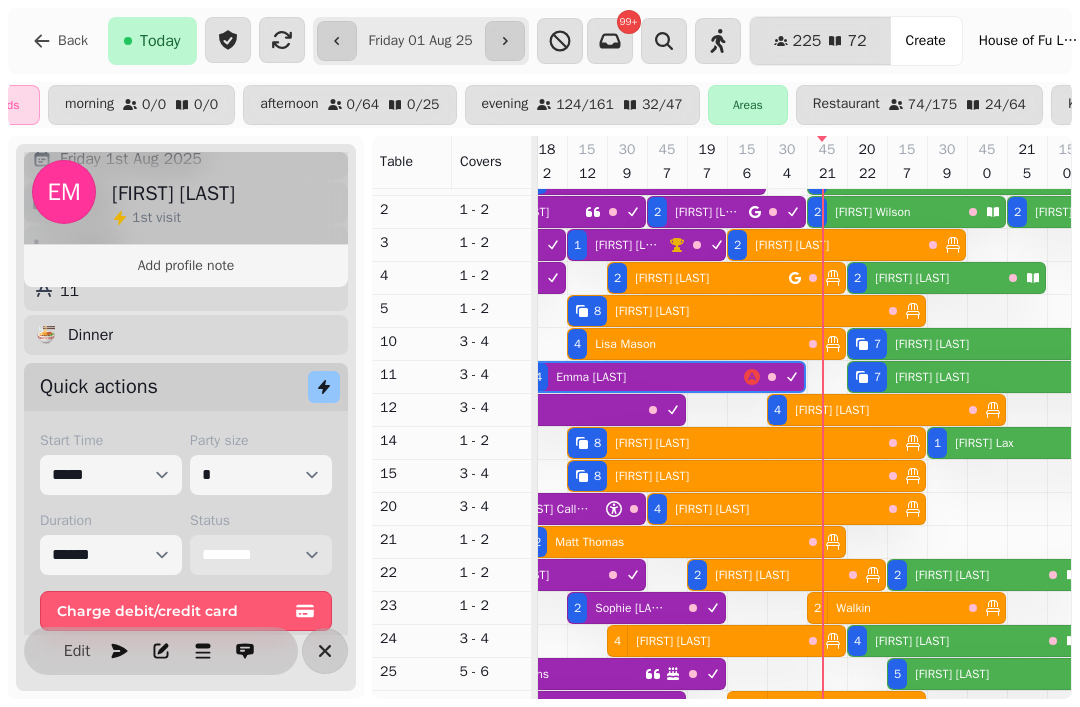 scroll, scrollTop: 102, scrollLeft: 1061, axis: both 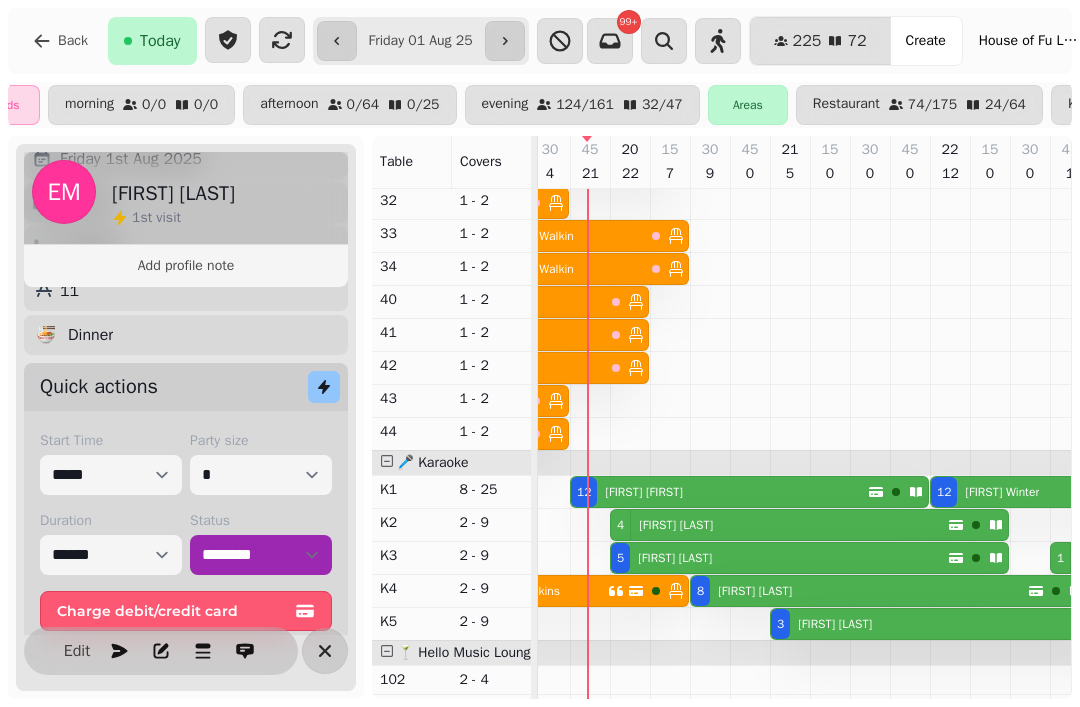click on "[NUMBER] [FIRST]   [LAST]" at bounding box center (779, 525) 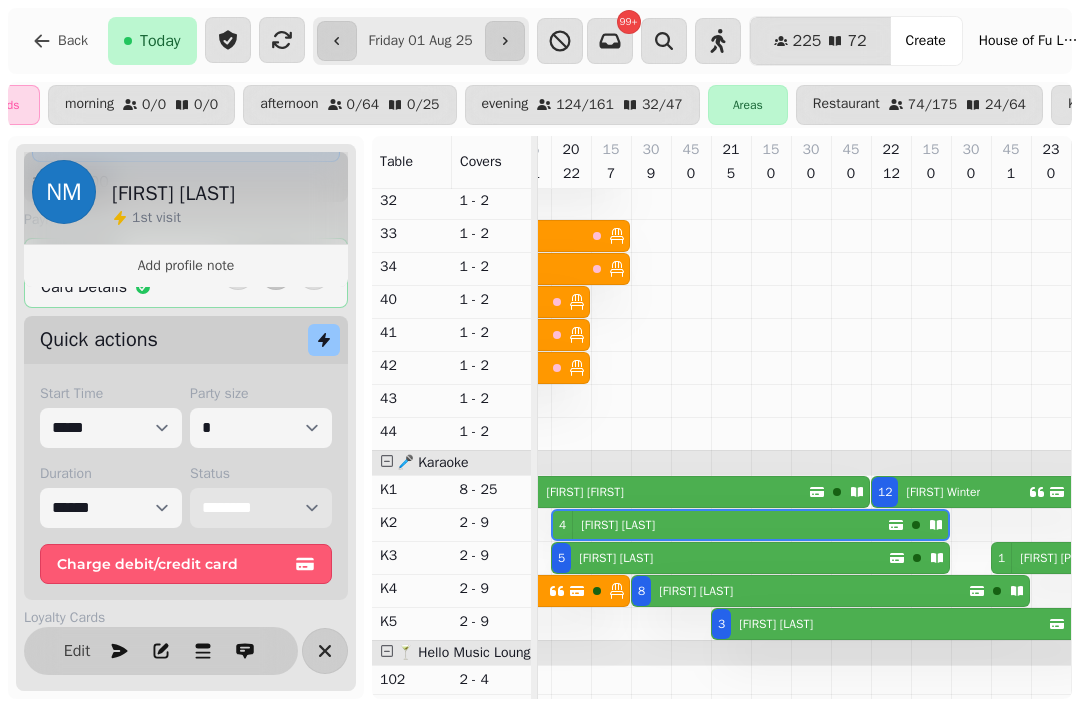 click on "**********" at bounding box center [261, 508] 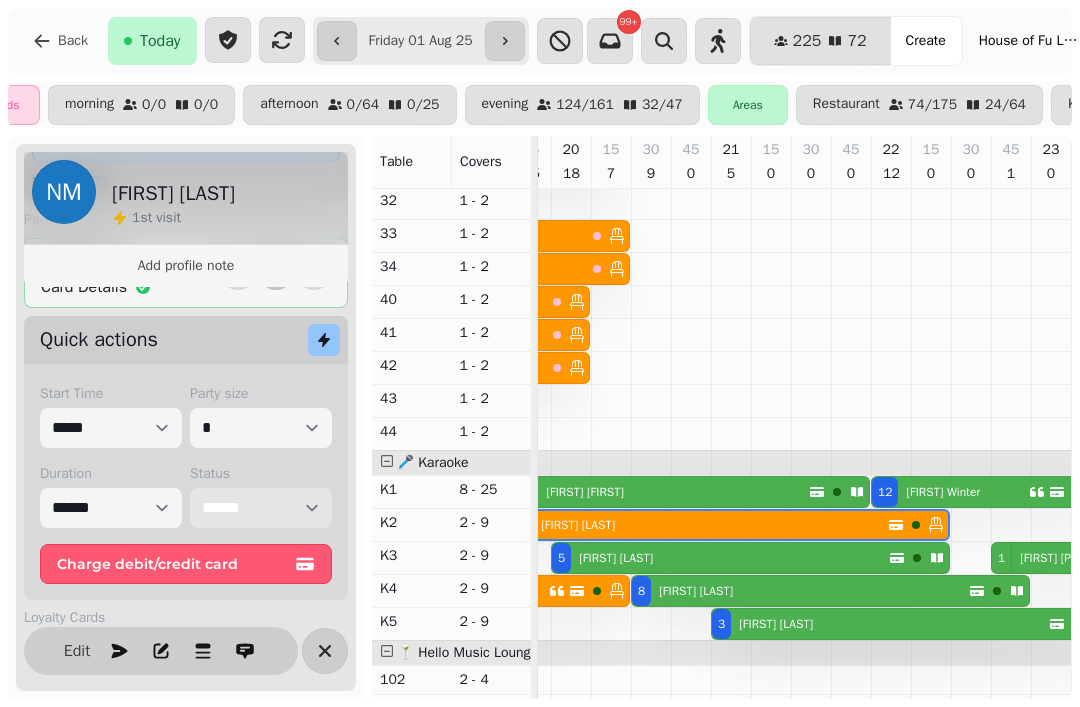 scroll, scrollTop: 566, scrollLeft: 1179, axis: both 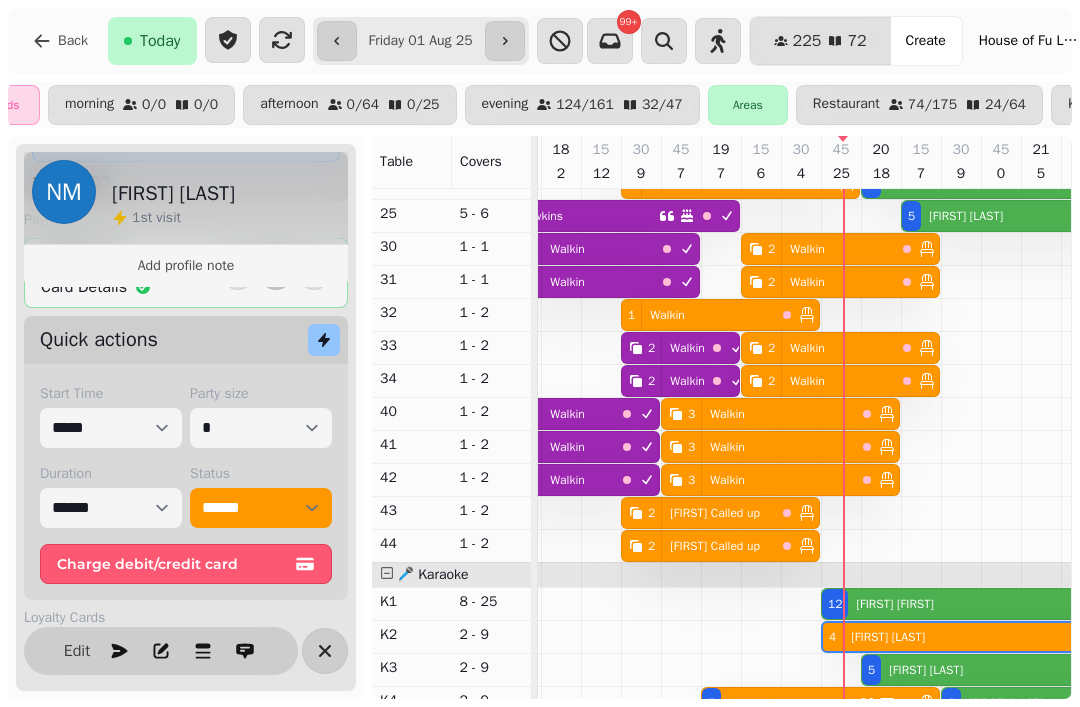 click on "3 Walkin" at bounding box center [758, 414] 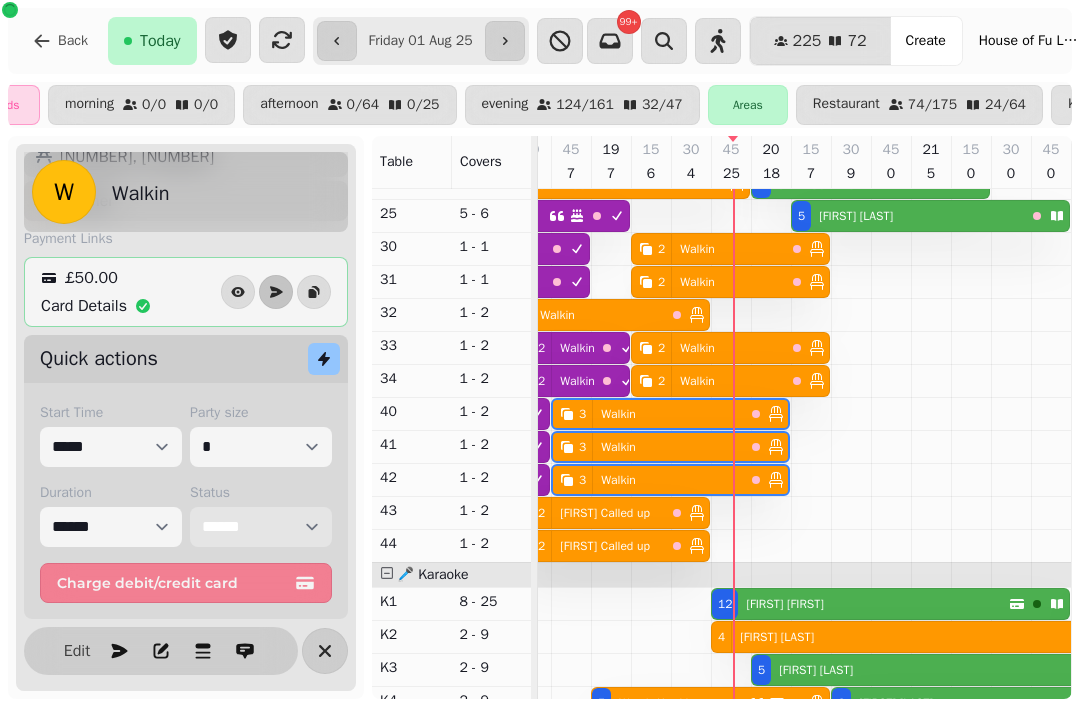 click on "**********" at bounding box center (261, 527) 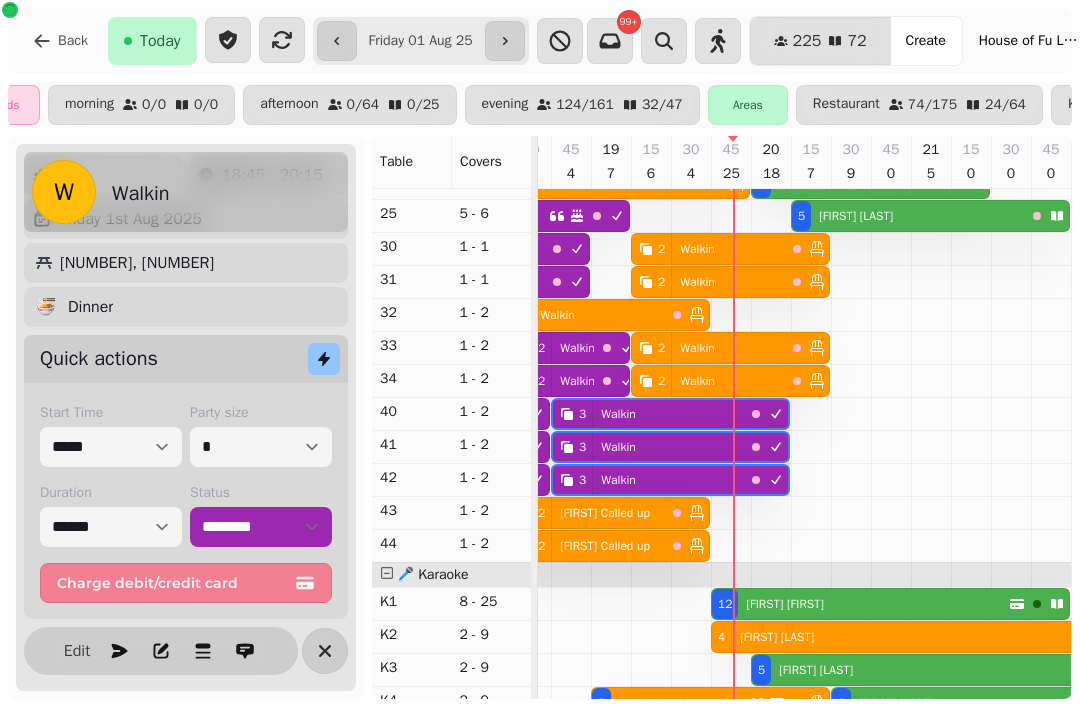 click on "[NUMBER] [FIRST]    [LAST]" at bounding box center (588, 513) 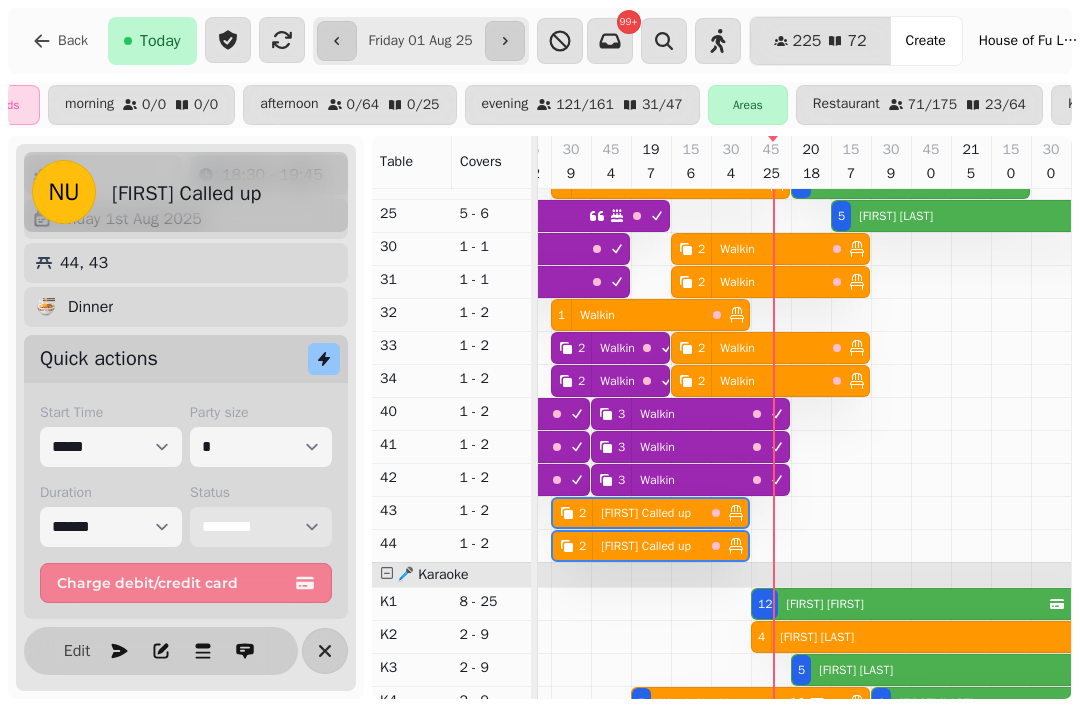 click on "**********" at bounding box center [261, 527] 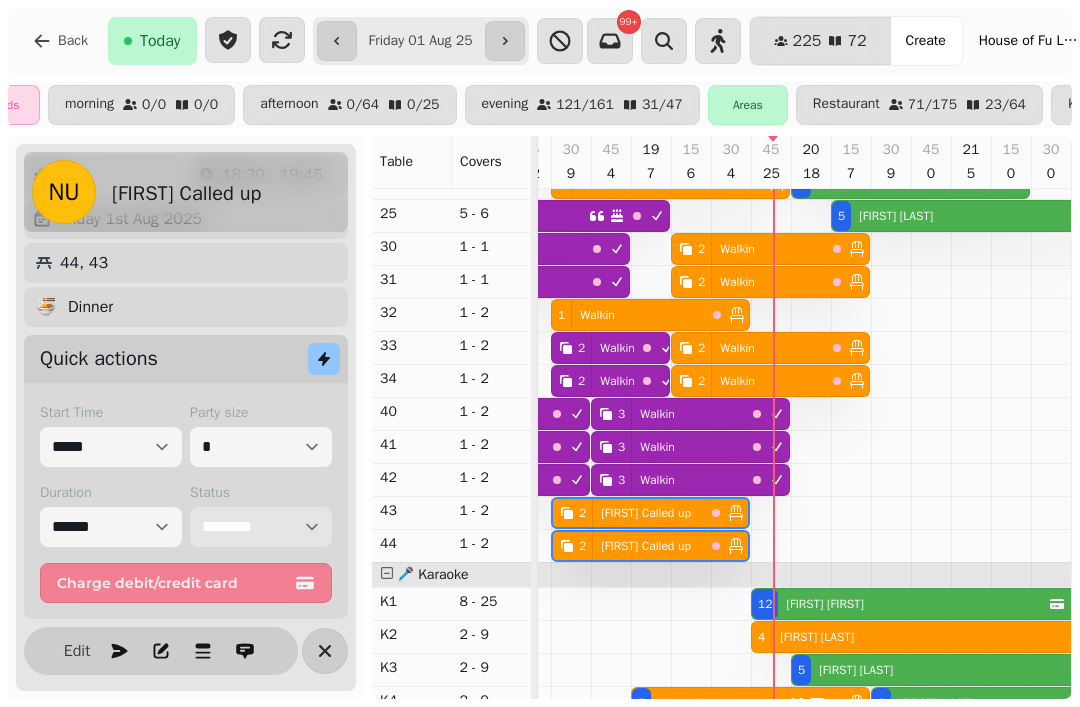 select on "********" 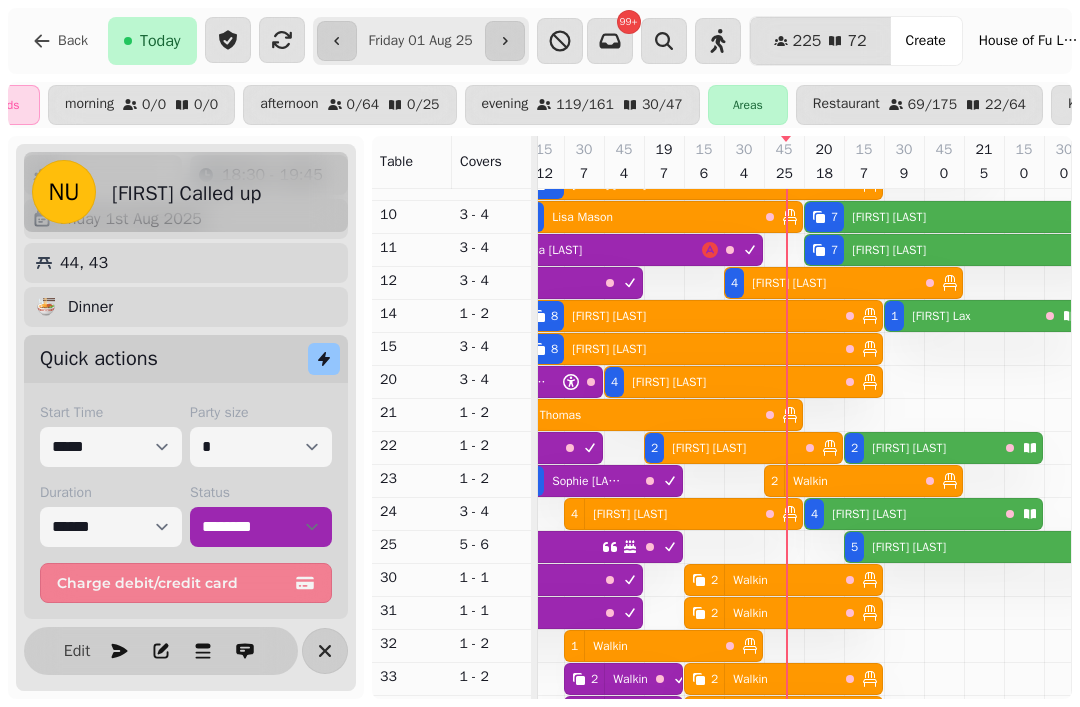 select on "**********" 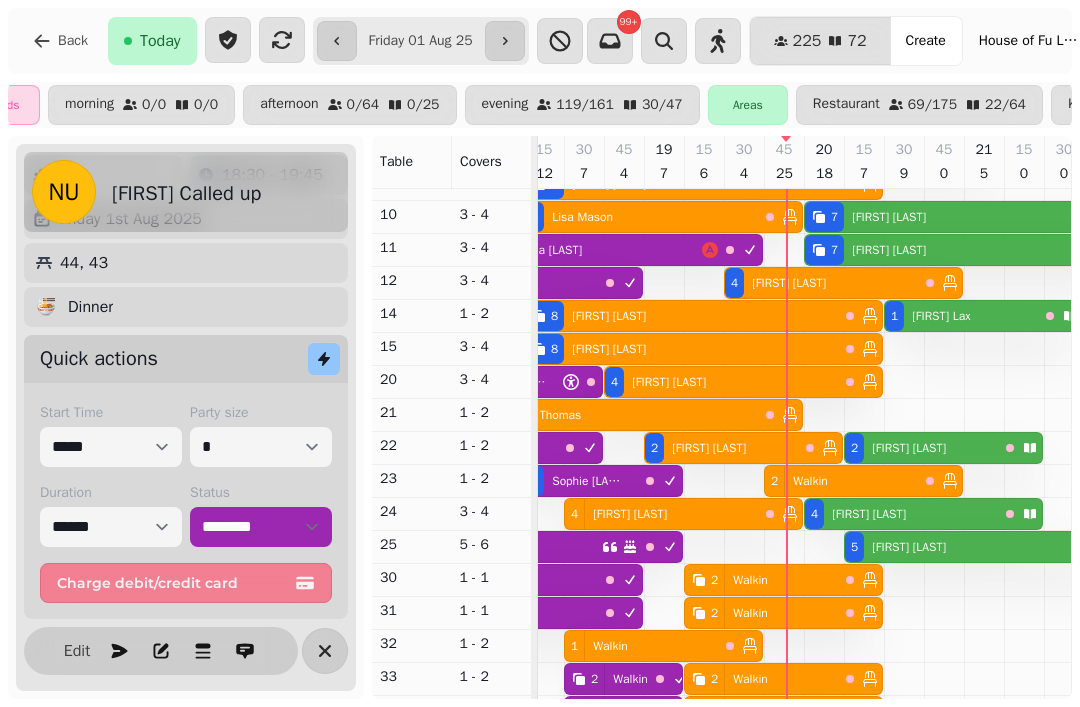 select on "*" 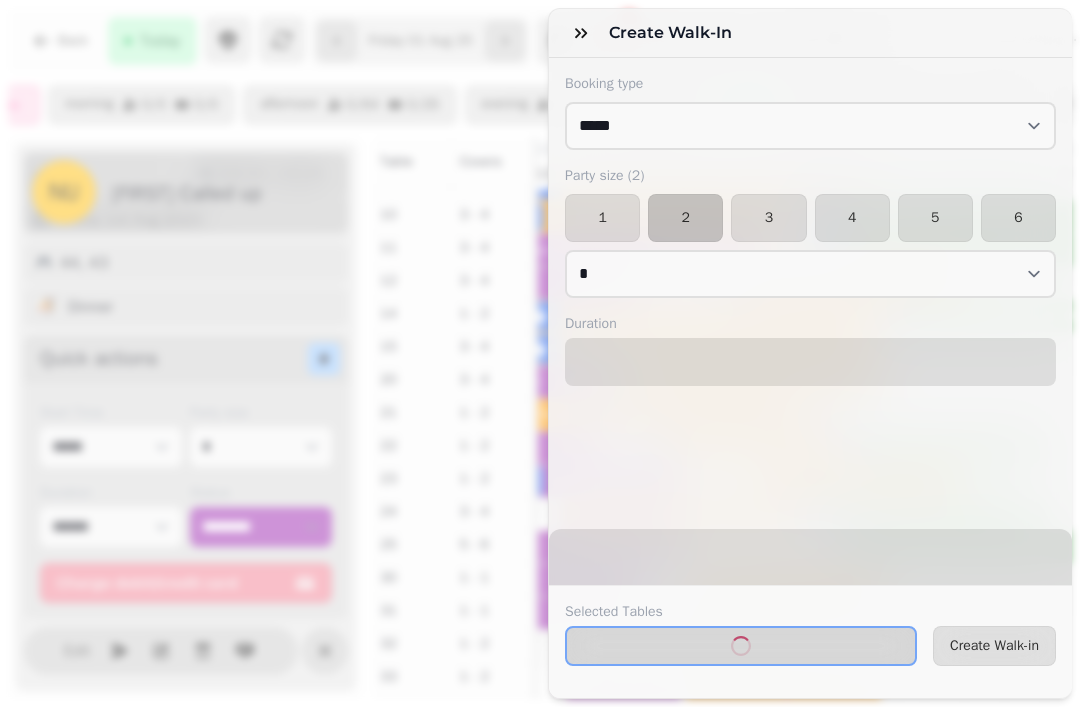 select on "****" 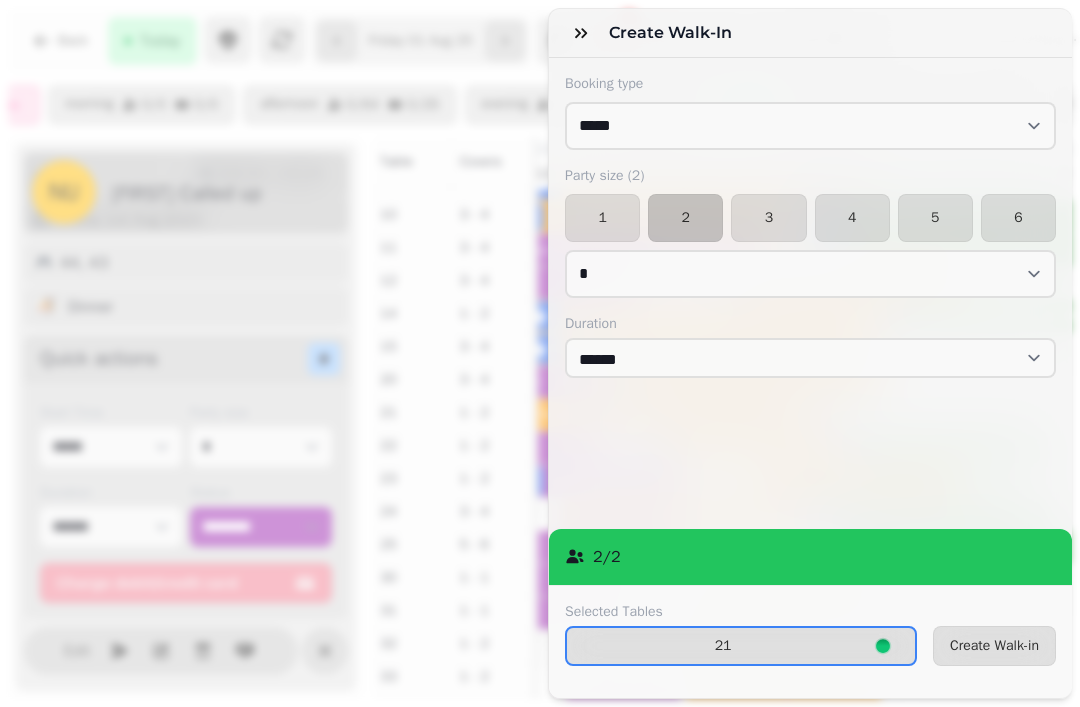 click on "Create Walk-in" at bounding box center (994, 646) 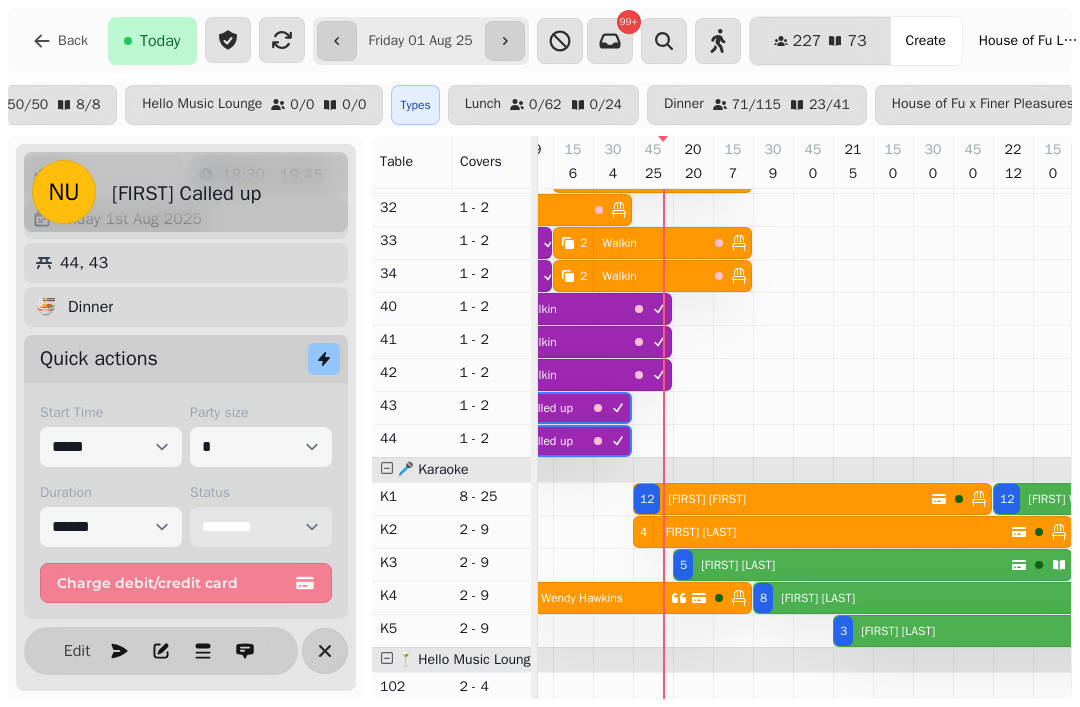 scroll, scrollTop: 260, scrollLeft: 1165, axis: both 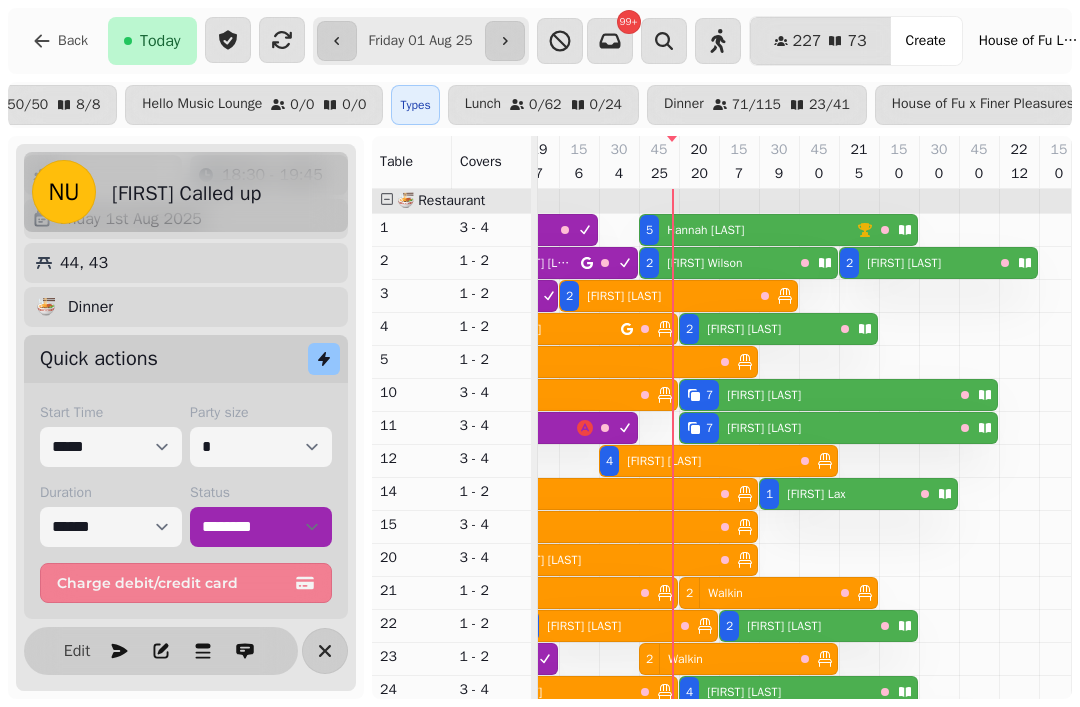 click on "[NUMBER] [FIRST]   [LAST]" at bounding box center [716, 263] 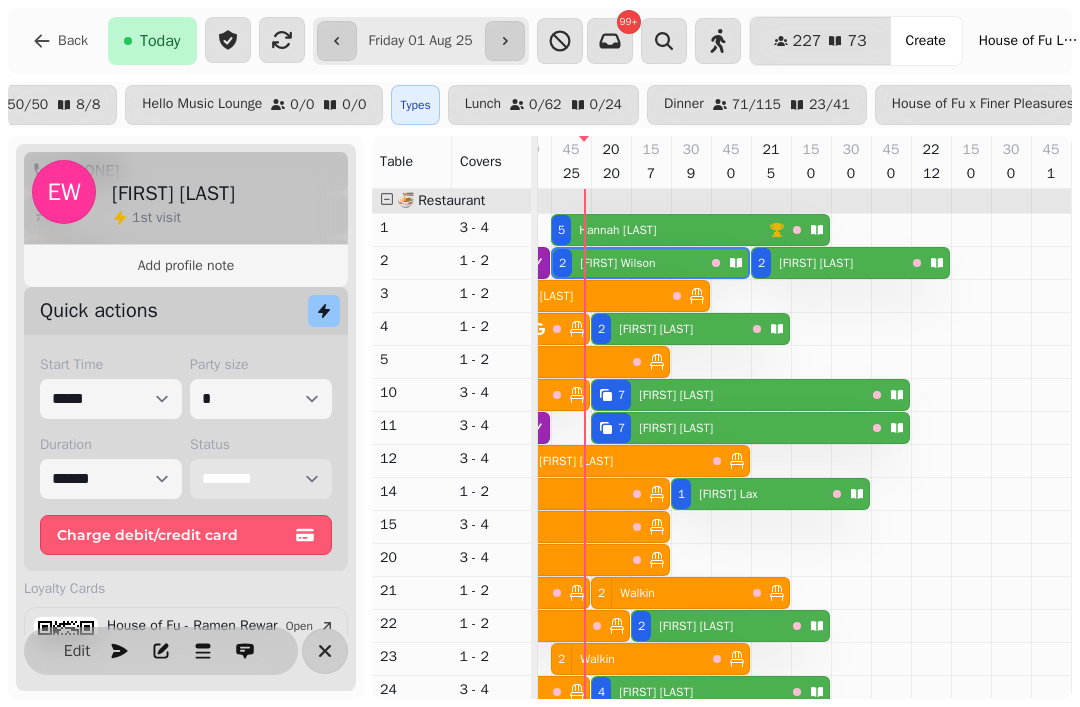 click on "**********" at bounding box center (261, 479) 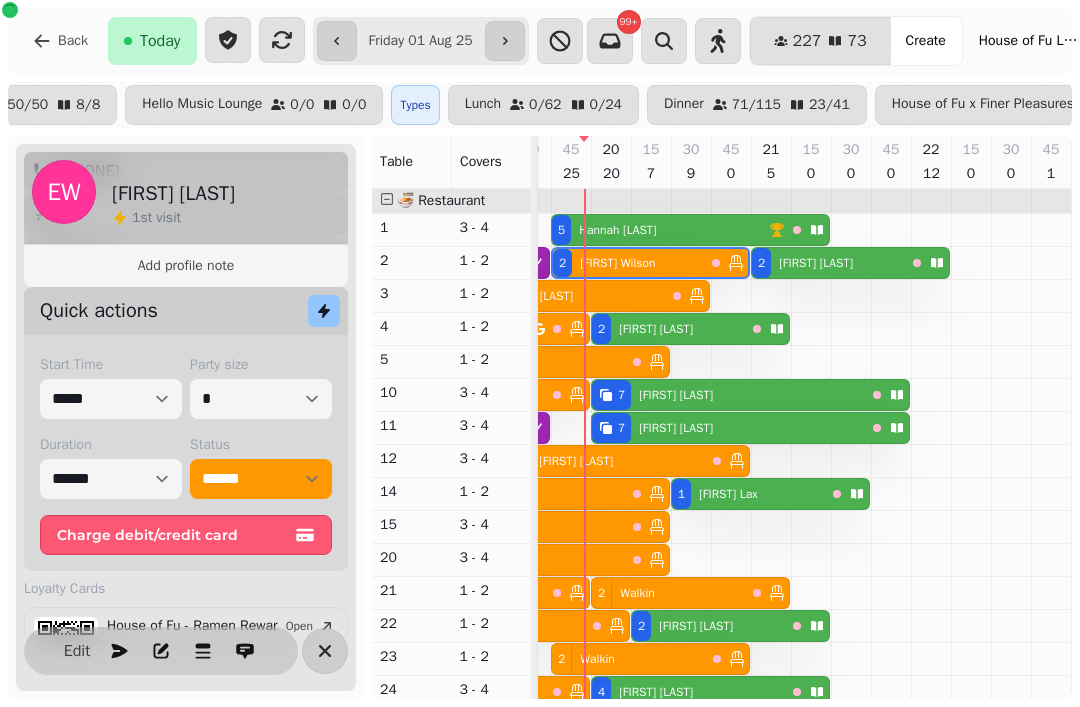 click on "[NUMBER] [FIRST]   [LAST]" at bounding box center [660, 230] 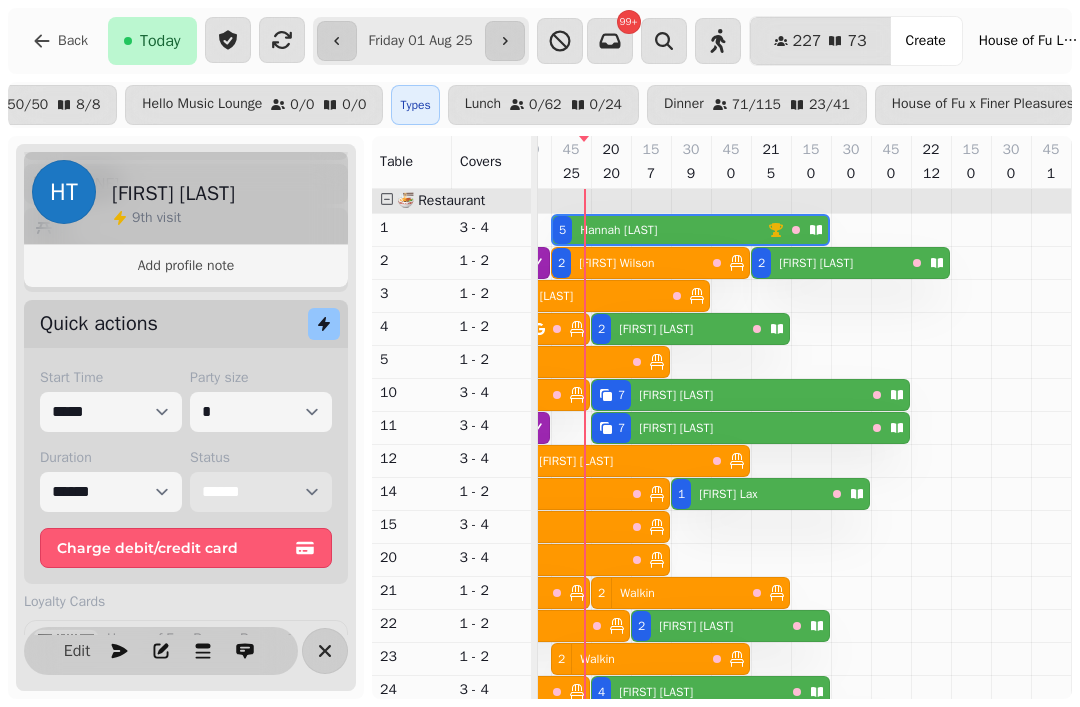 click on "**********" at bounding box center [261, 492] 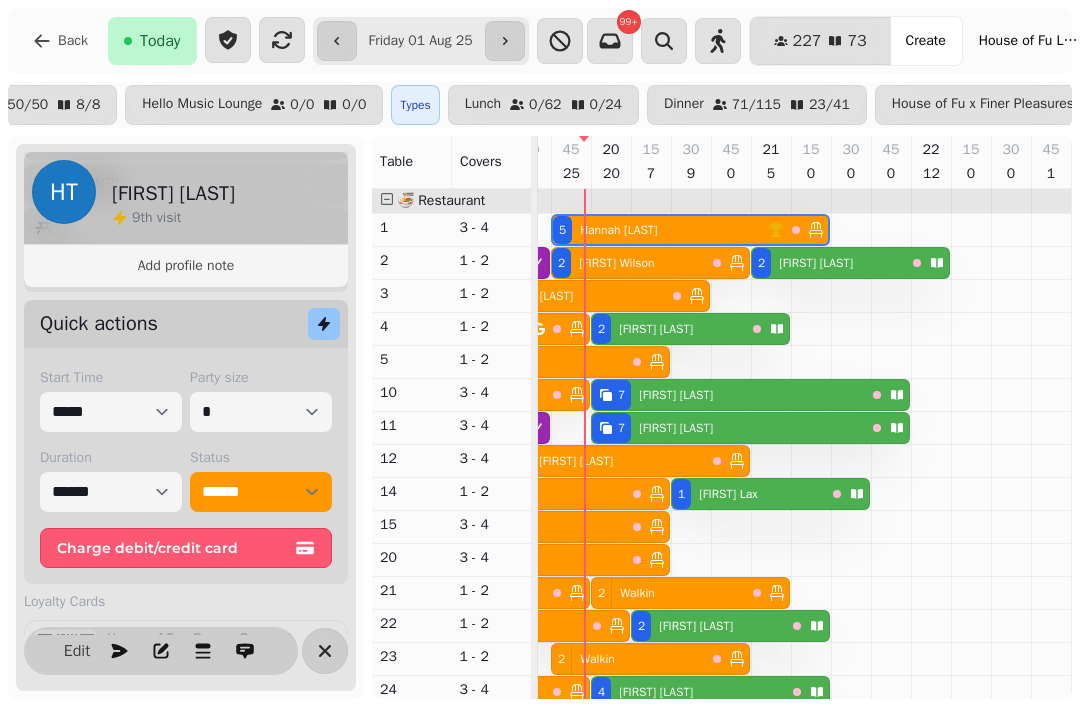 click on "[NUMBER] [FIRST]   [LAST]" at bounding box center [728, 395] 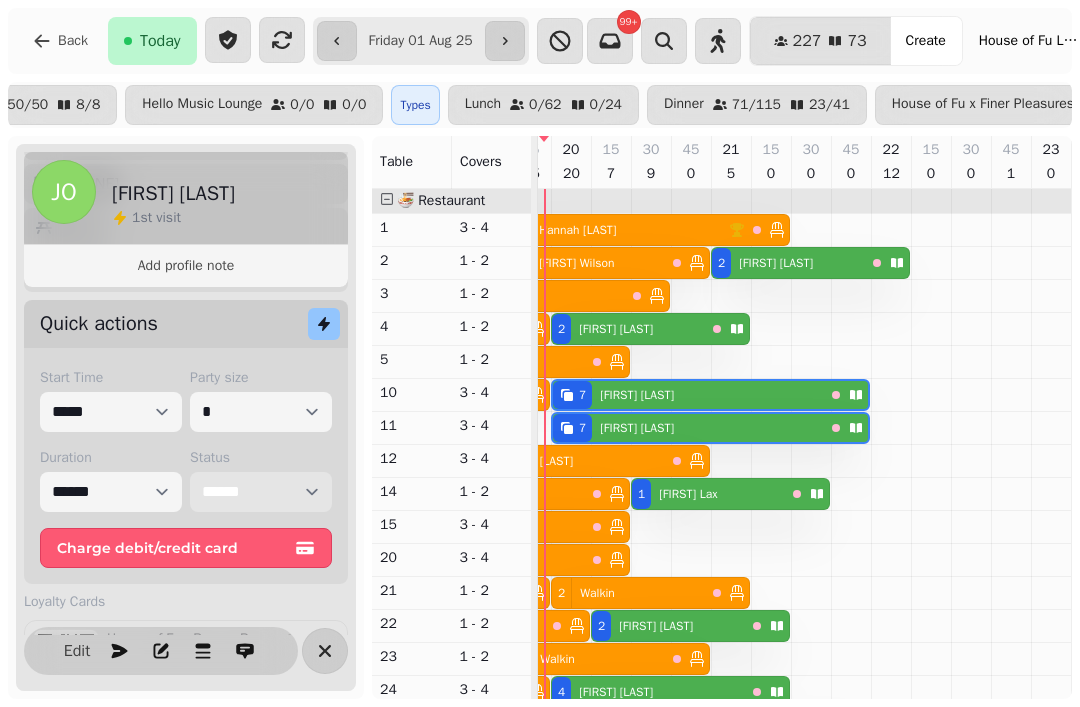 click on "**********" at bounding box center (261, 492) 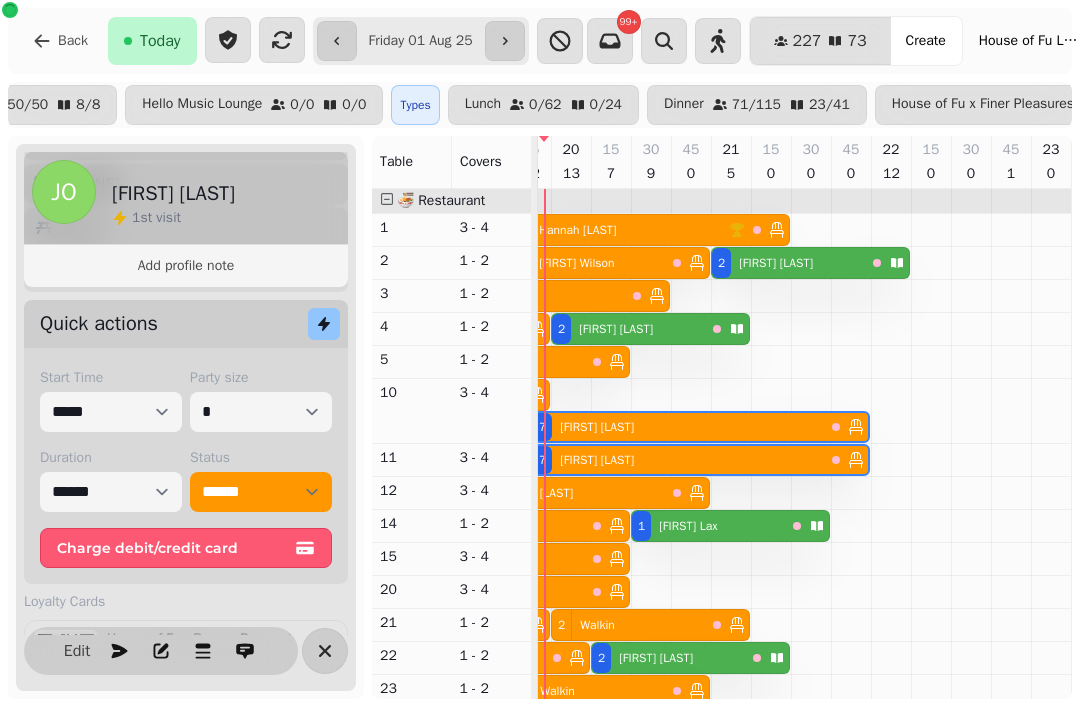 click 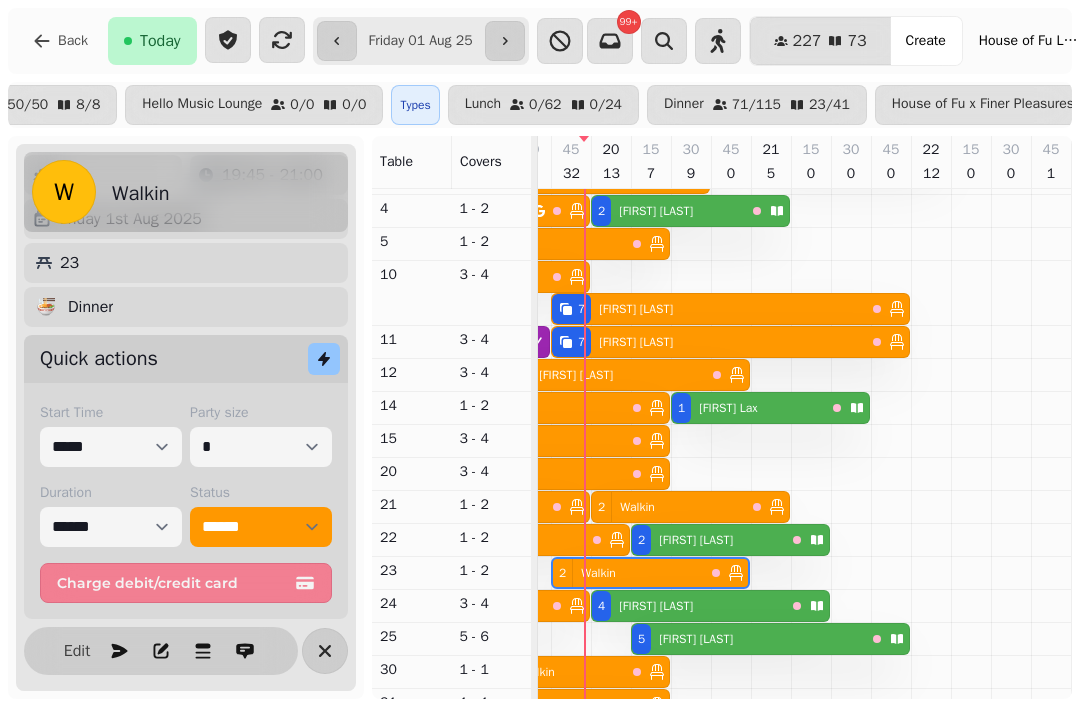 click on "[FIRST]   [LAST]" at bounding box center [652, 606] 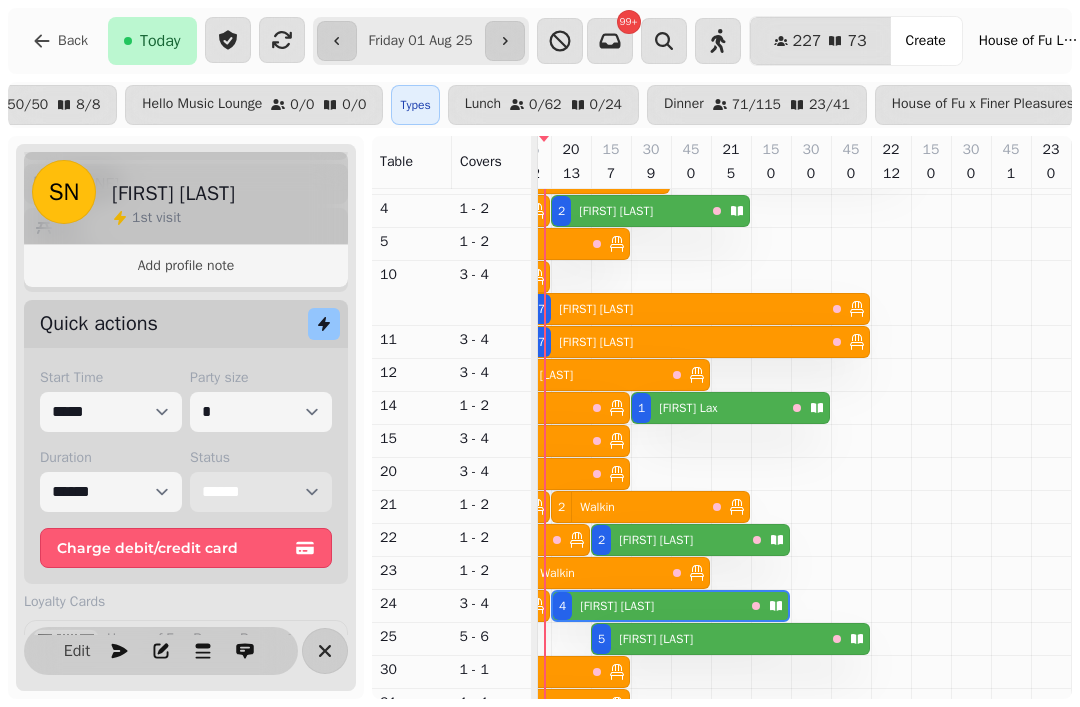 click on "**********" at bounding box center [261, 492] 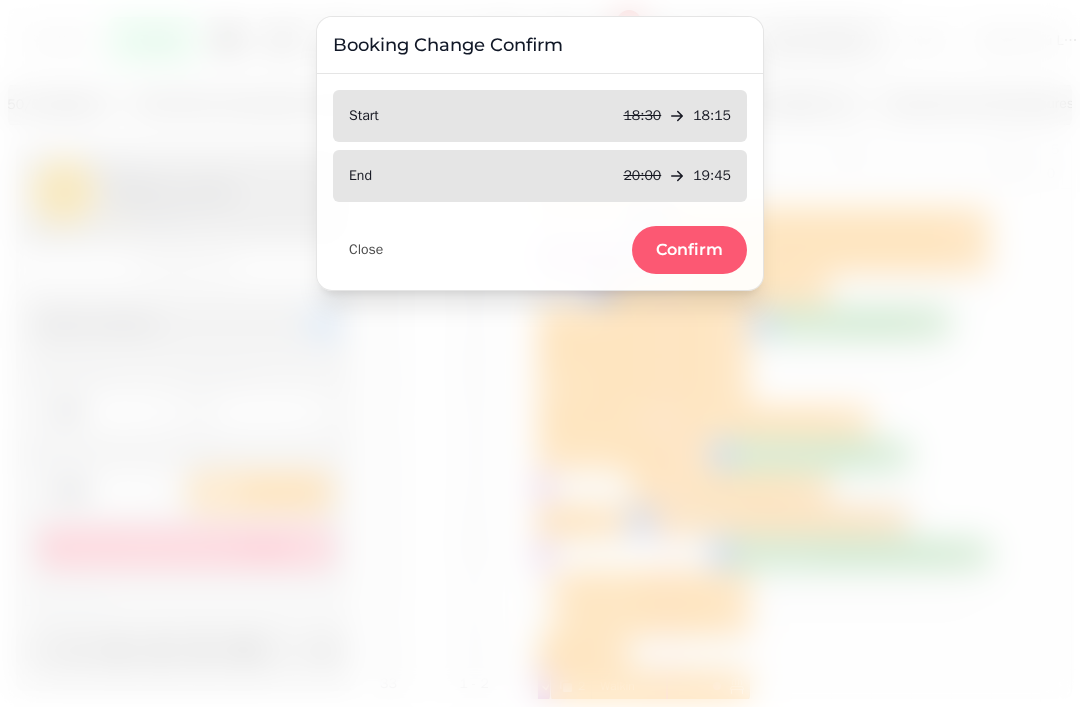 click on "Confirm" at bounding box center [689, 250] 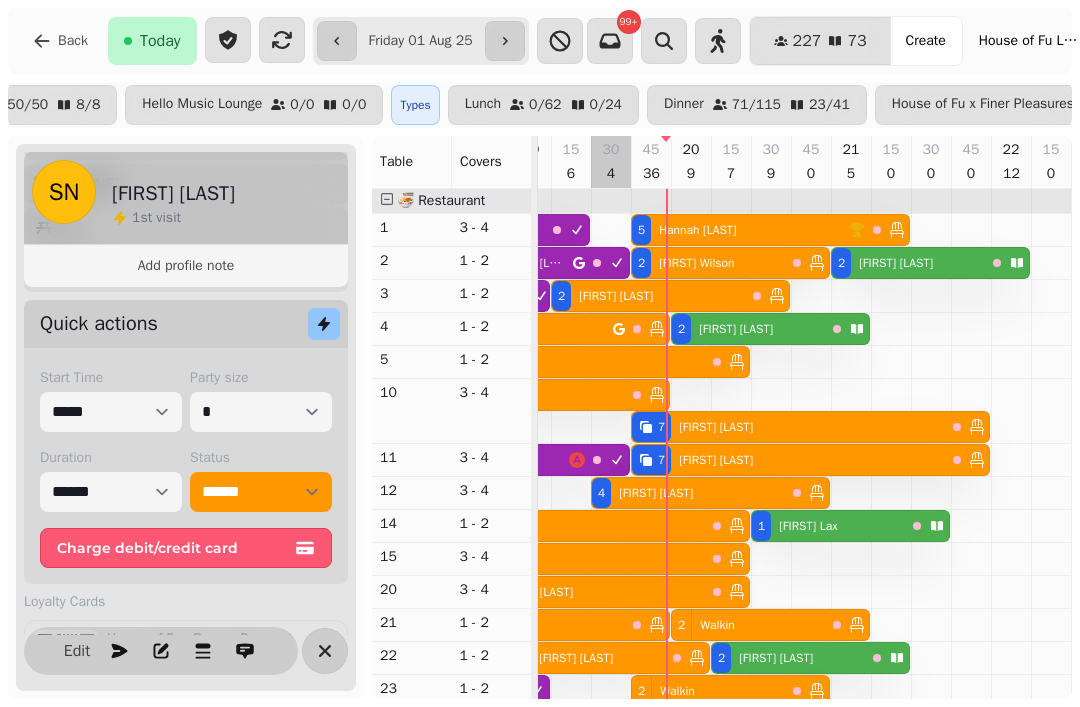 click at bounding box center [611, 782] 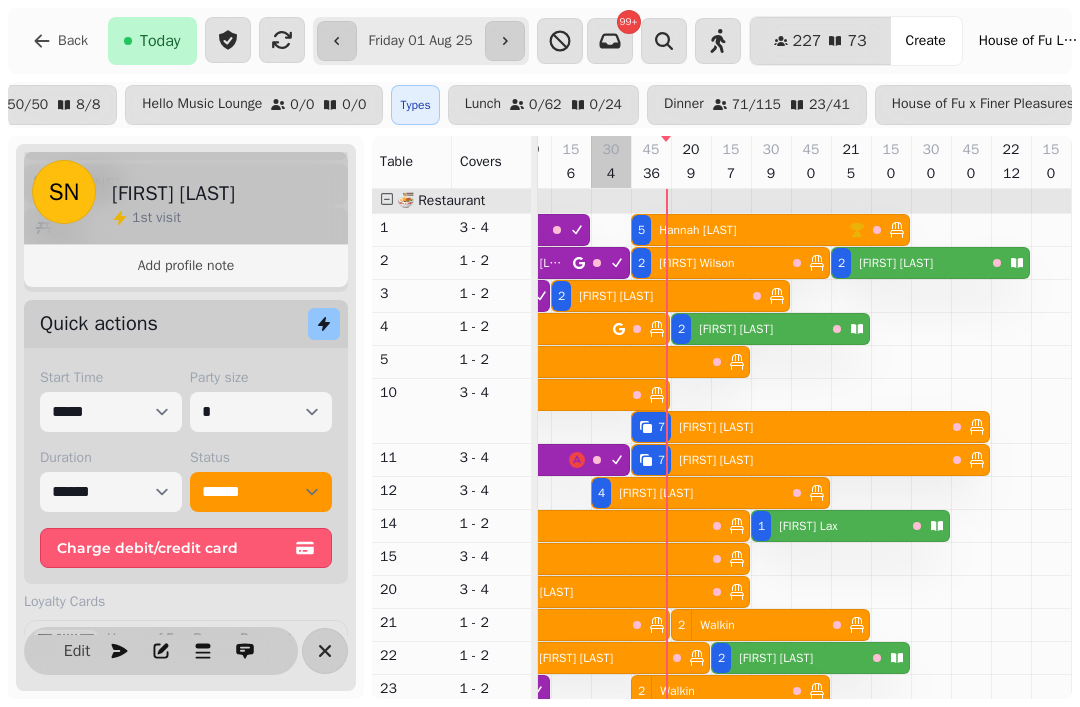 click 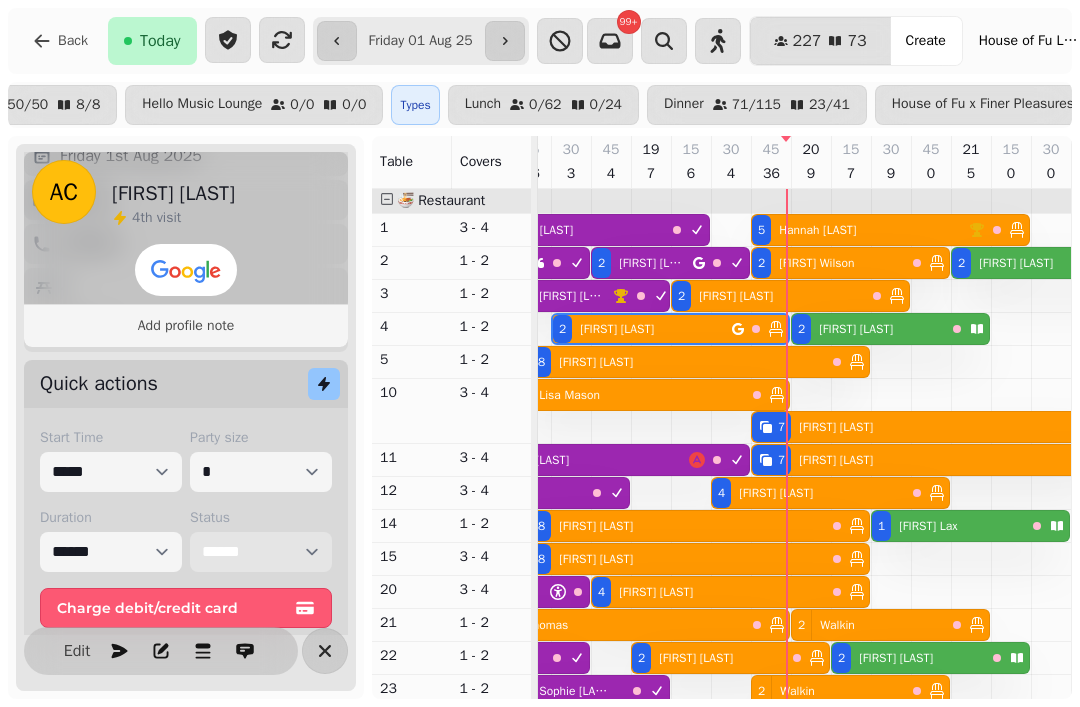click on "**********" at bounding box center [261, 552] 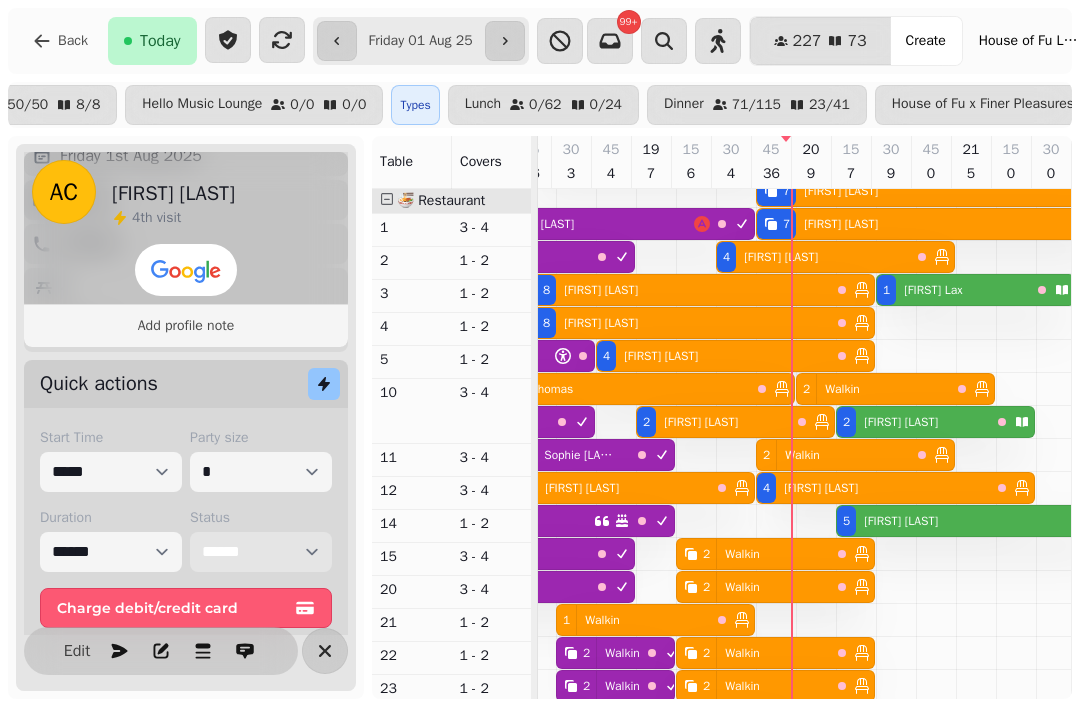 scroll, scrollTop: 241, scrollLeft: 0, axis: vertical 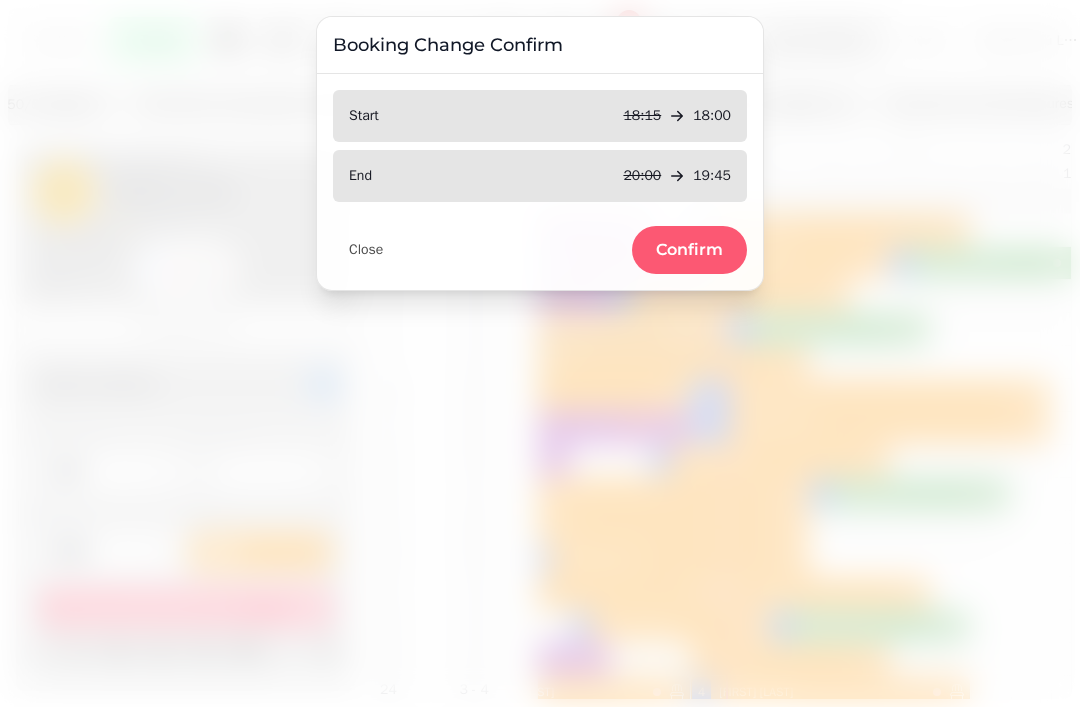 click on "Confirm" at bounding box center [689, 250] 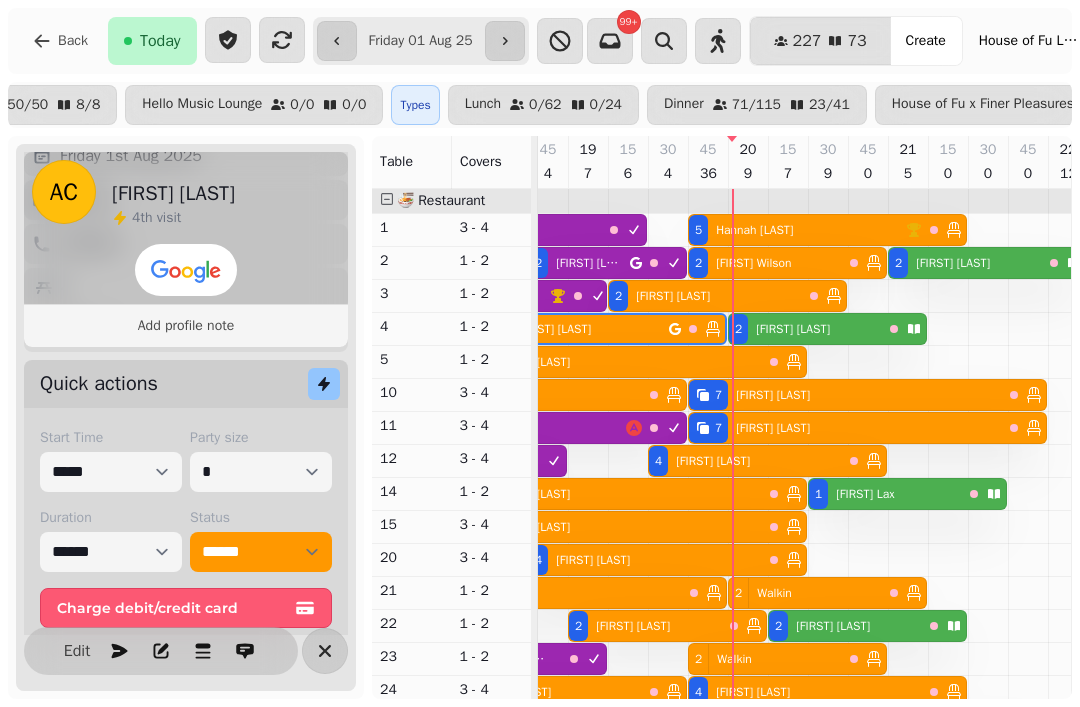 click on "[FIRST]   [LAST]" at bounding box center (789, 329) 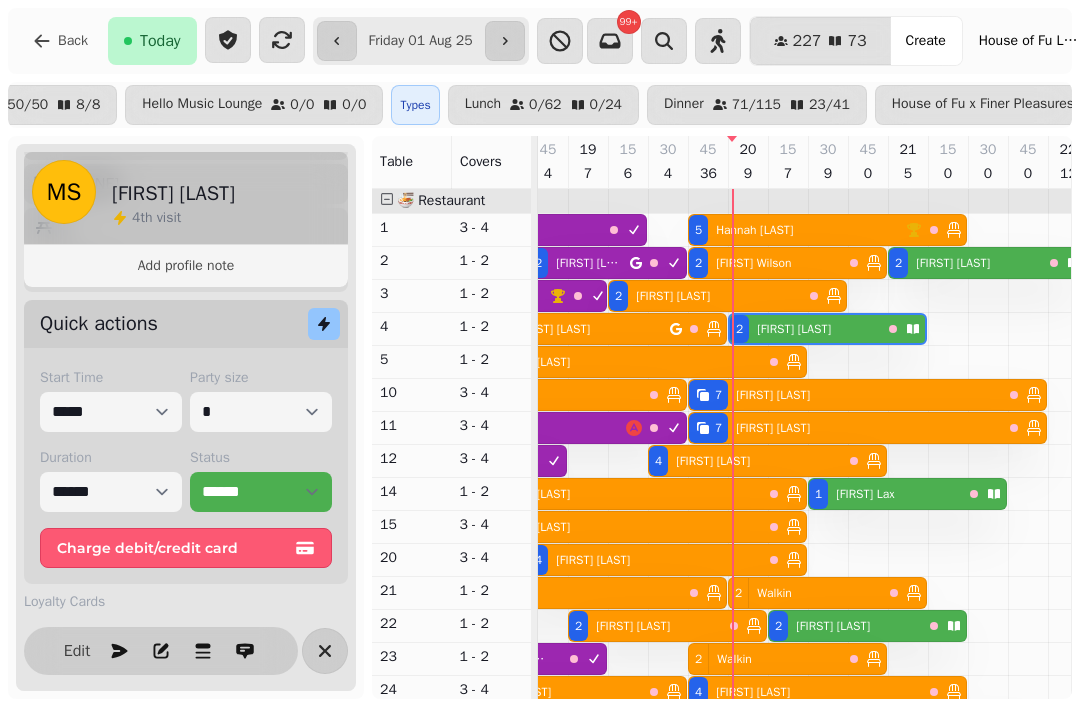 scroll, scrollTop: 0, scrollLeft: 1347, axis: horizontal 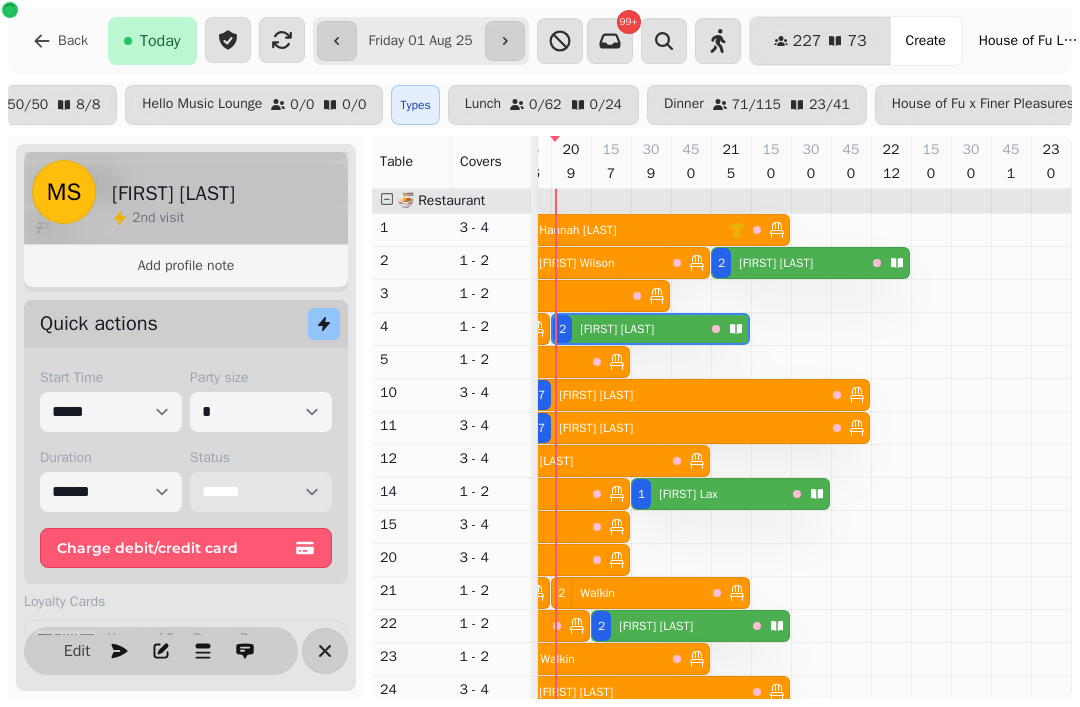 click on "**********" at bounding box center (261, 492) 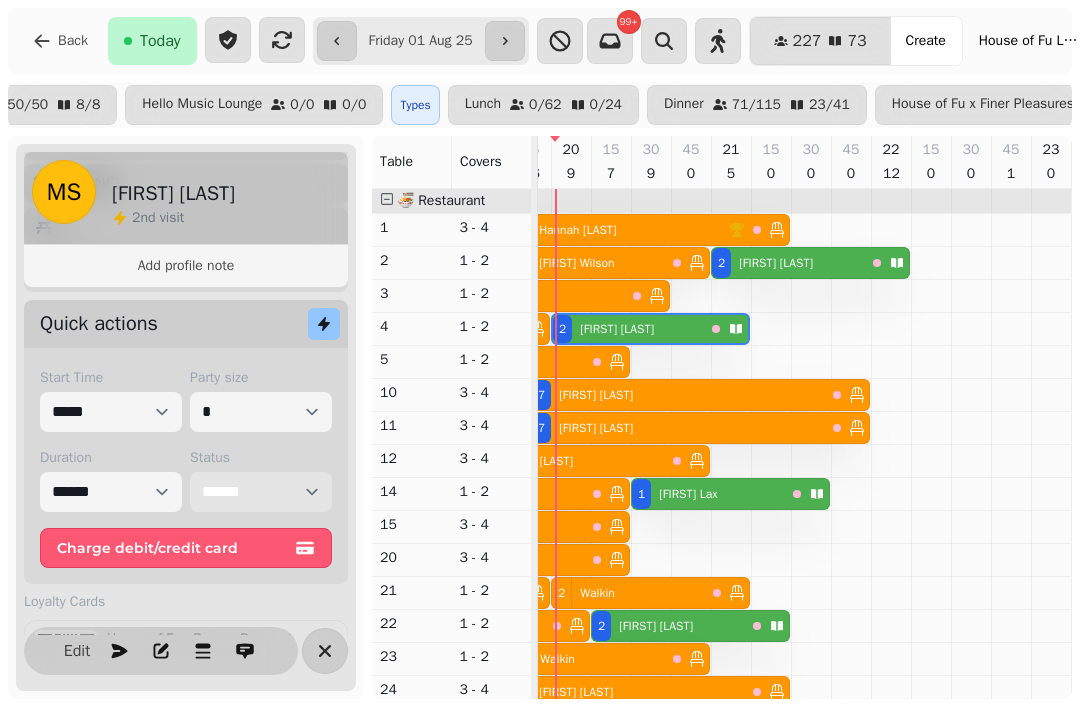 scroll, scrollTop: 179, scrollLeft: 1321, axis: both 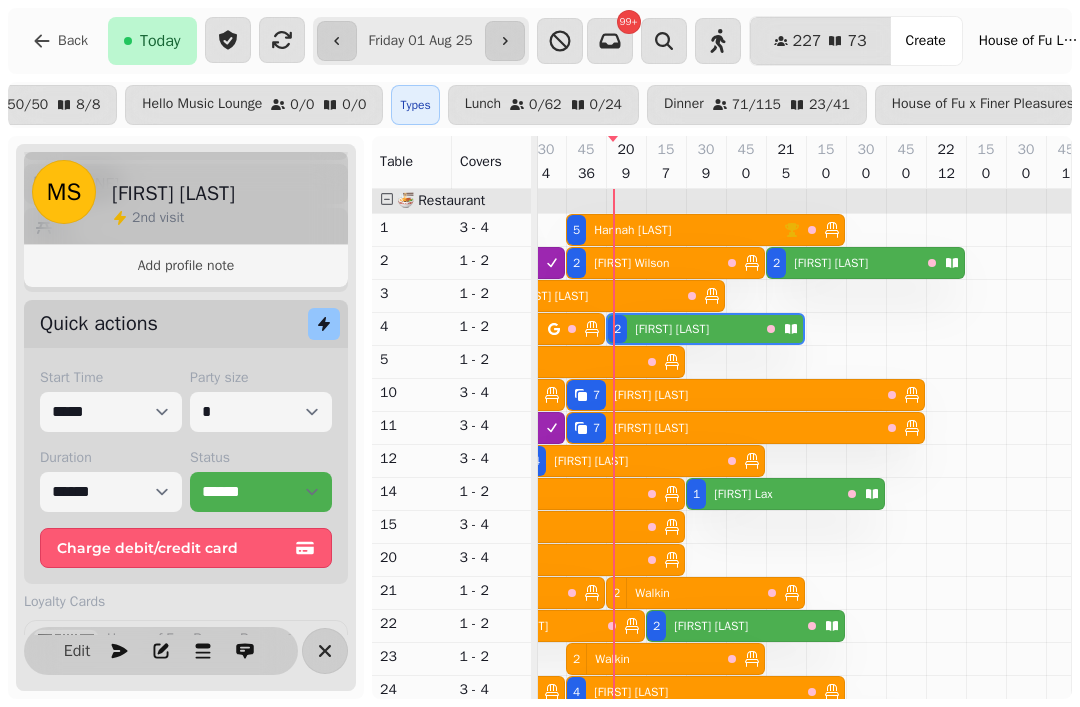 click on "Create" at bounding box center (926, 41) 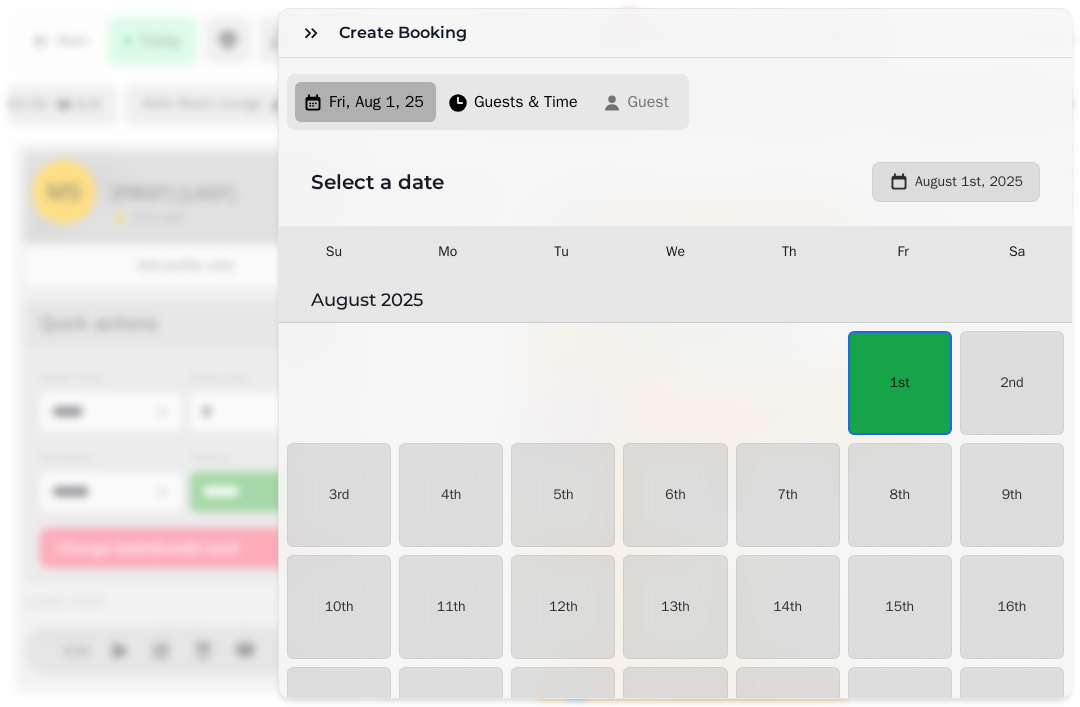 click on "Guests & Time" at bounding box center (526, 102) 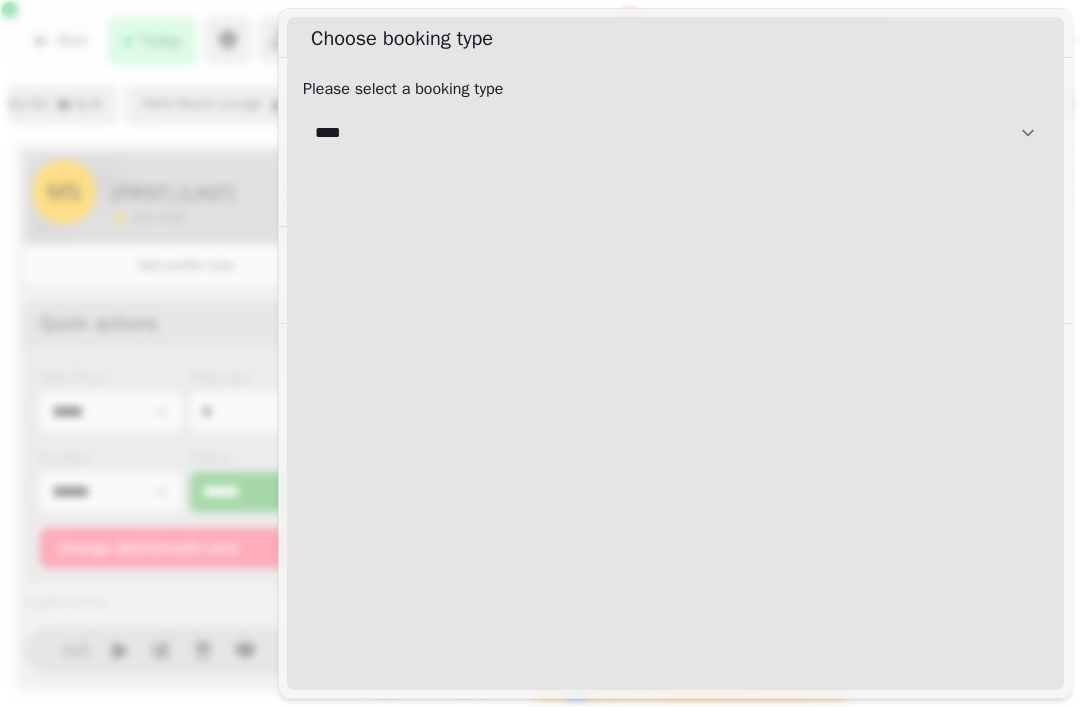 click on "**********" at bounding box center (675, 133) 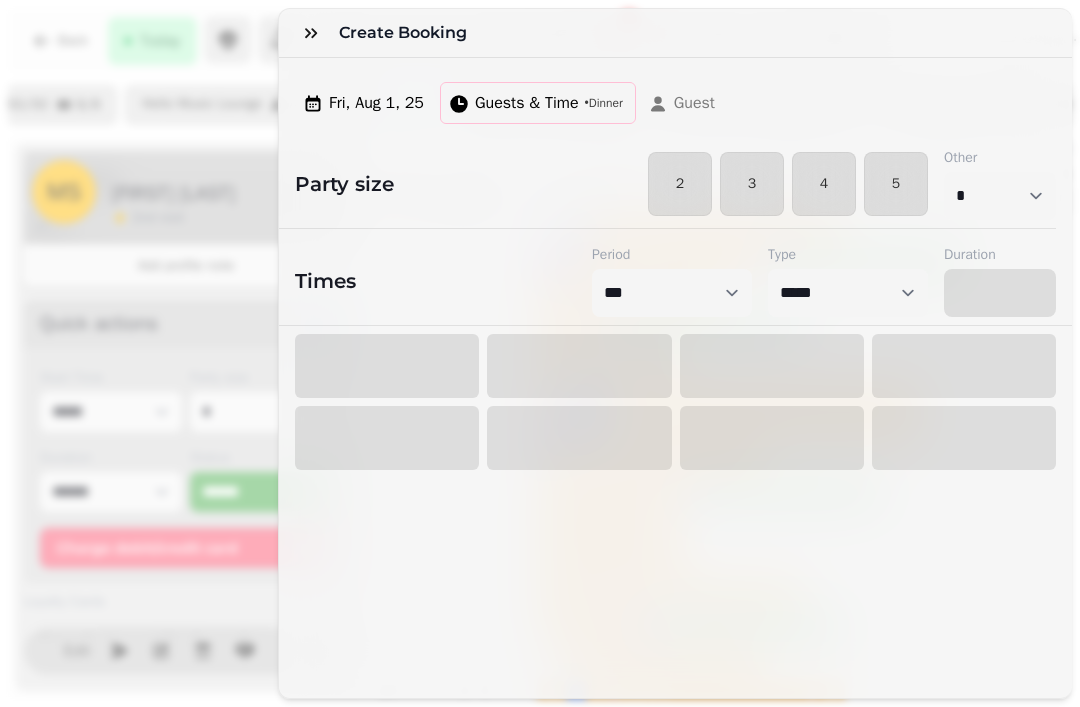 select on "****" 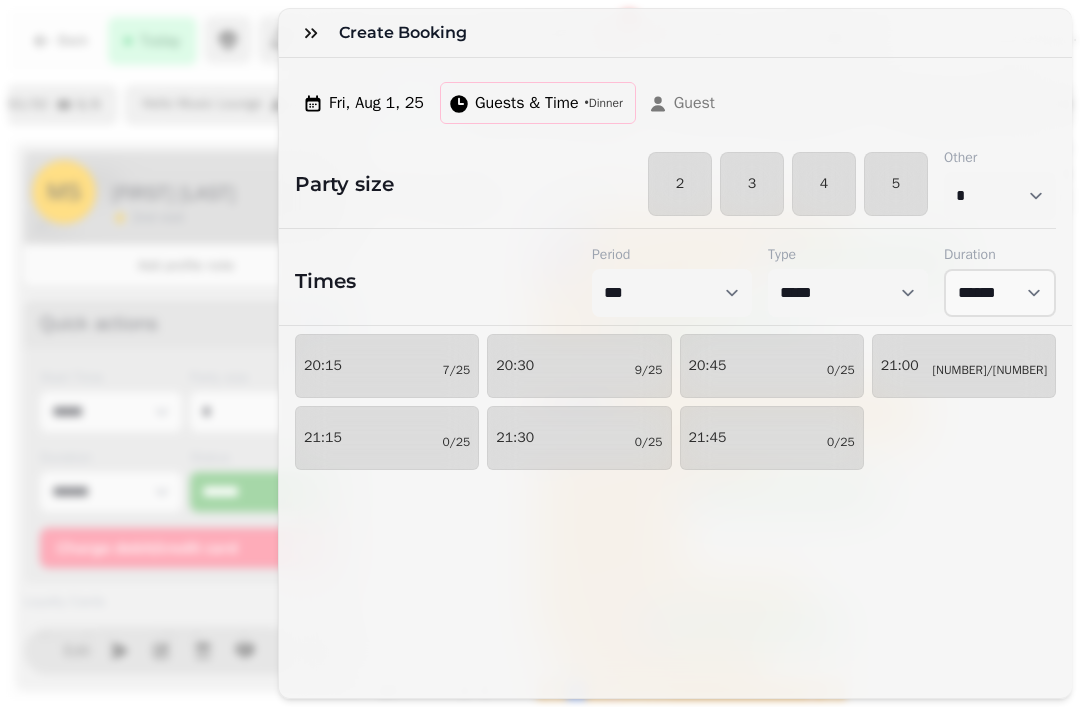 click on "20:45 0/25" at bounding box center [772, 366] 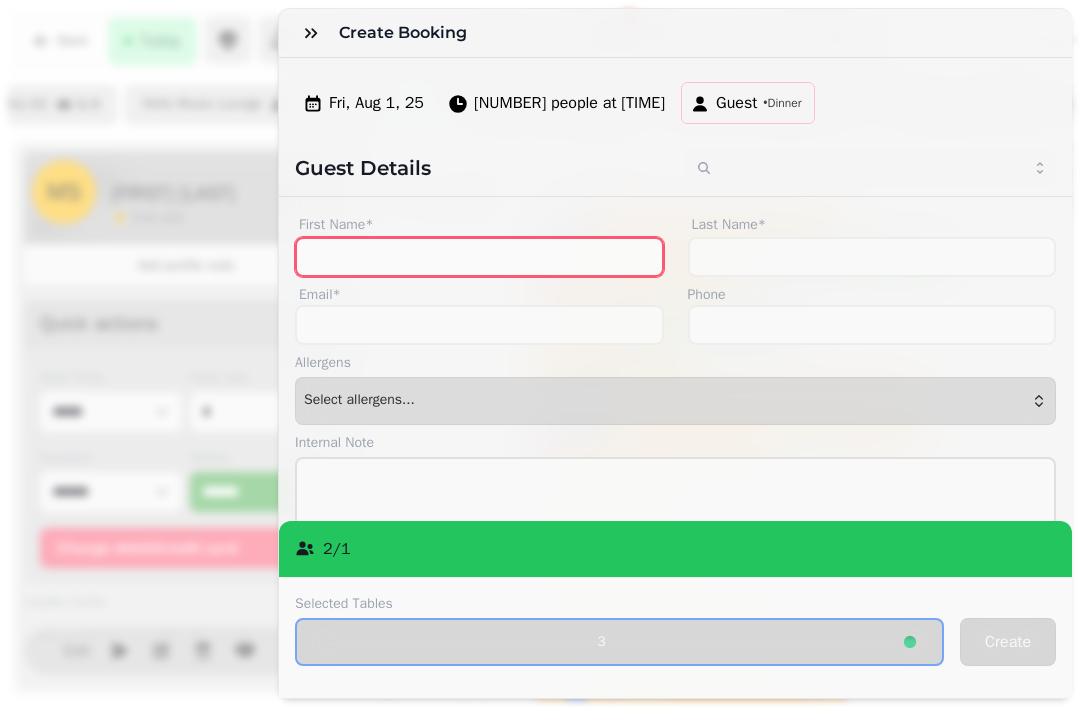 click on "First Name*" at bounding box center (479, 257) 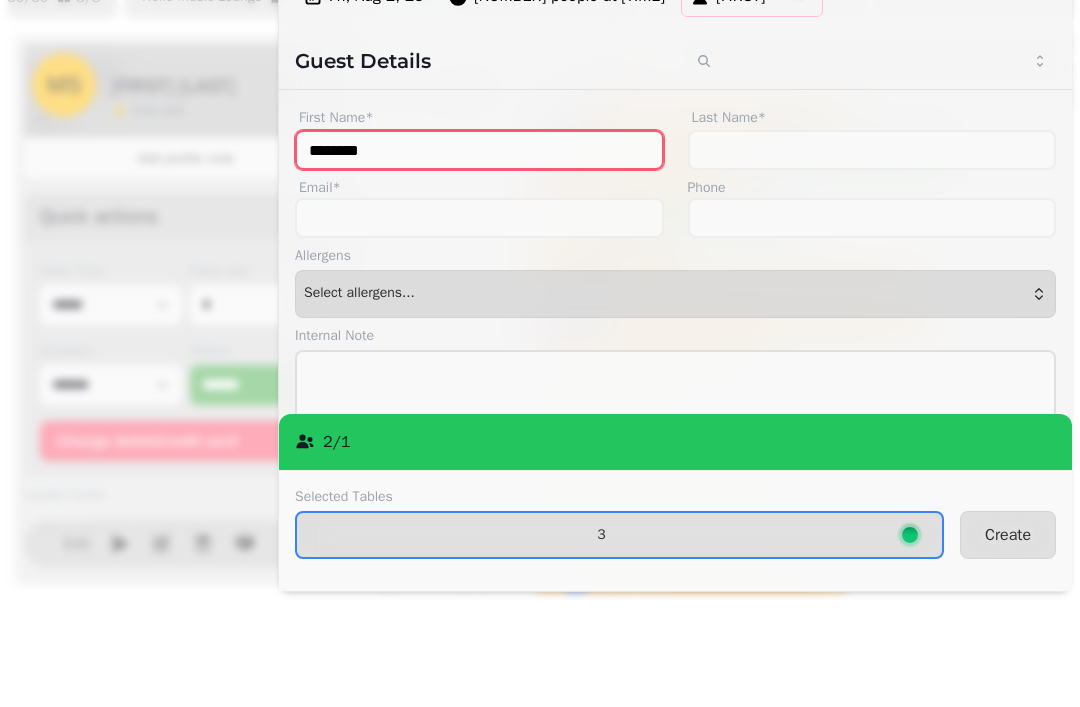 type on "*******" 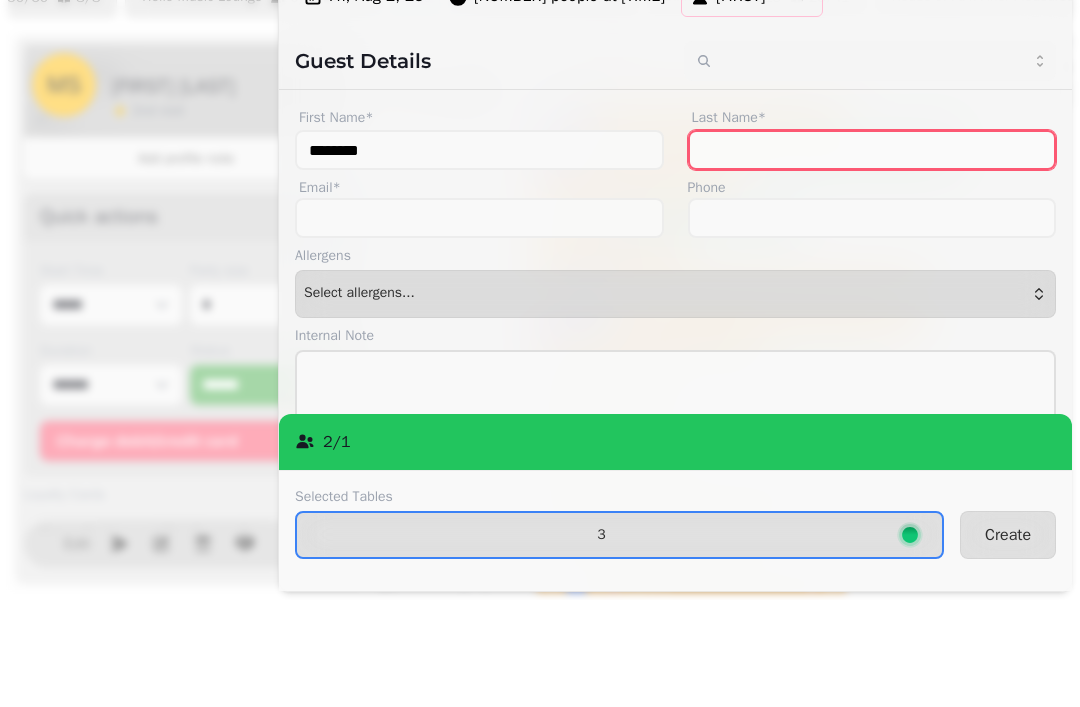 click on "Last Name*" at bounding box center [872, 257] 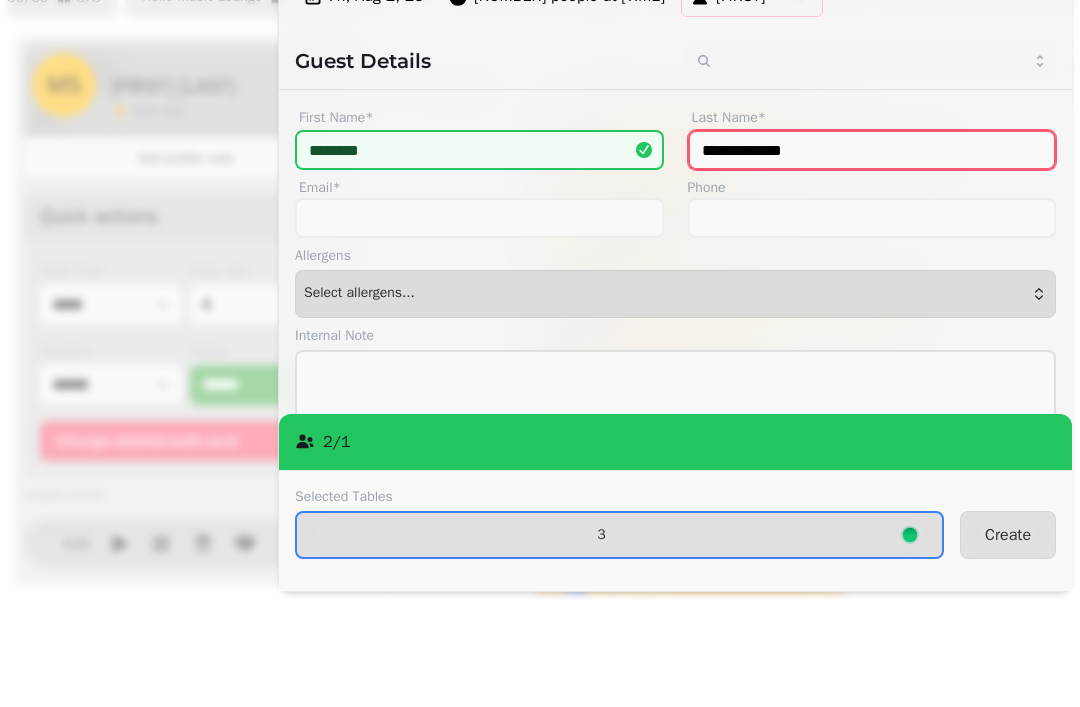 type on "**********" 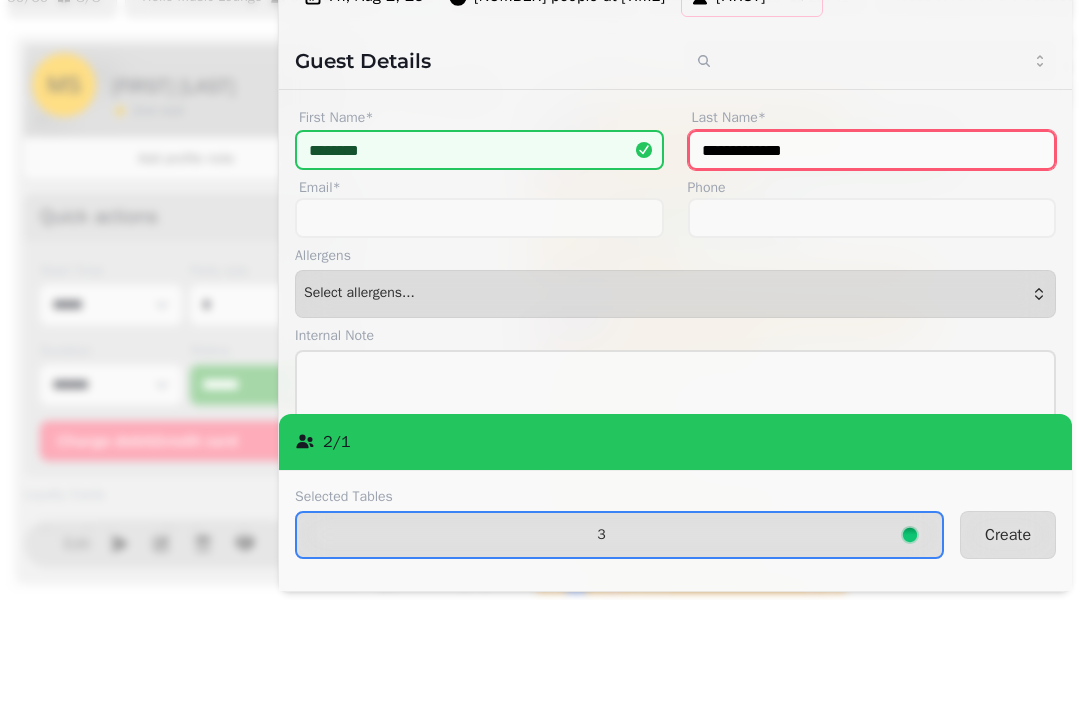 click on "Create" at bounding box center (1008, 642) 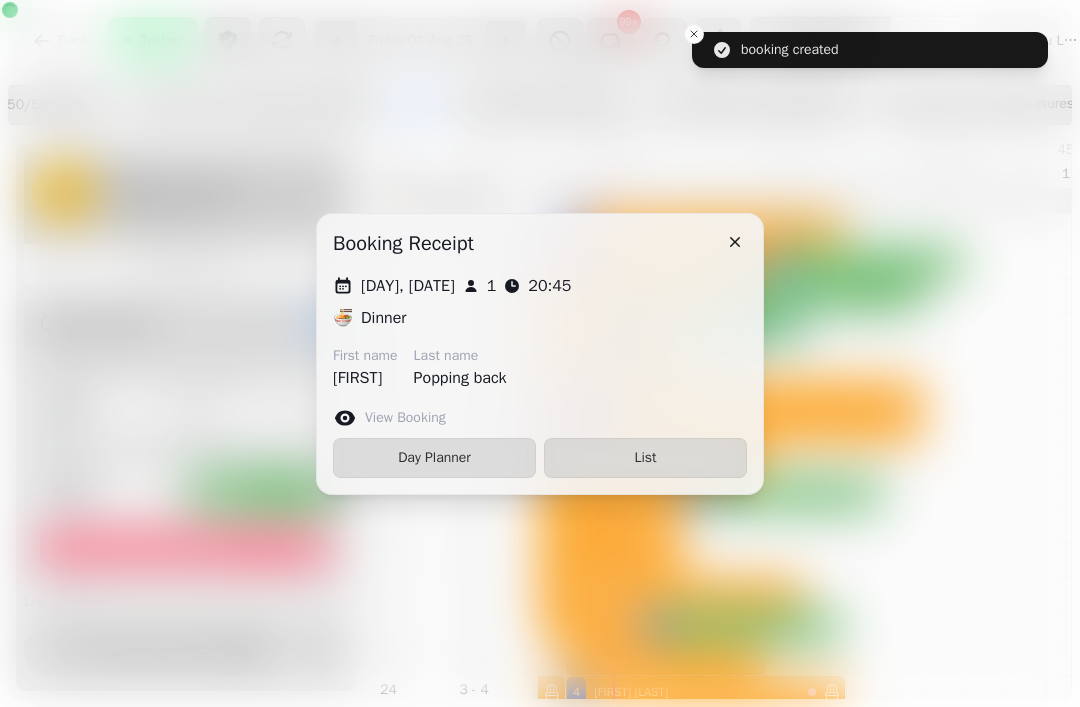 click 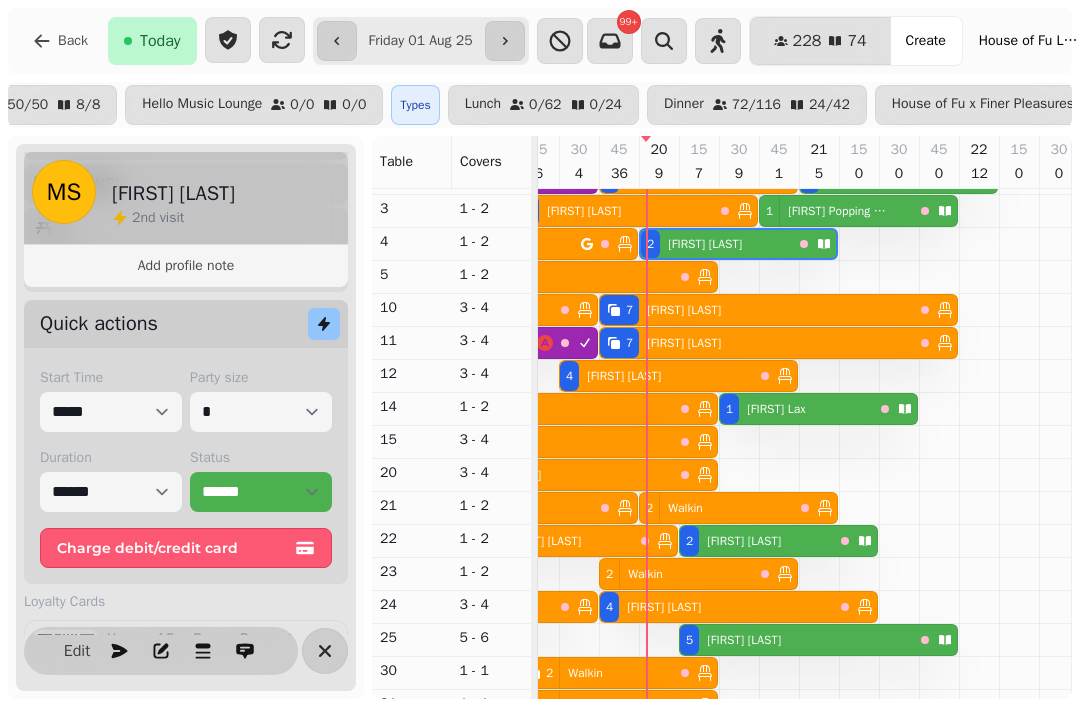 scroll, scrollTop: 195, scrollLeft: 1264, axis: both 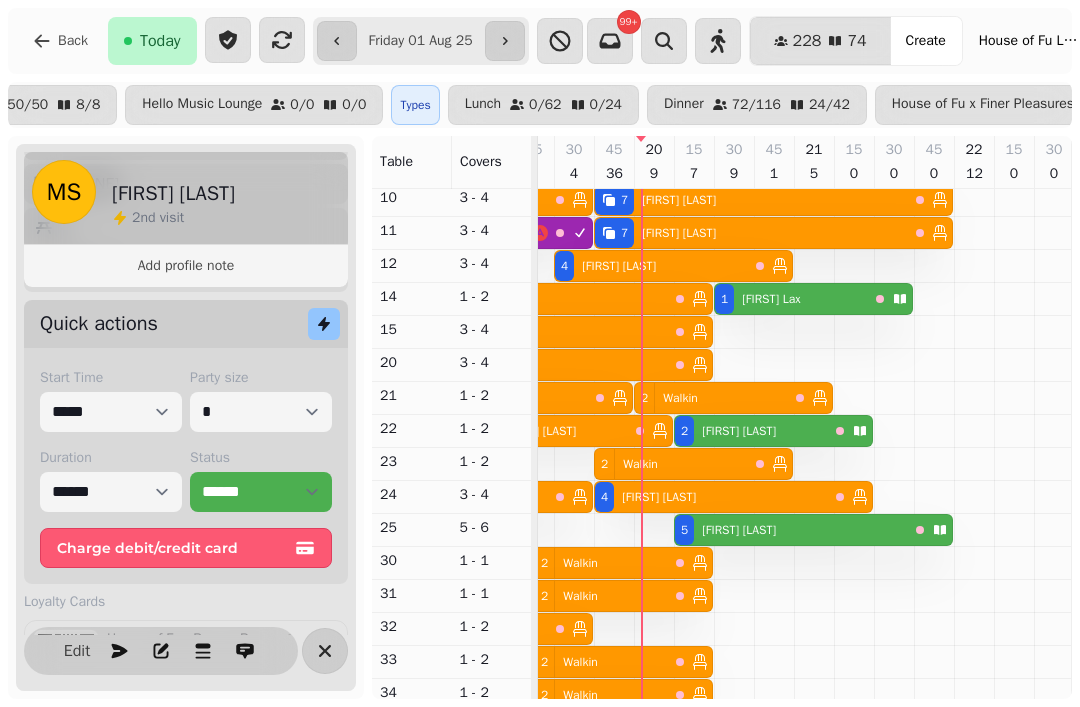 click on "[NUMBER] [FIRST]   [LAST]" at bounding box center [791, 530] 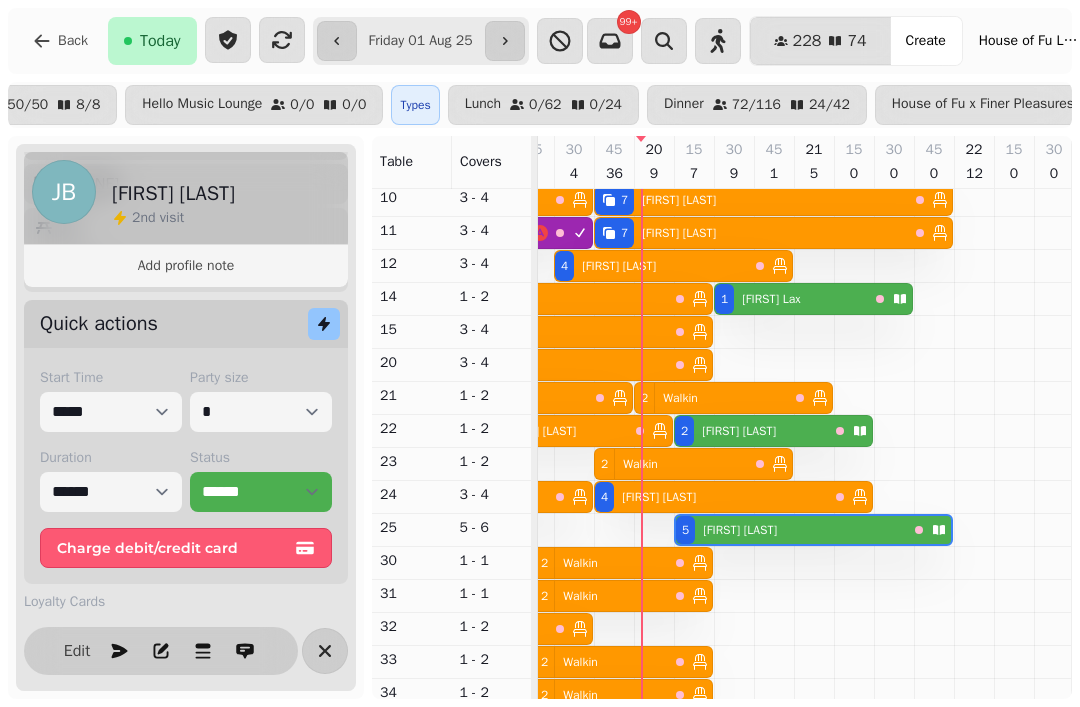 scroll, scrollTop: 0, scrollLeft: 1387, axis: horizontal 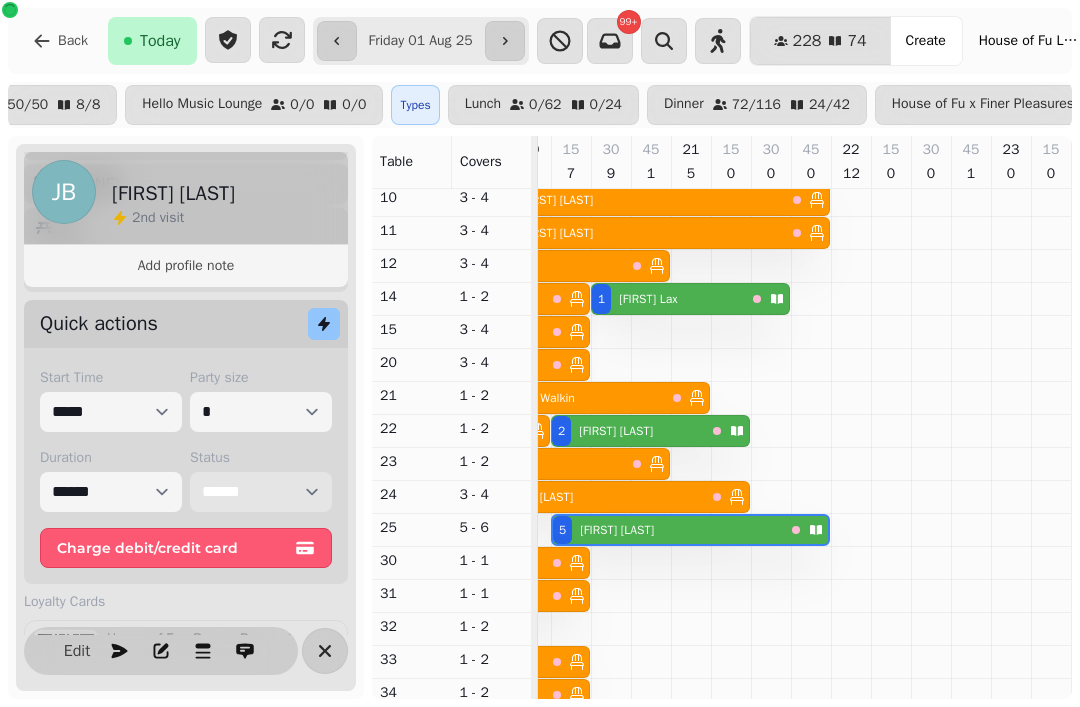 click on "**********" at bounding box center [261, 492] 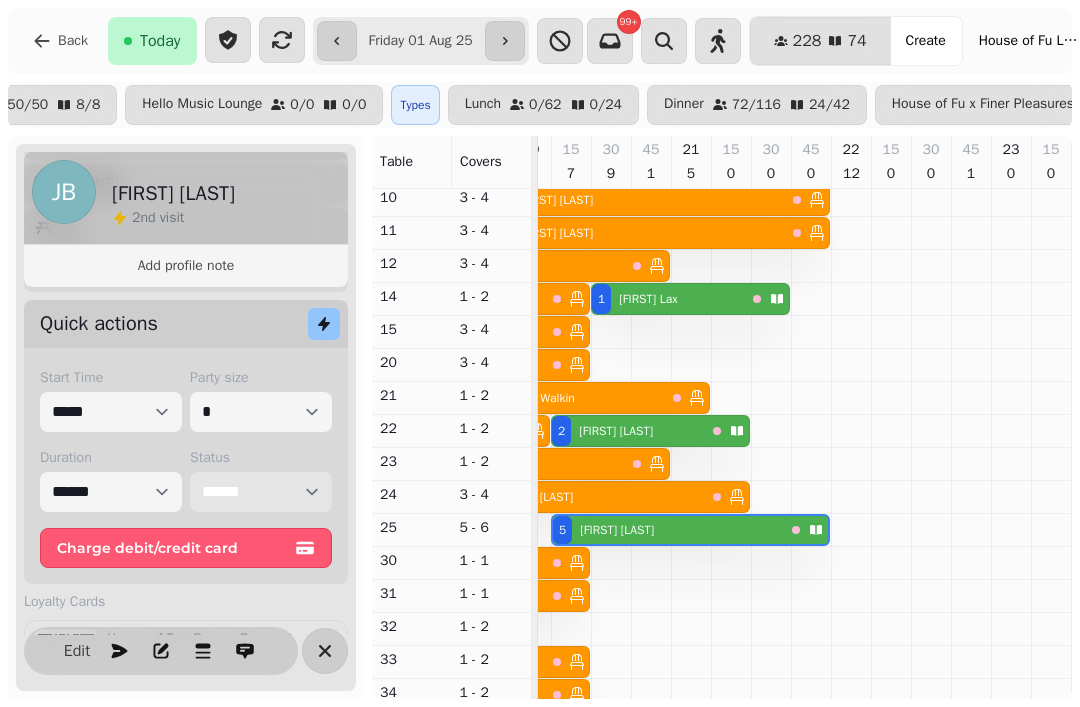 select on "******" 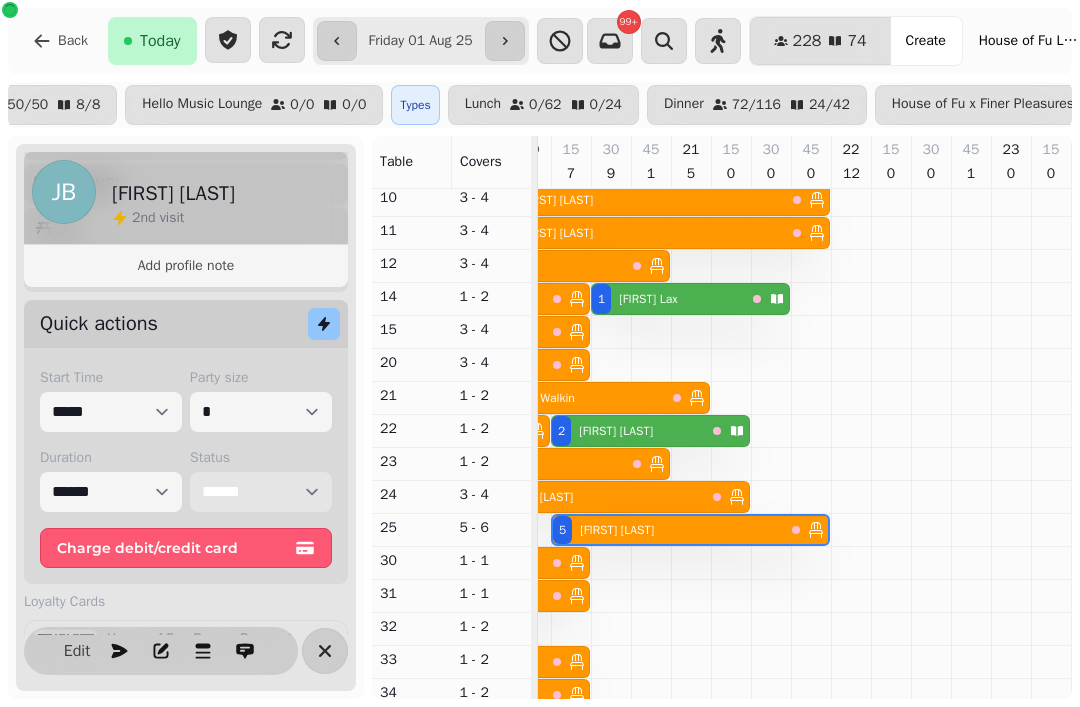 scroll, scrollTop: 0, scrollLeft: 1401, axis: horizontal 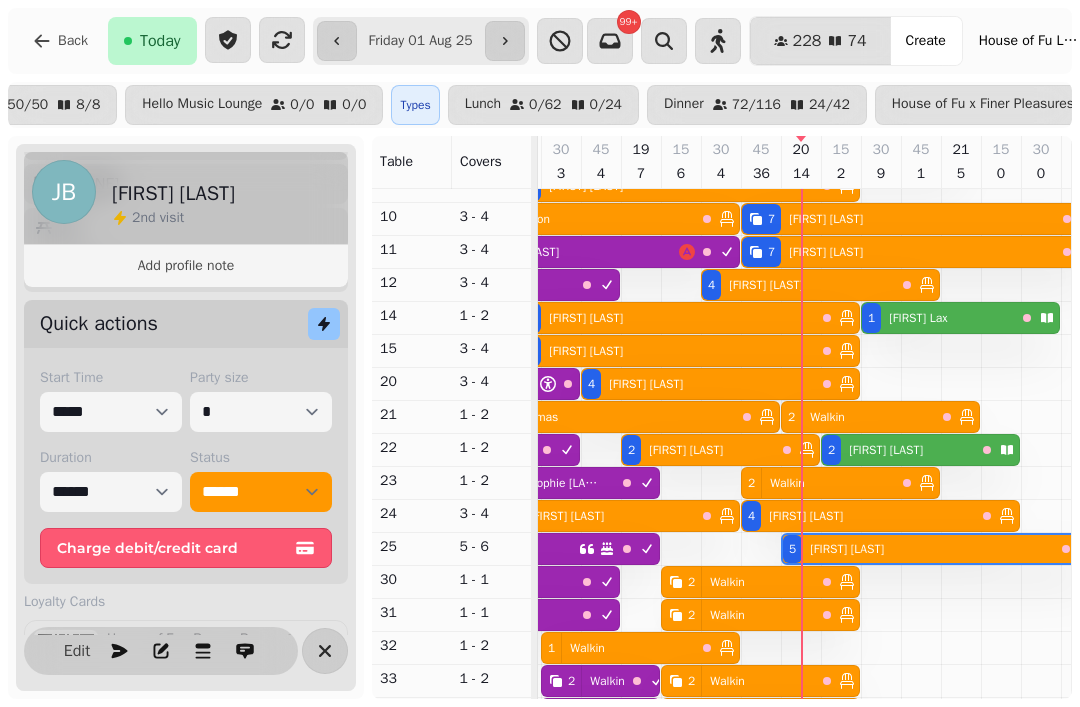 select on "**********" 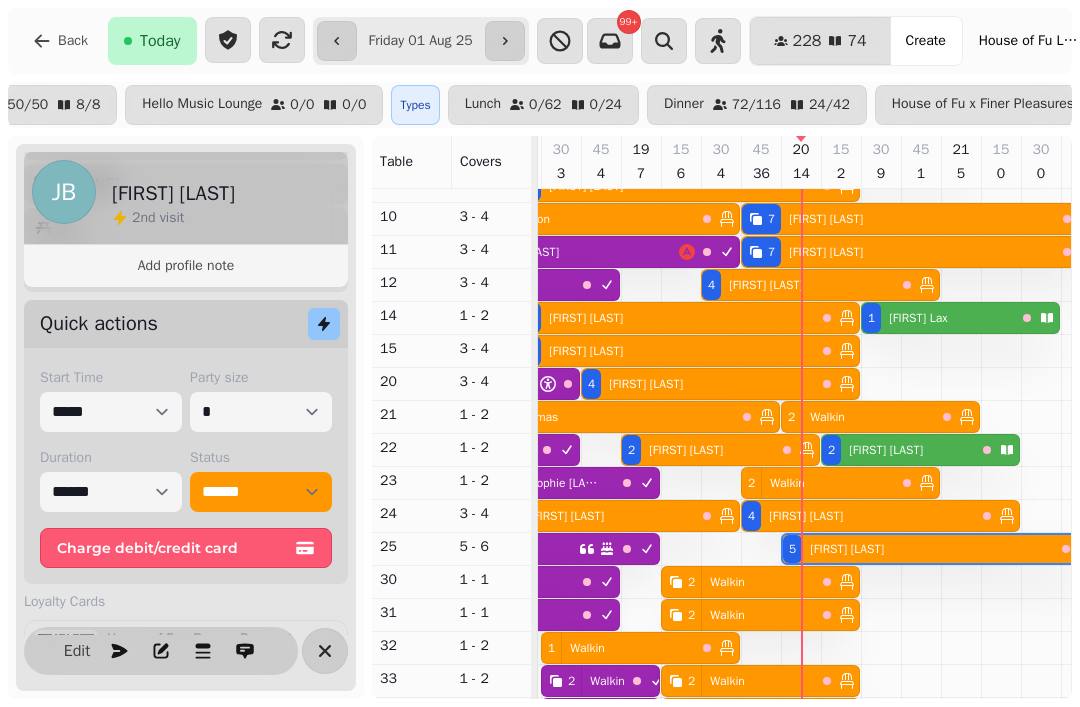 select on "******" 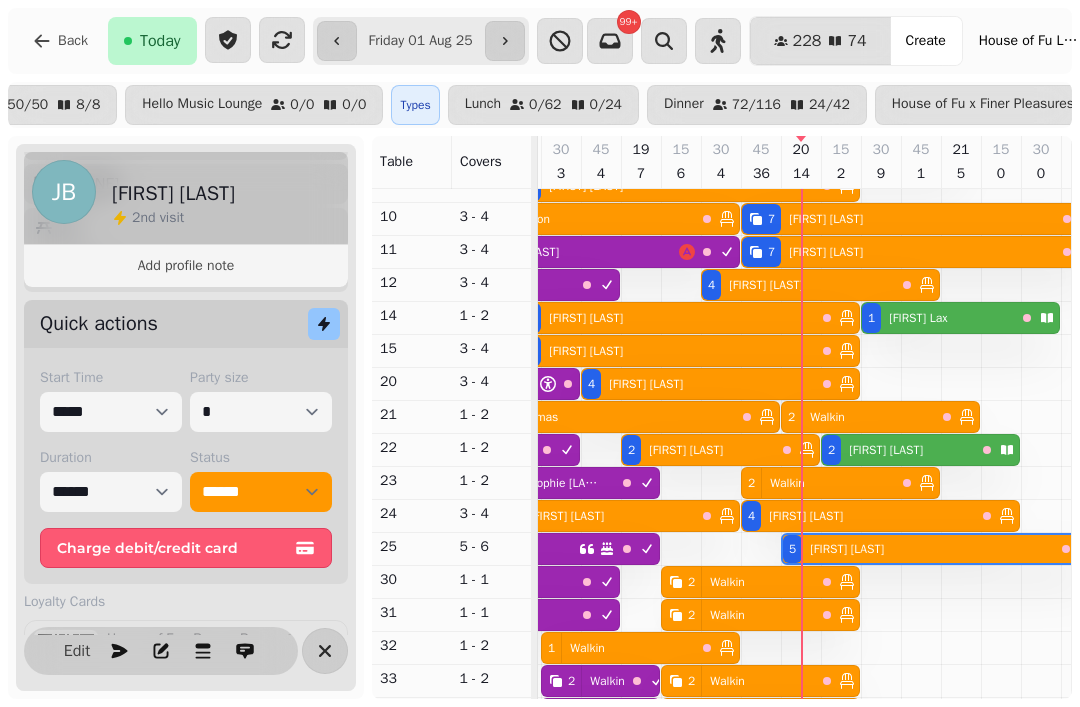 select on "**********" 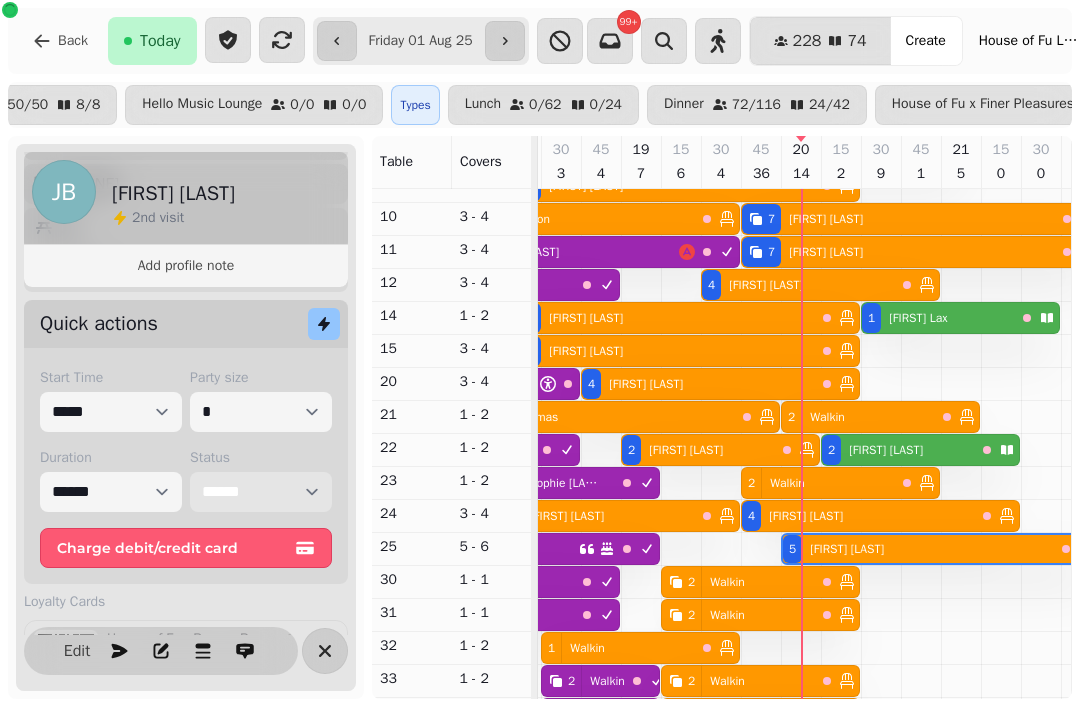 scroll, scrollTop: 256, scrollLeft: 1173, axis: both 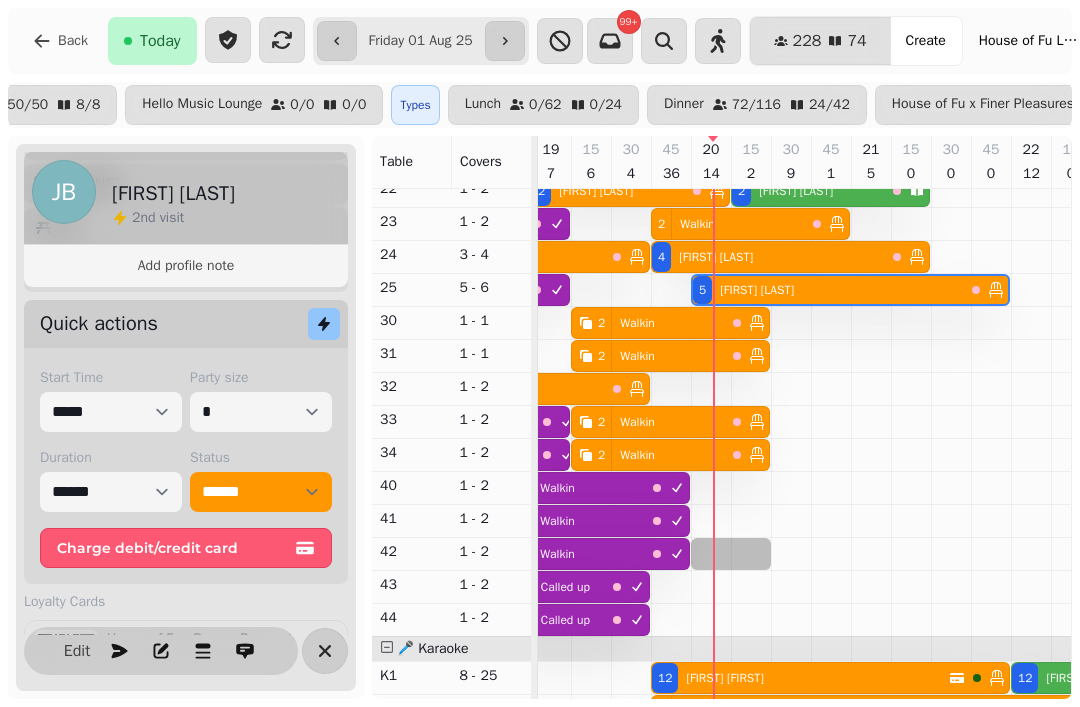 select on "**********" 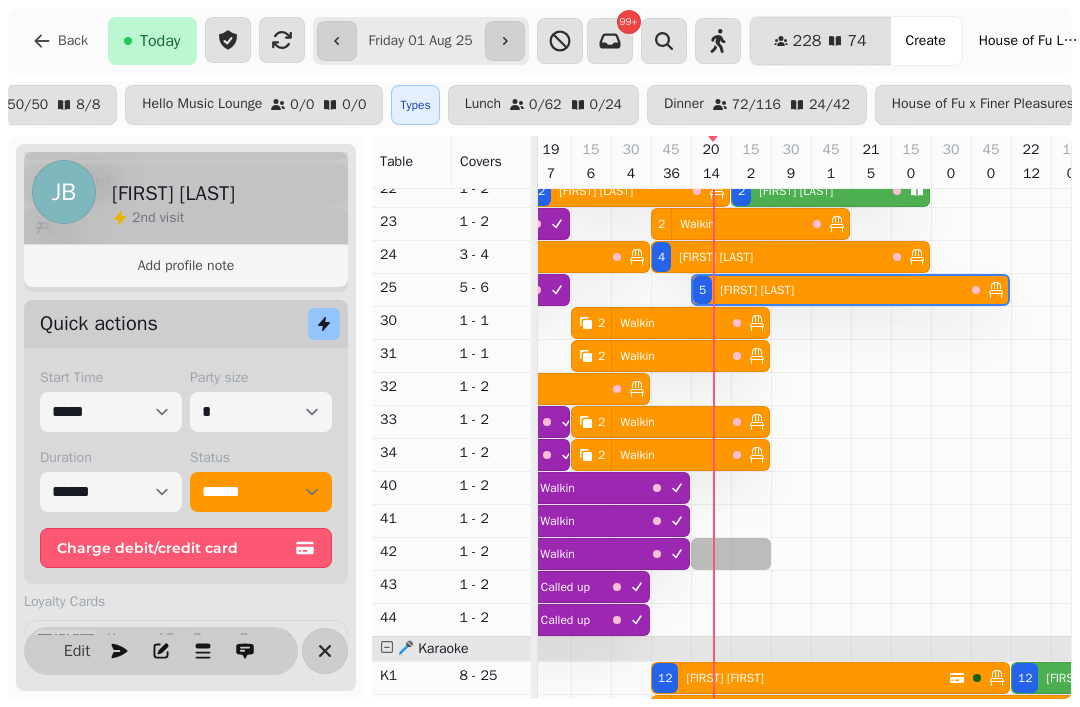select on "*" 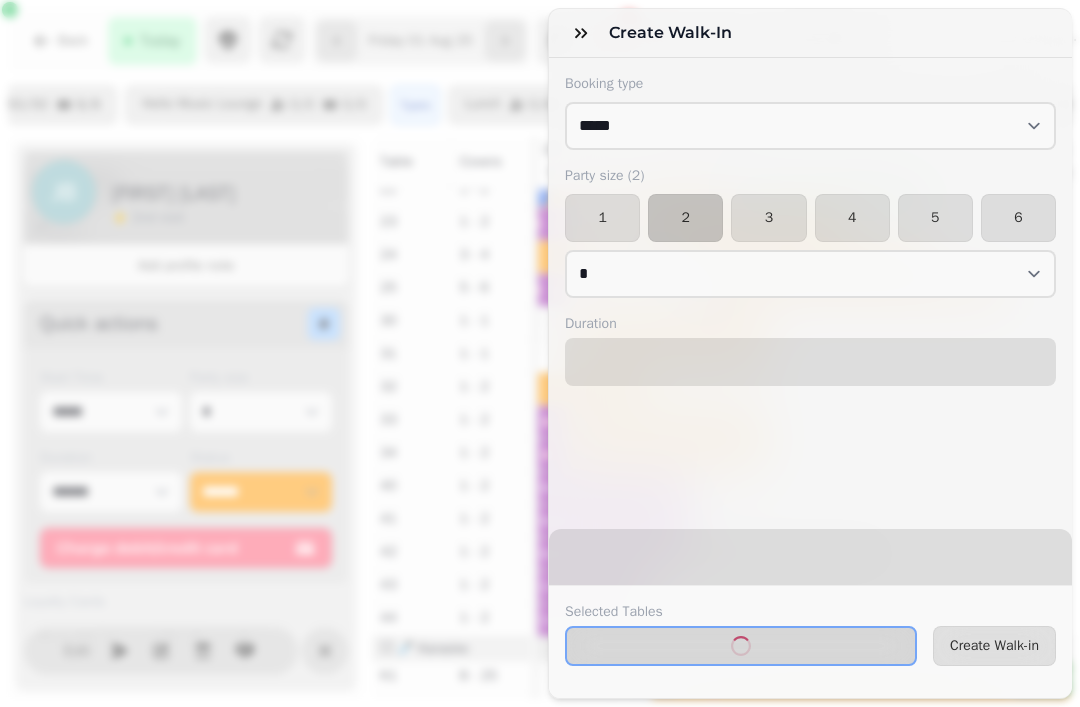 select on "****" 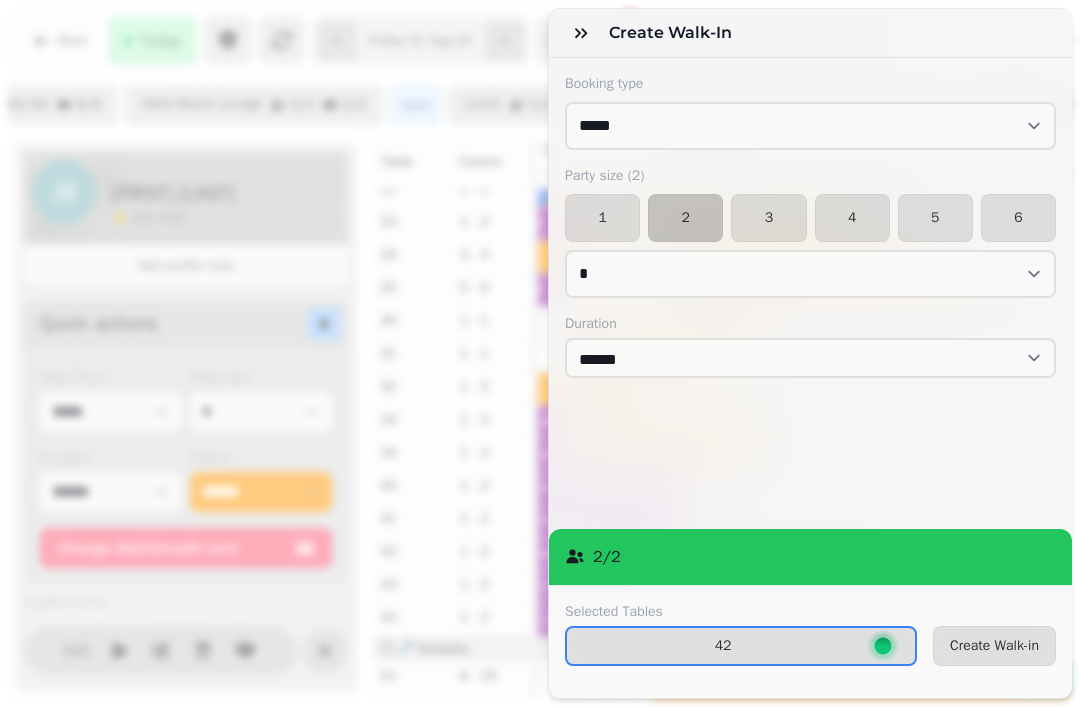 click on "Create Walk-in" at bounding box center (994, 646) 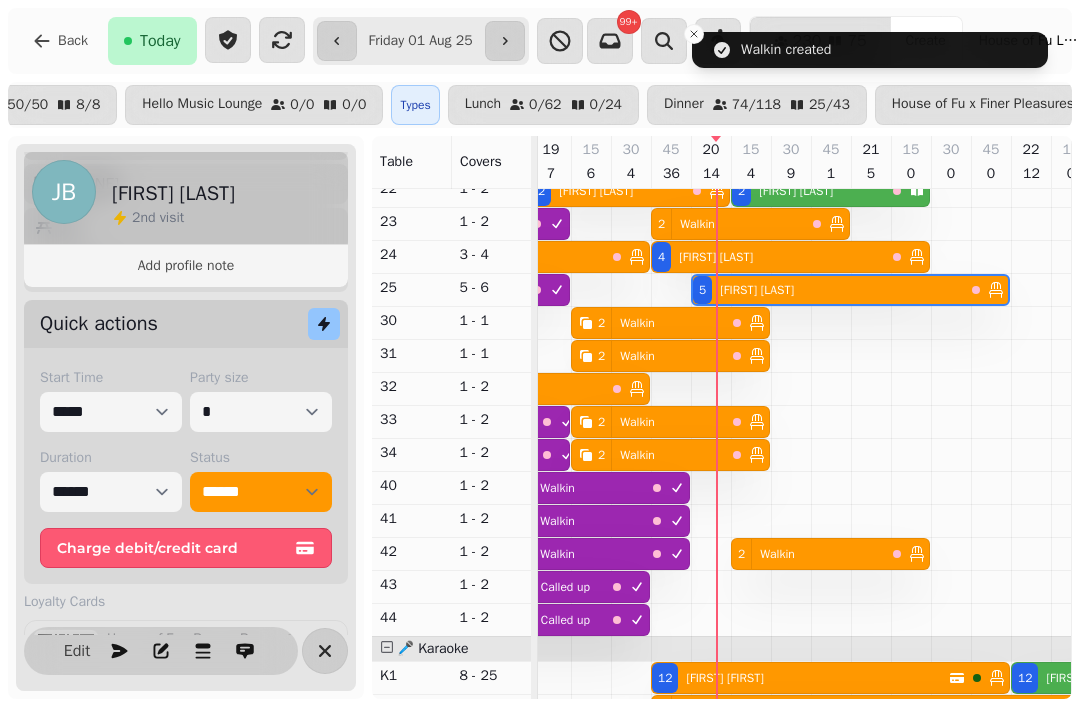 select on "**********" 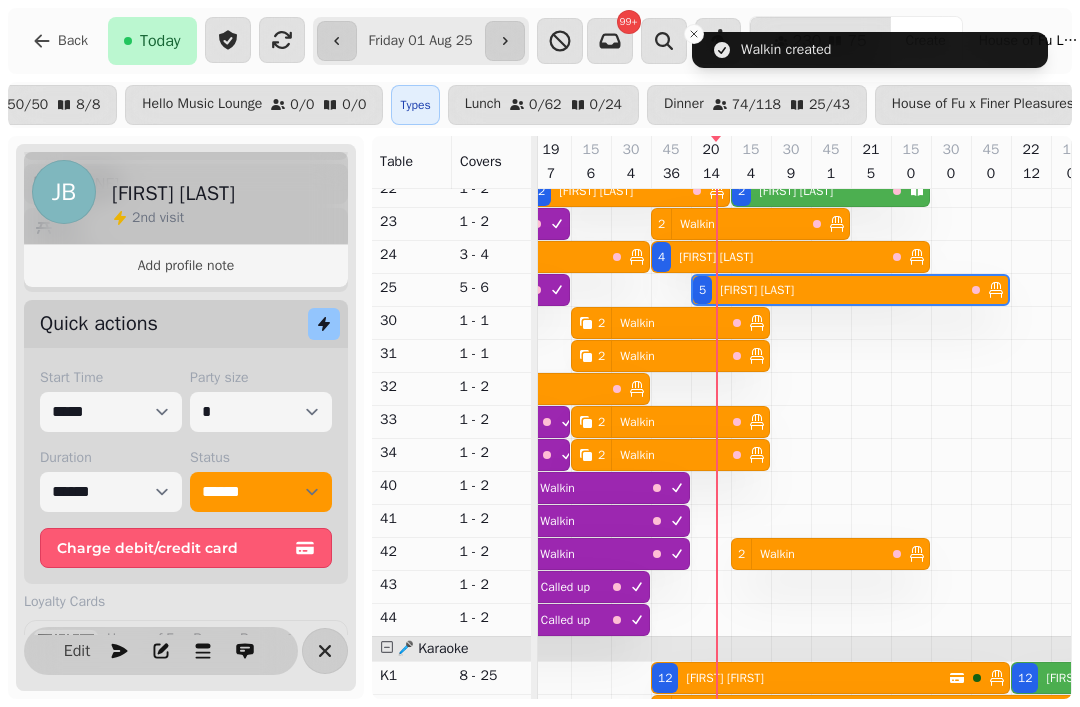 select on "****" 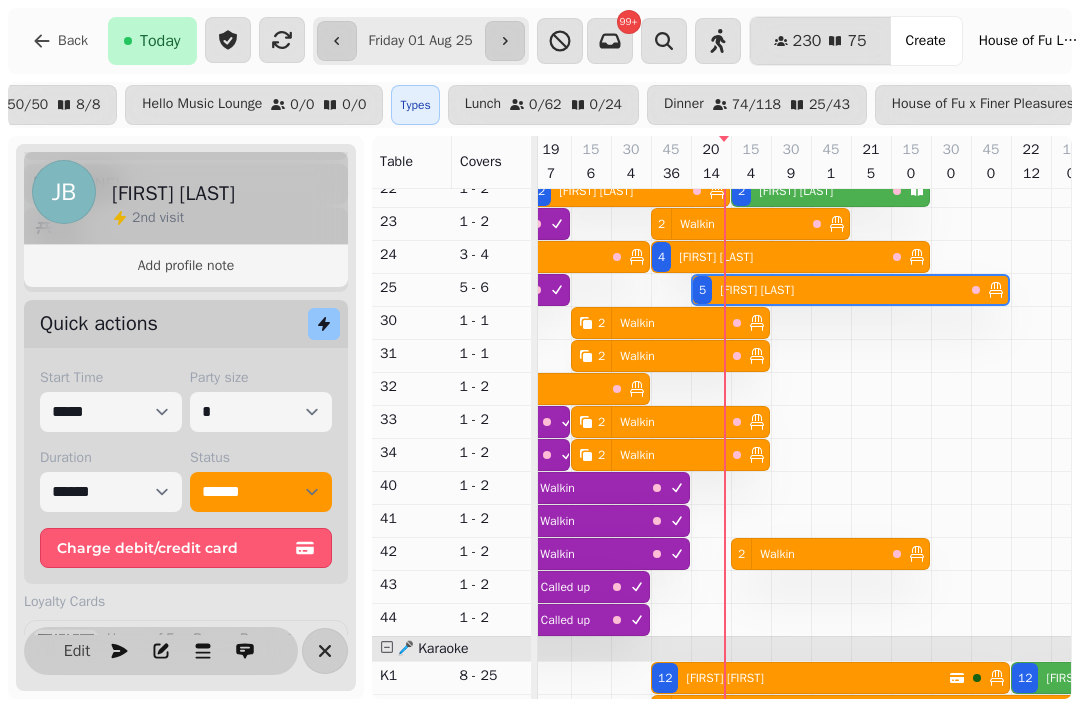 click on "2 Walkin" at bounding box center [808, 554] 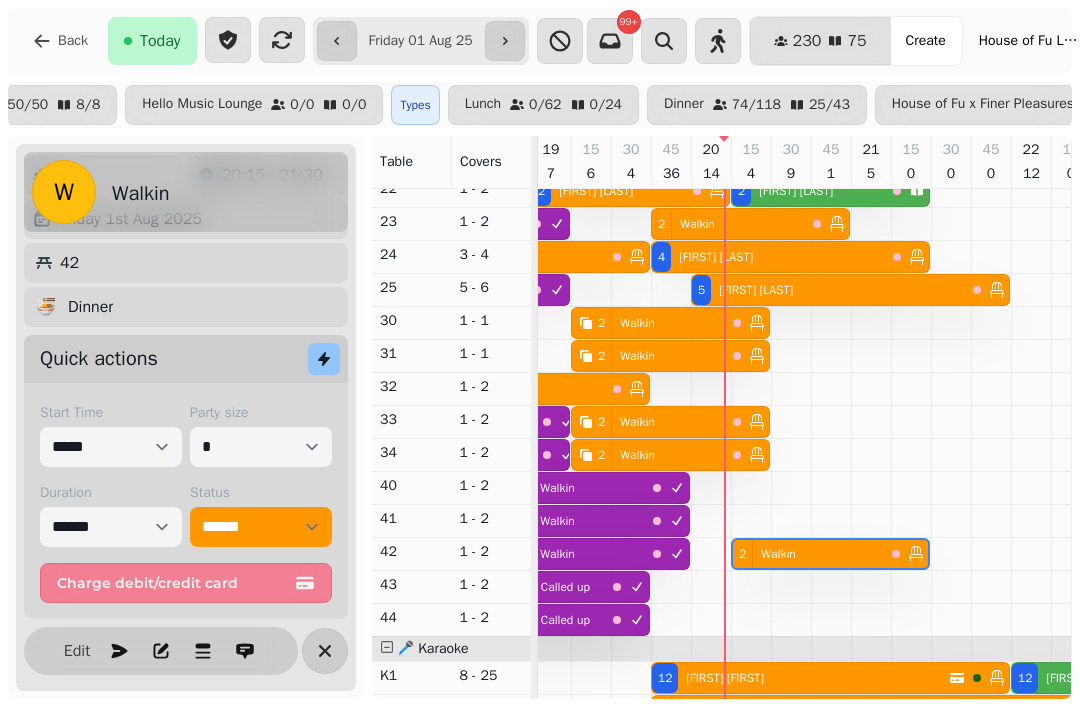 scroll, scrollTop: 85, scrollLeft: 0, axis: vertical 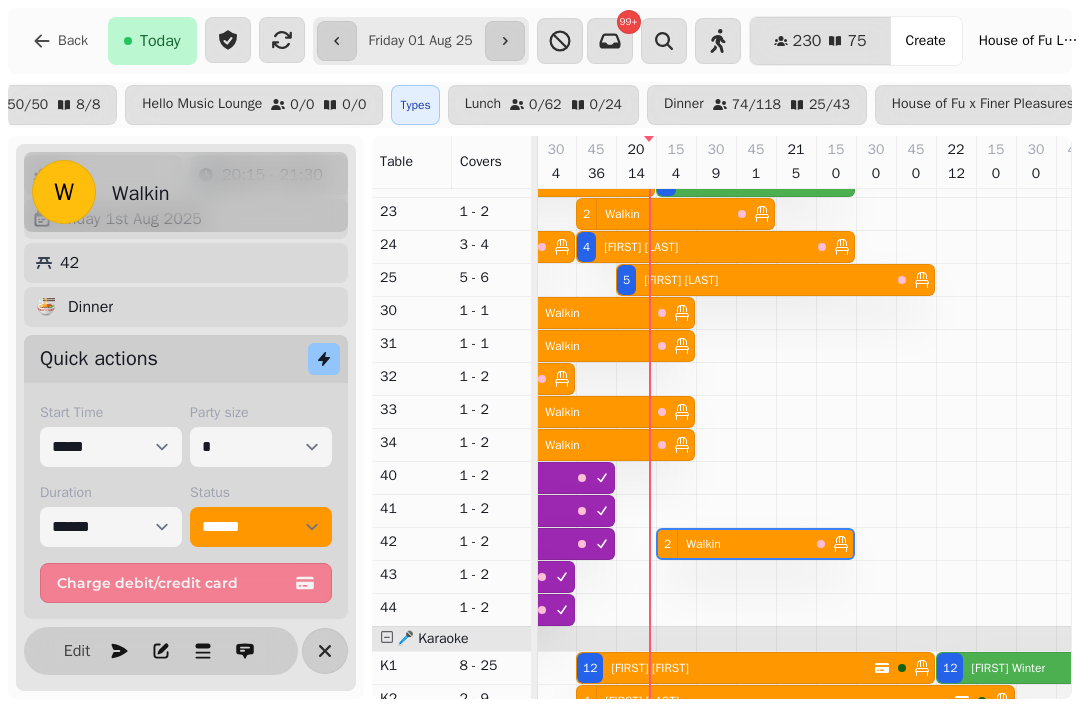click on "Edit" at bounding box center [77, 651] 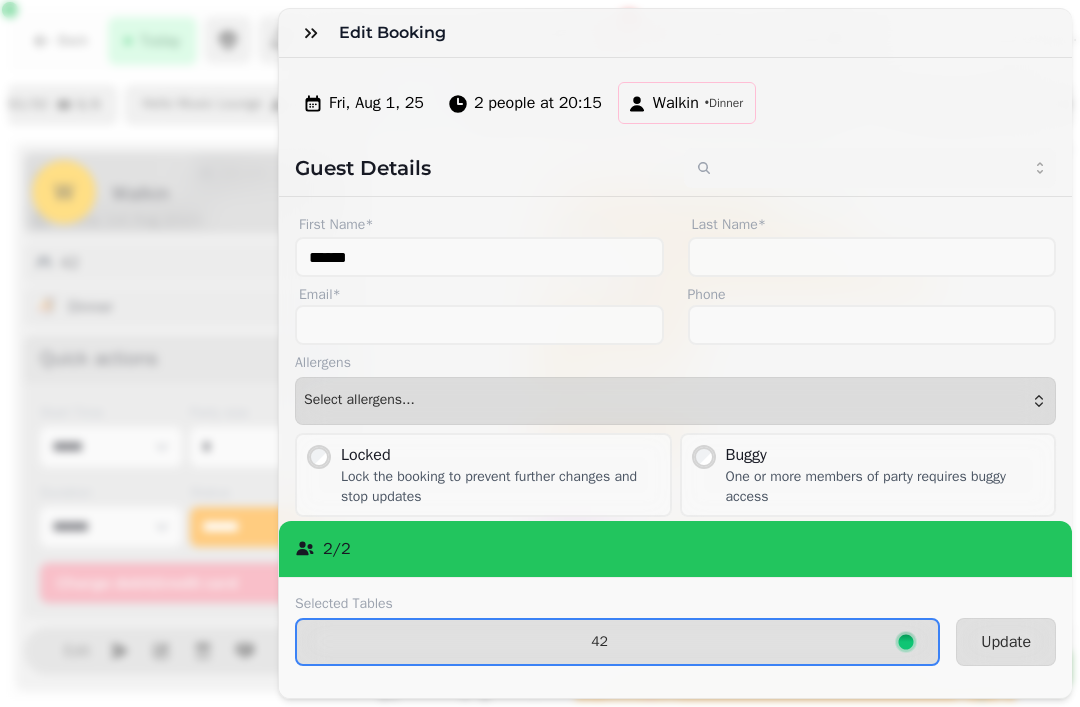 click on "42" at bounding box center [599, 642] 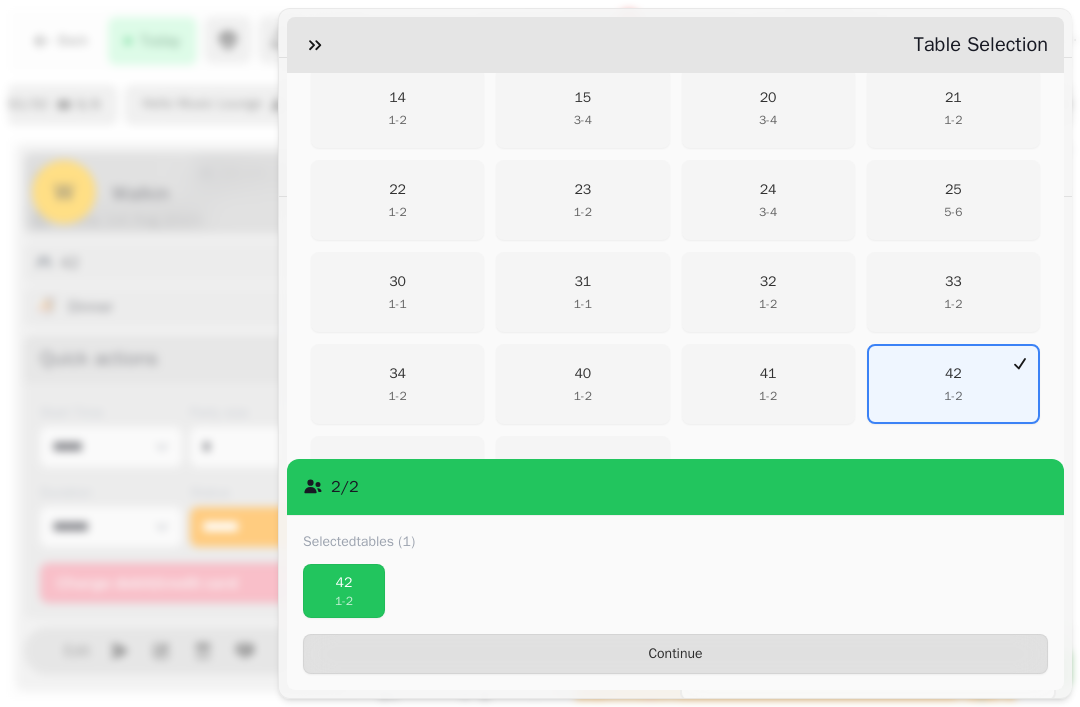 scroll, scrollTop: 638, scrollLeft: 0, axis: vertical 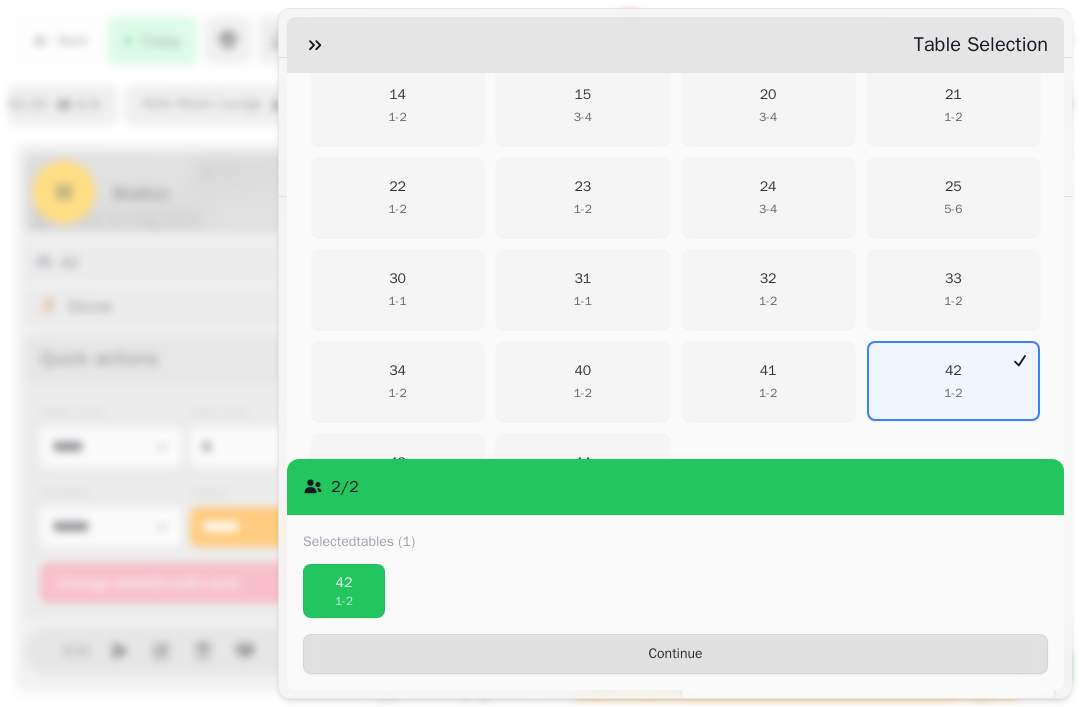 click on "[NUMBER] [NUMBER]  -  [NUMBER]" at bounding box center (768, 381) 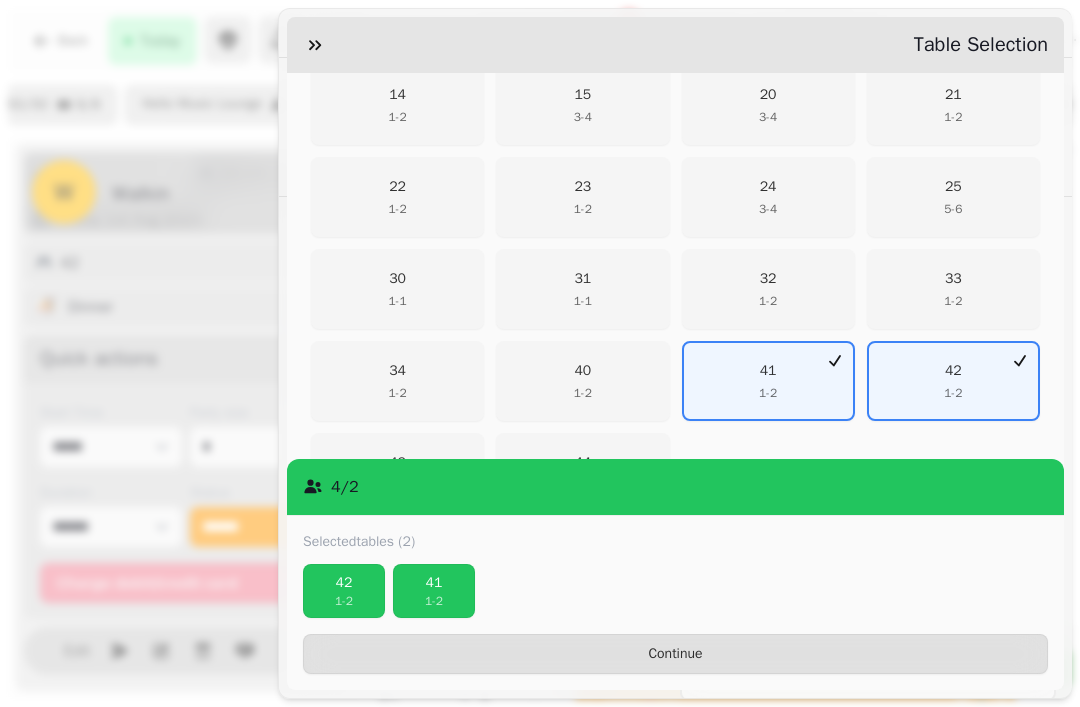 click on "Continue" at bounding box center (675, 654) 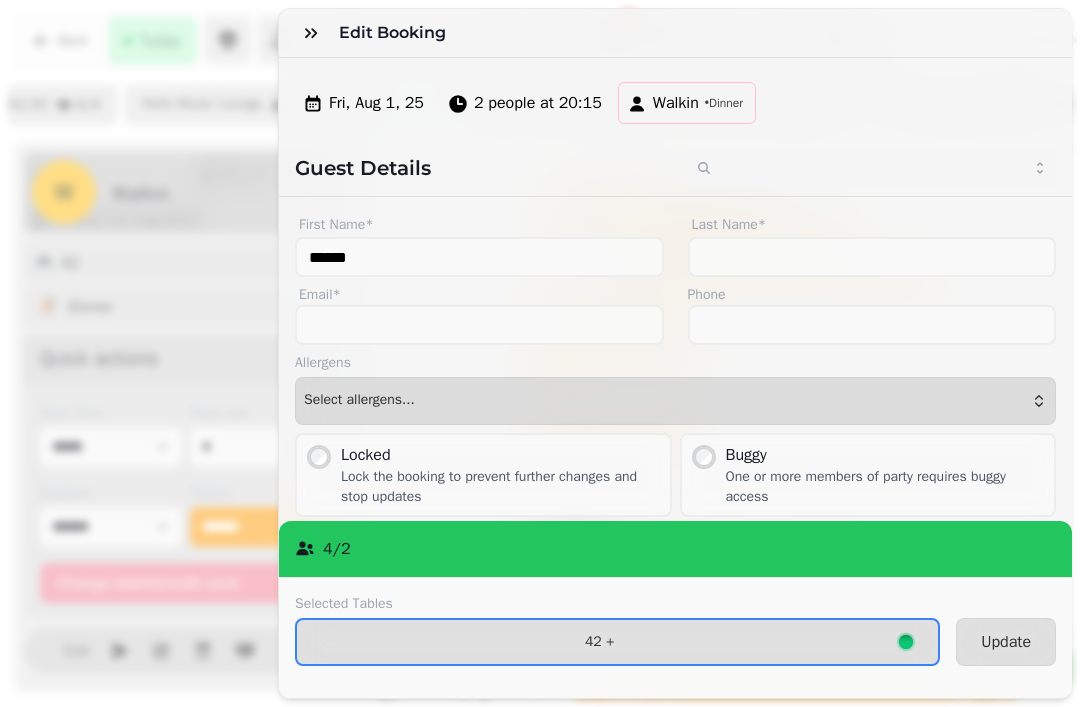 click on "Update" at bounding box center [1006, 642] 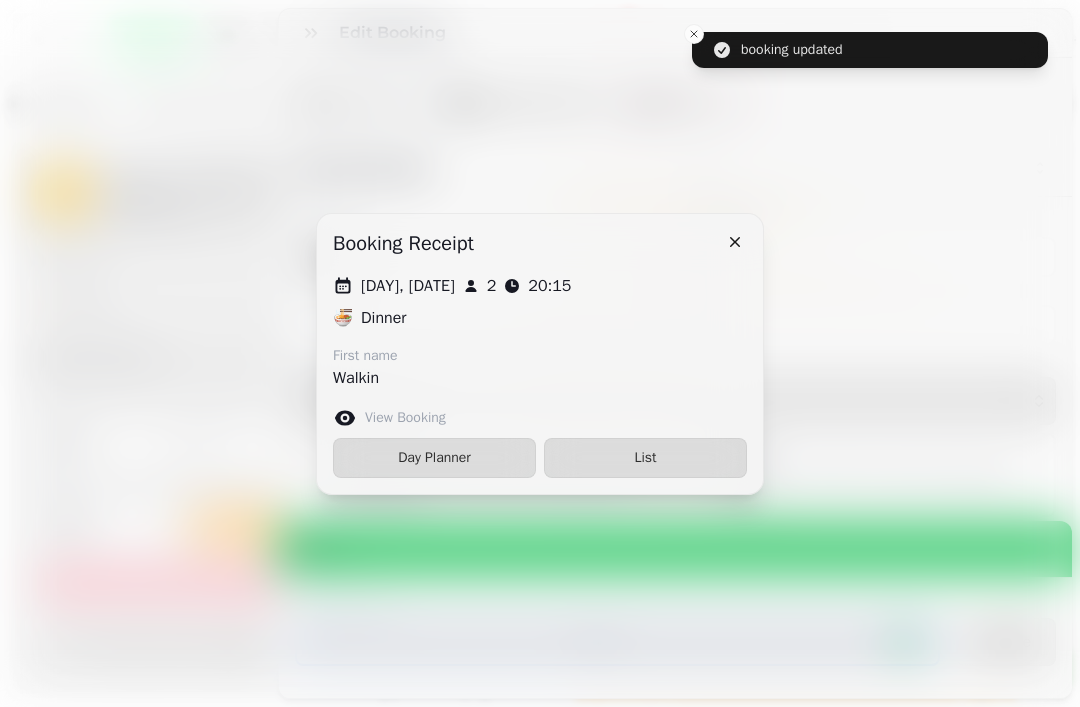 click at bounding box center [735, 242] 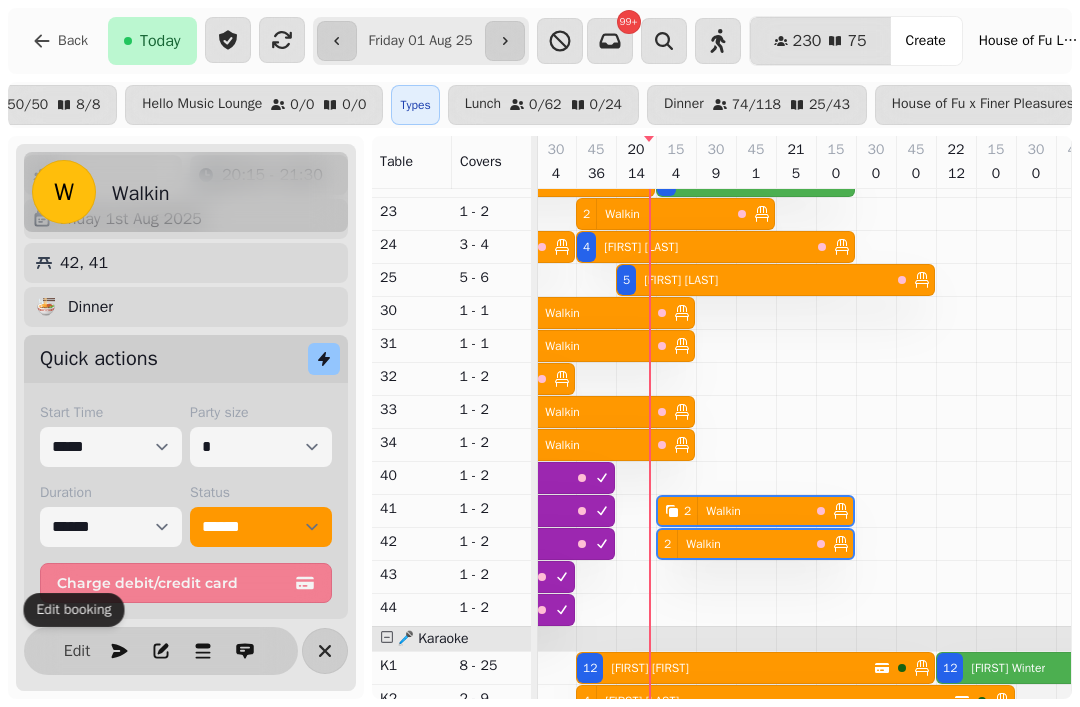 scroll, scrollTop: 440, scrollLeft: 1191, axis: both 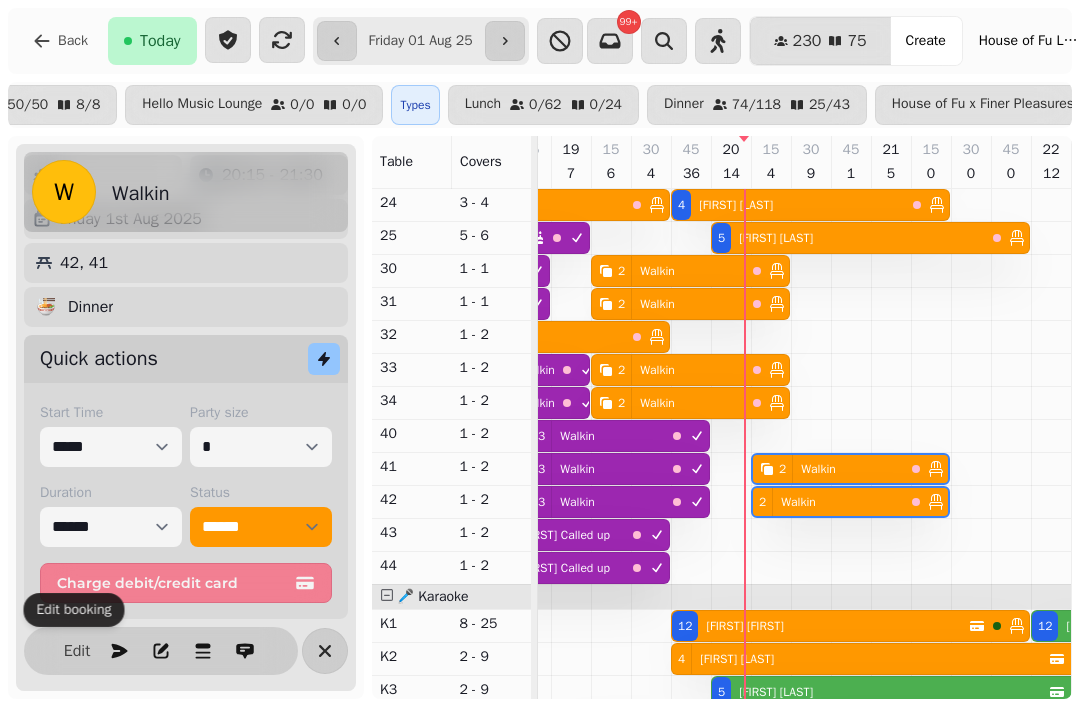 select on "**********" 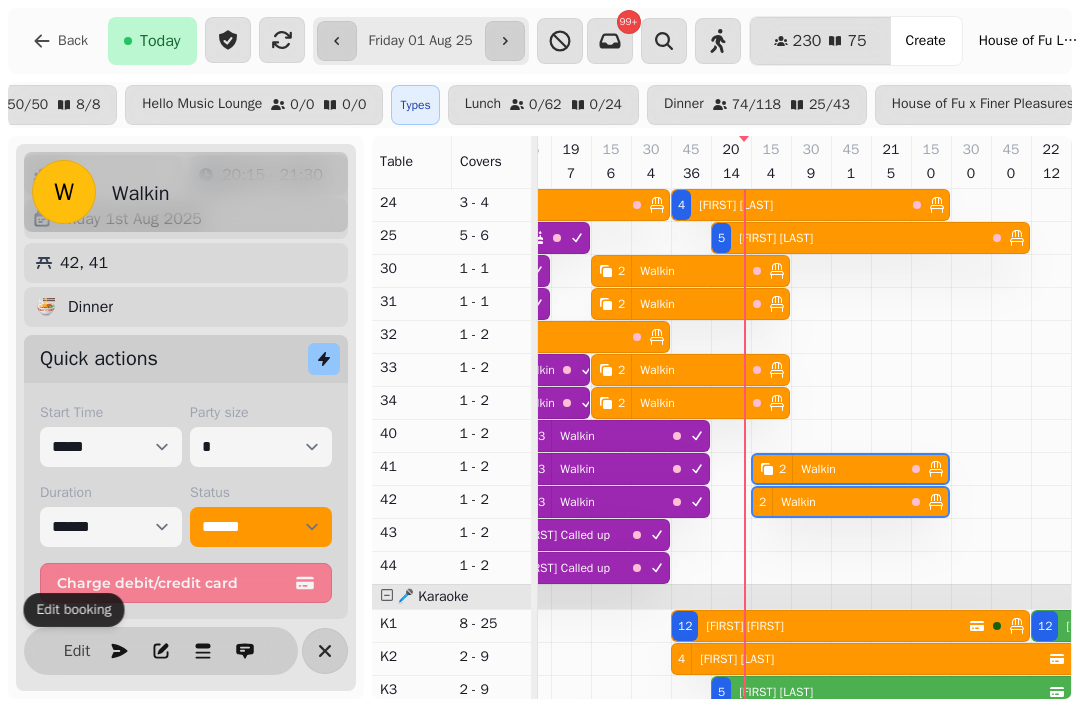 select on "****" 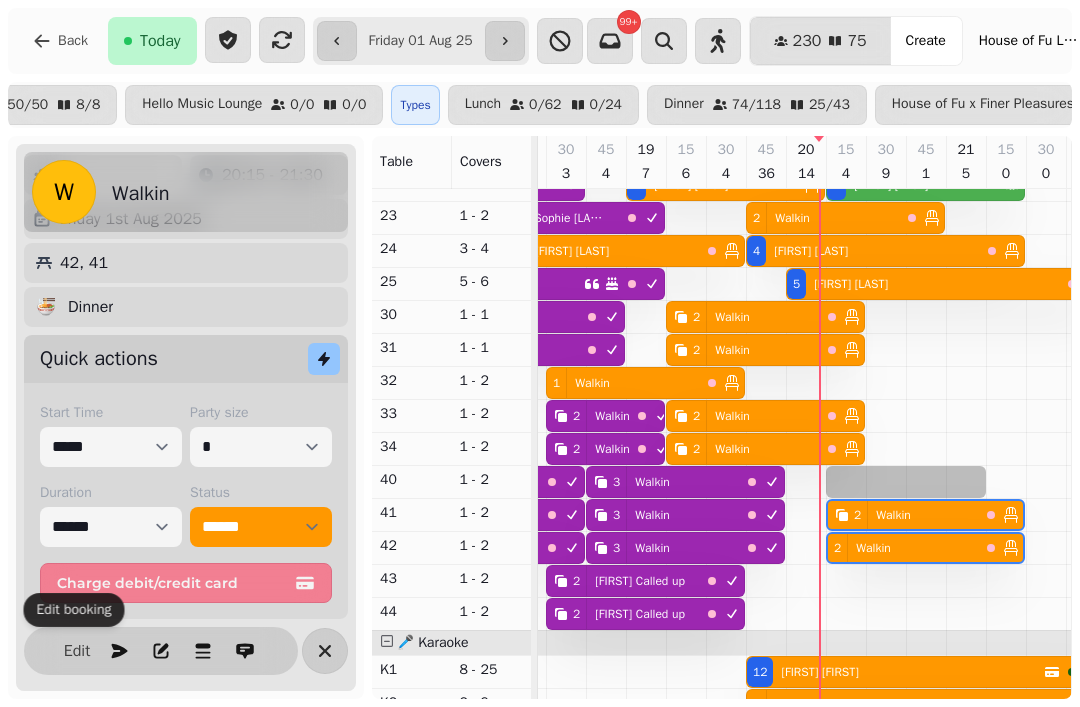 select on "**********" 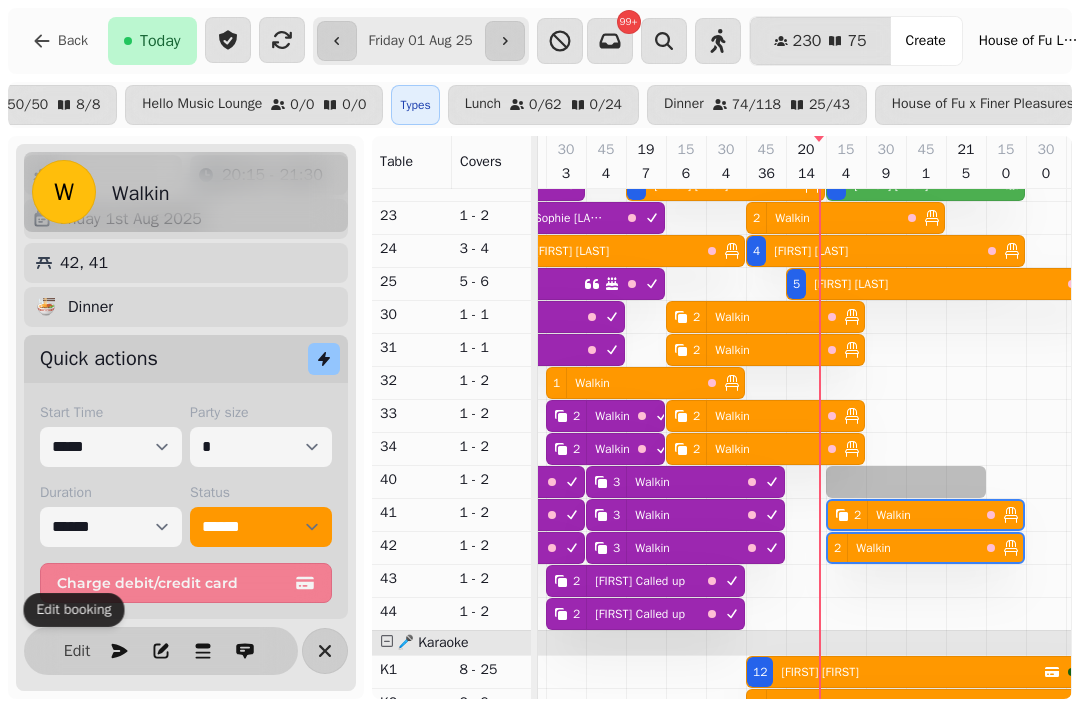 select on "*" 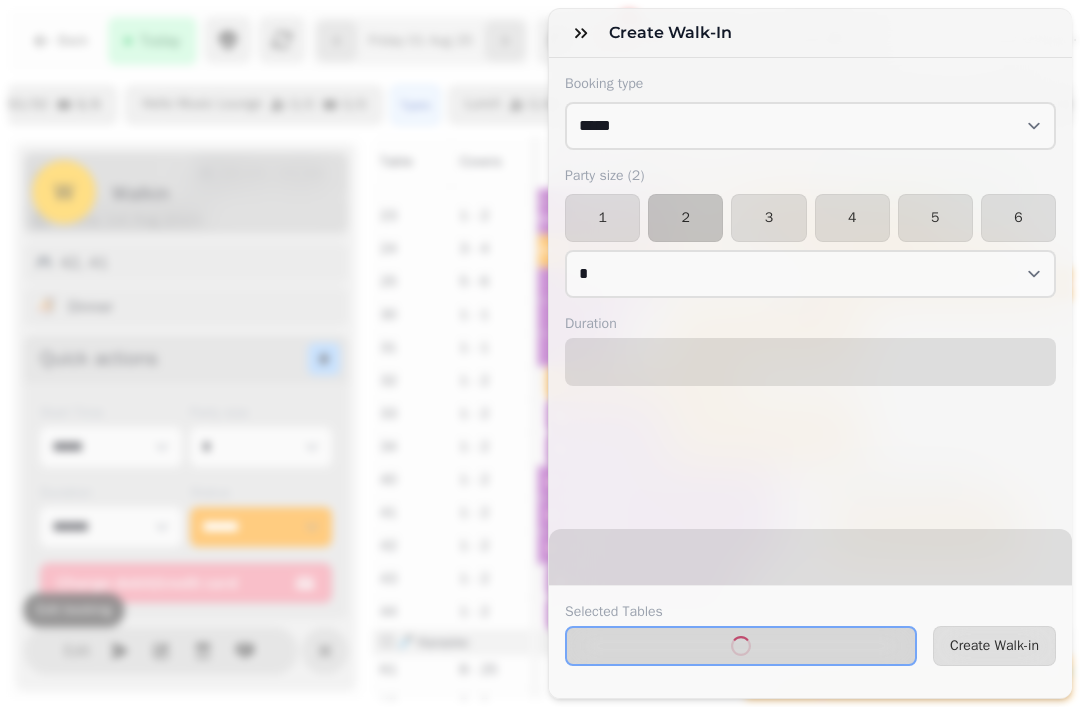 select on "****" 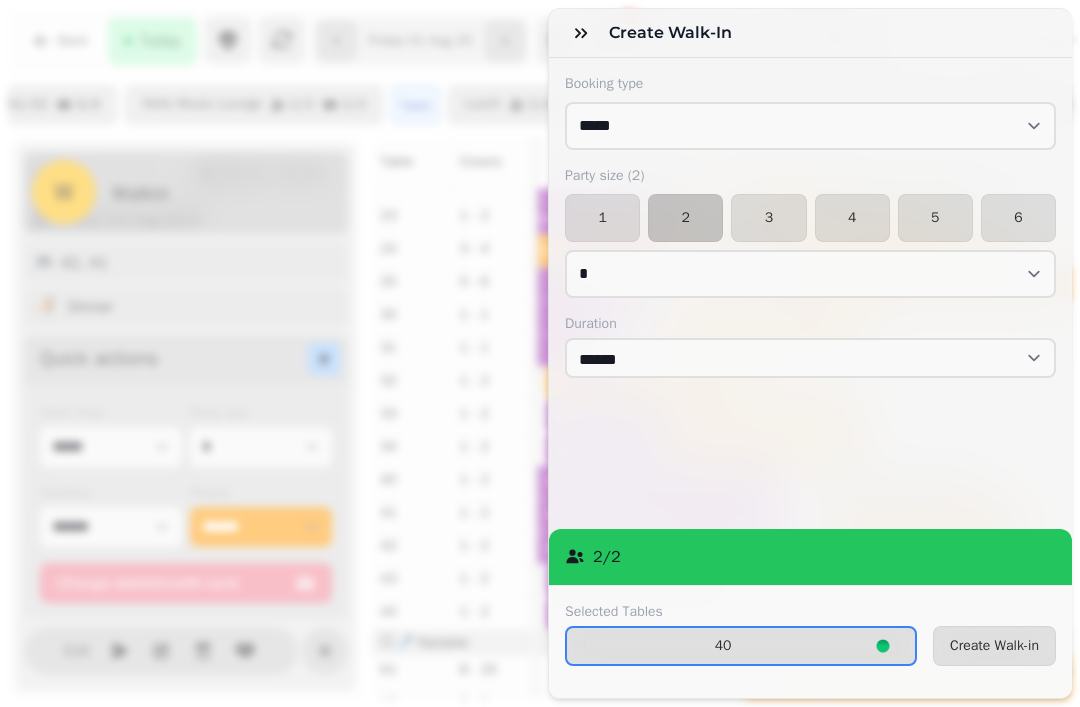 click on "1" at bounding box center (602, 218) 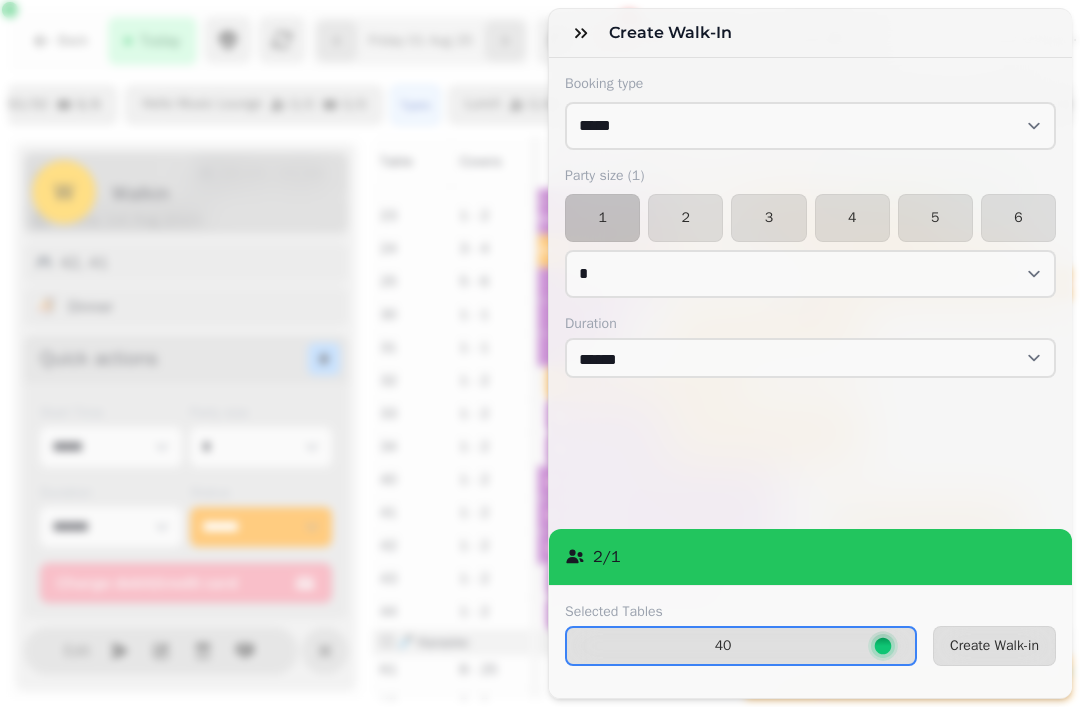 click on "Create Walk-in" at bounding box center [994, 646] 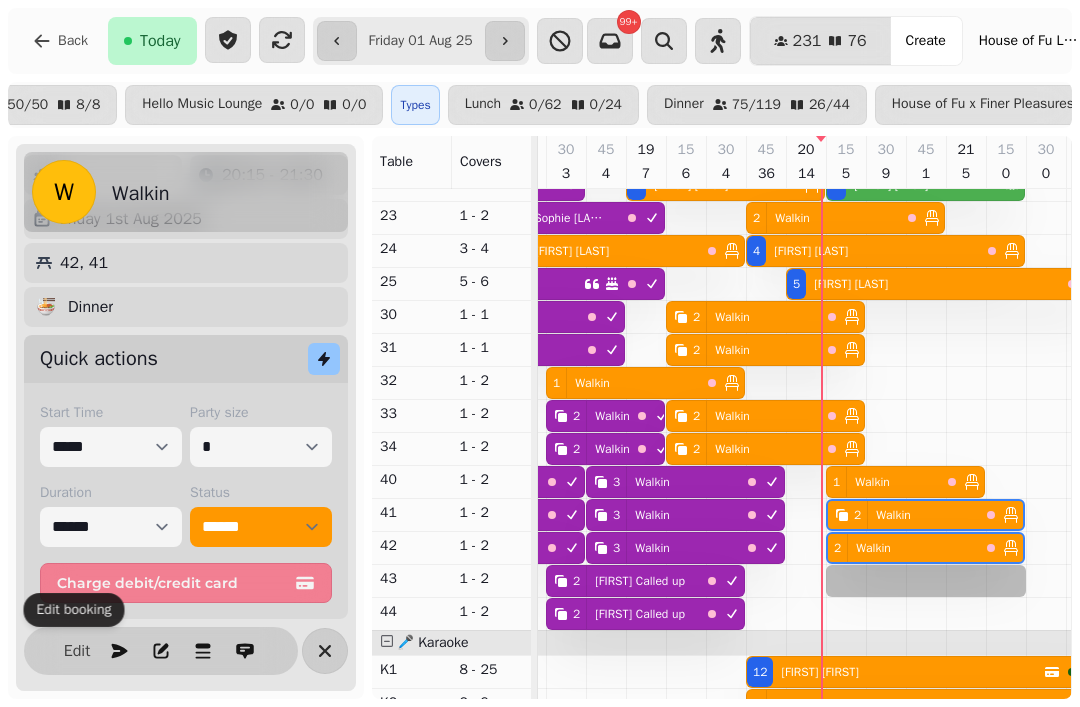 select on "**********" 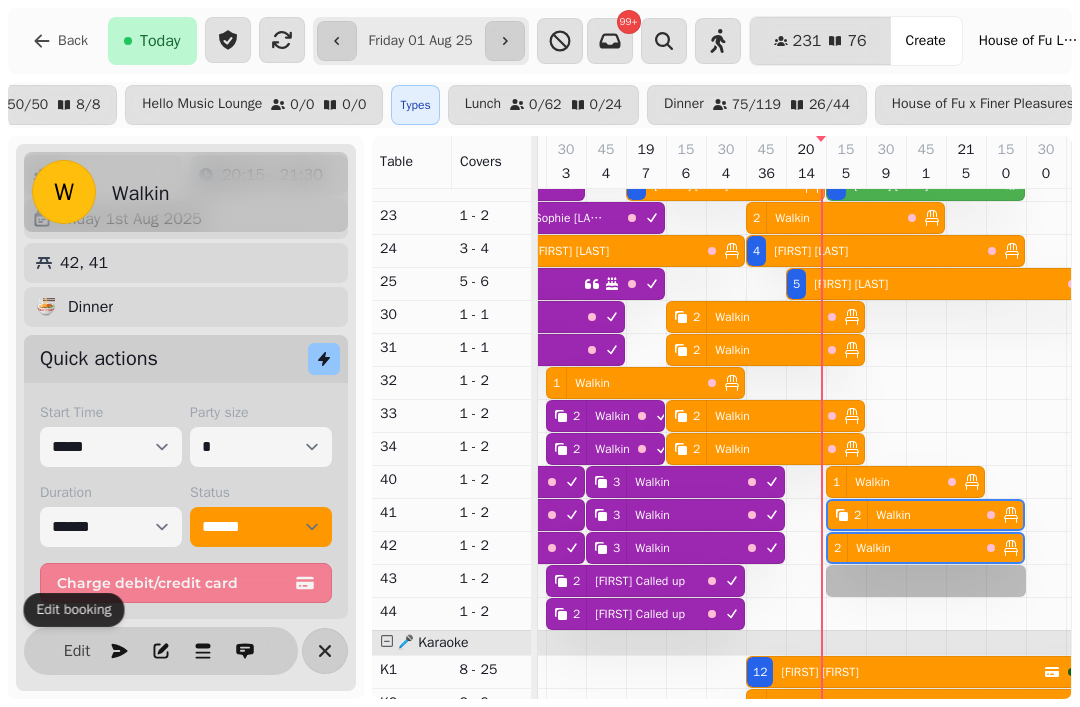 select on "*" 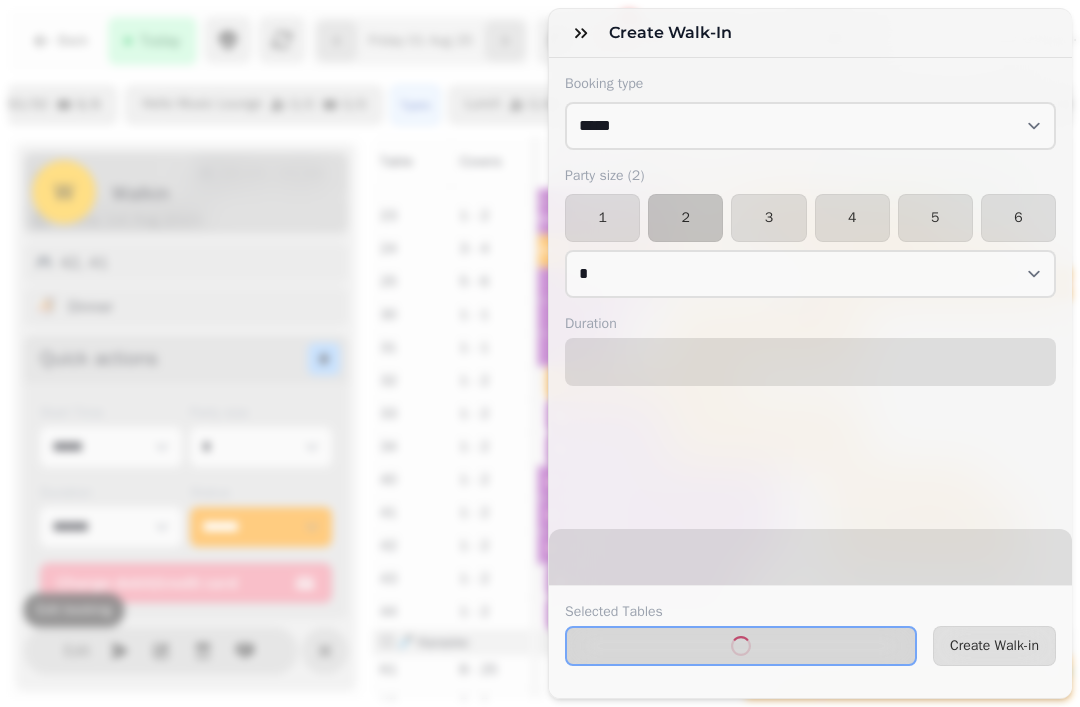 select on "****" 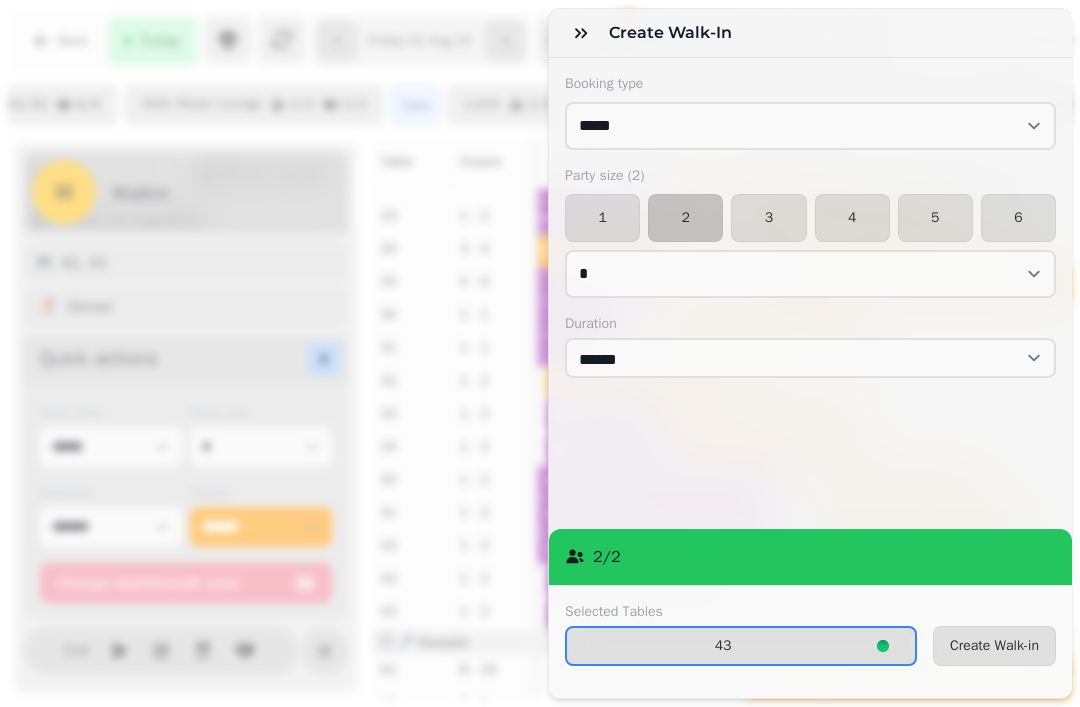 click on "43" at bounding box center (741, 646) 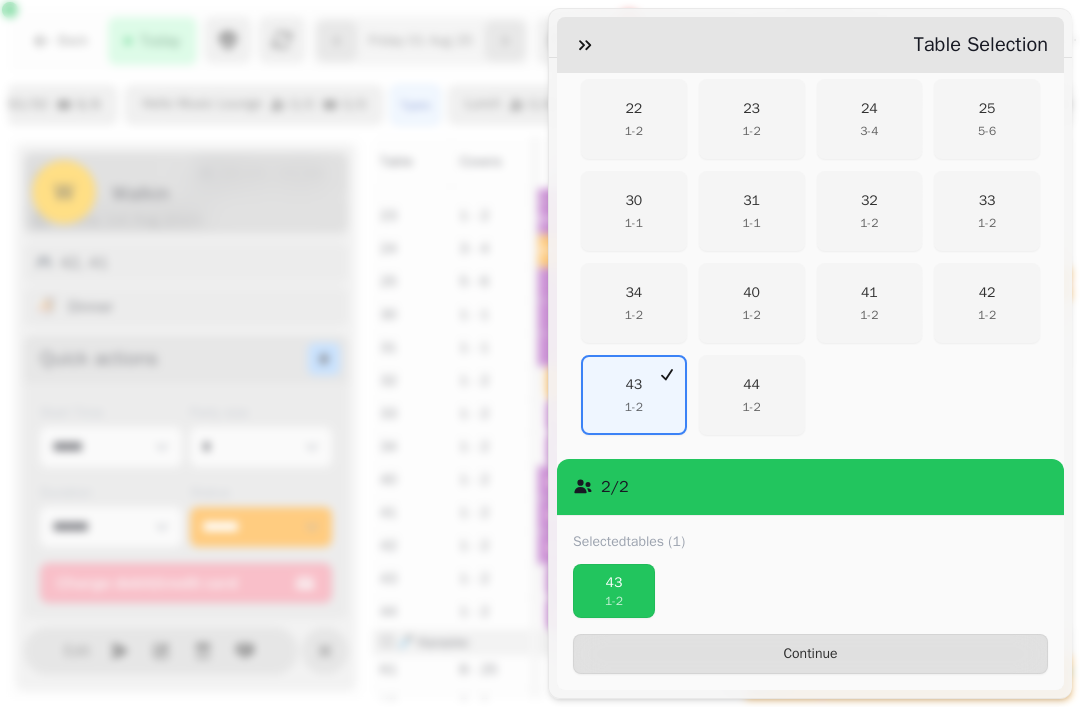 click on "1  -  2" at bounding box center (752, 407) 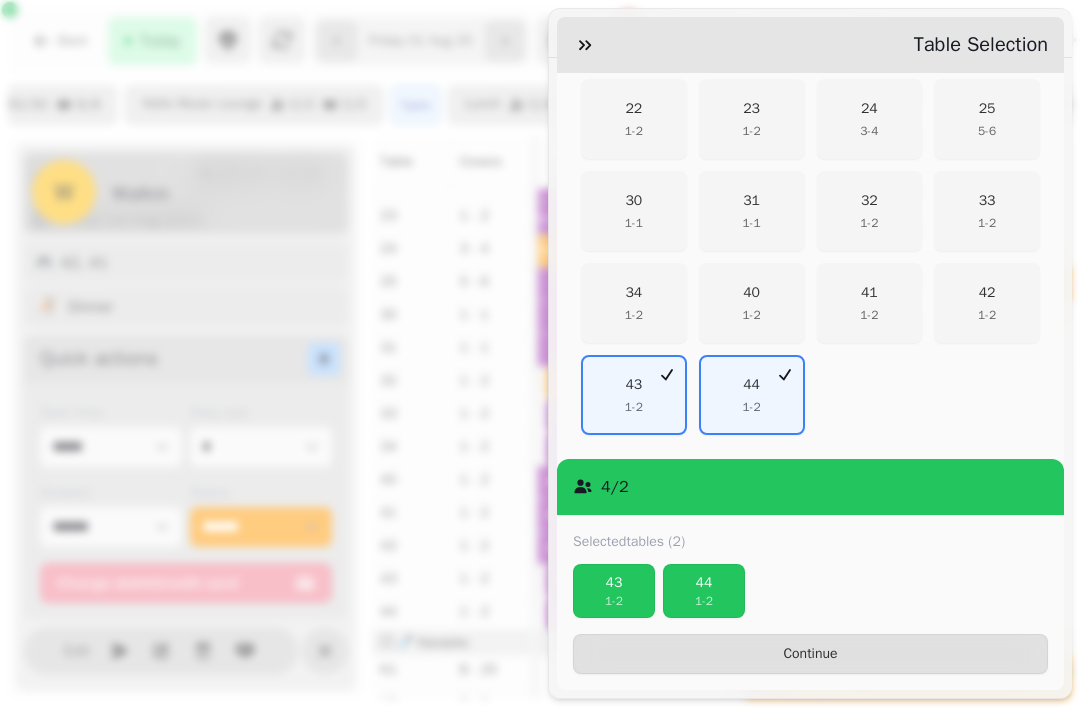 click on "Continue" at bounding box center (810, 654) 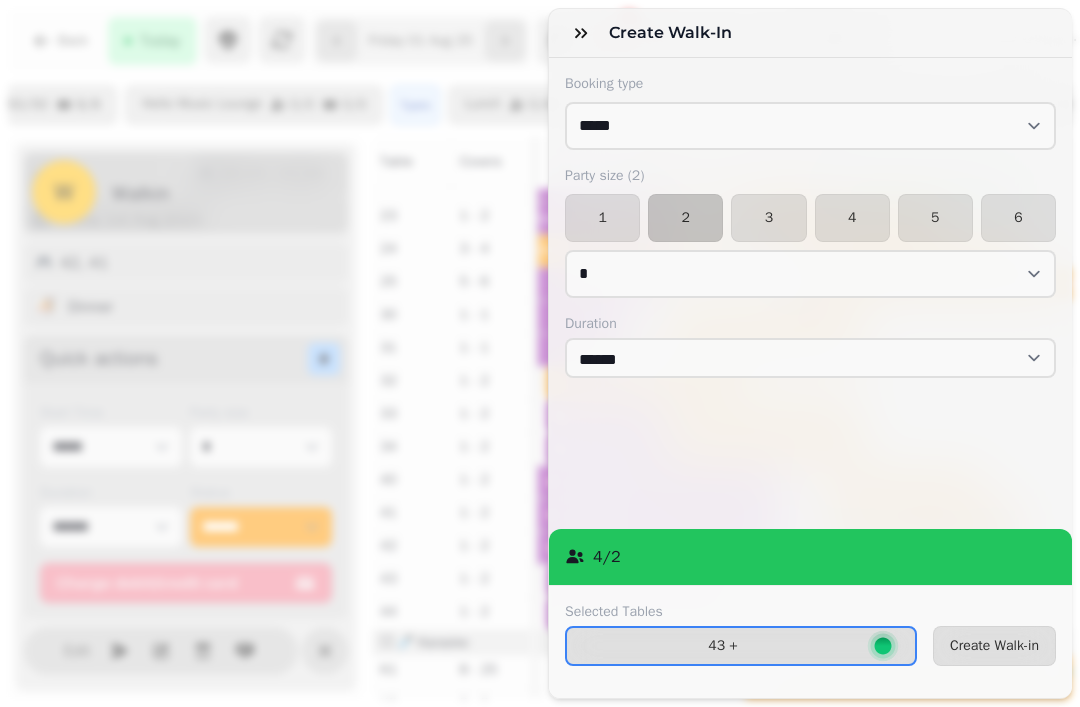 click on "Create Walk-in" at bounding box center (994, 646) 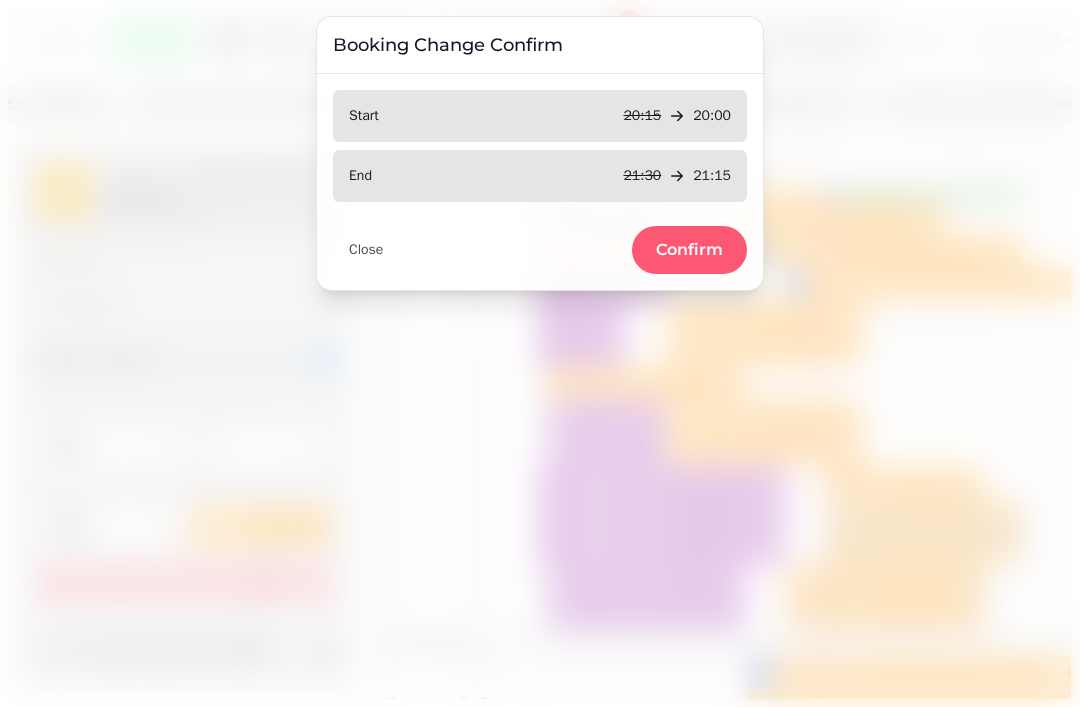 click on "Confirm" at bounding box center [689, 250] 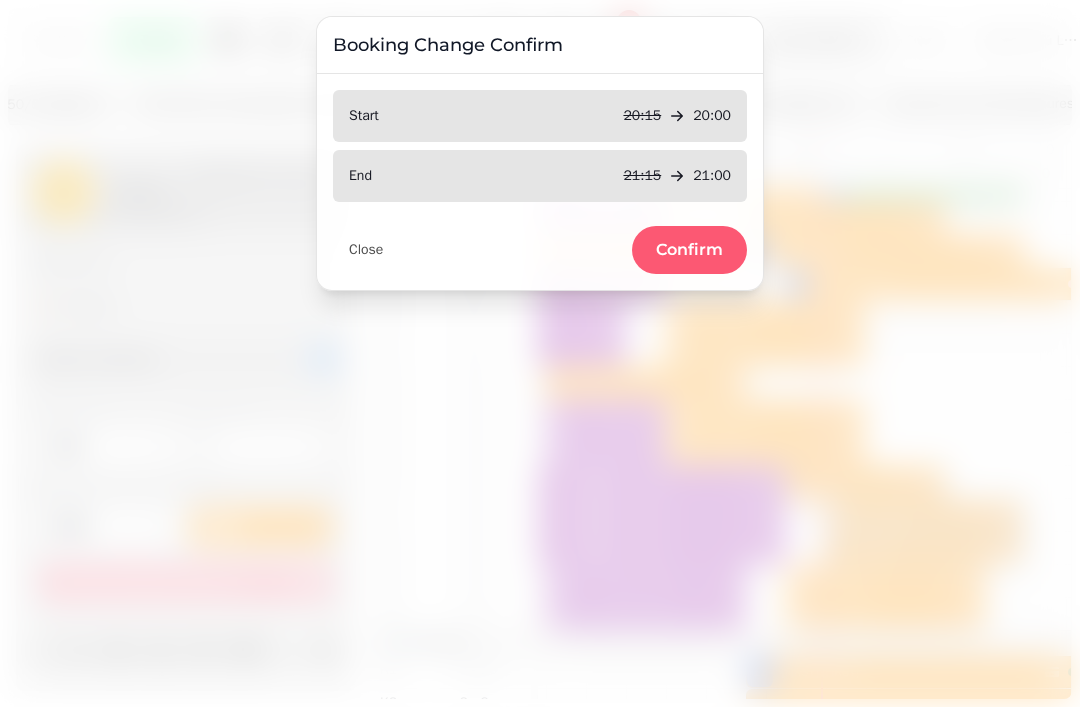 click on "Confirm" at bounding box center [689, 250] 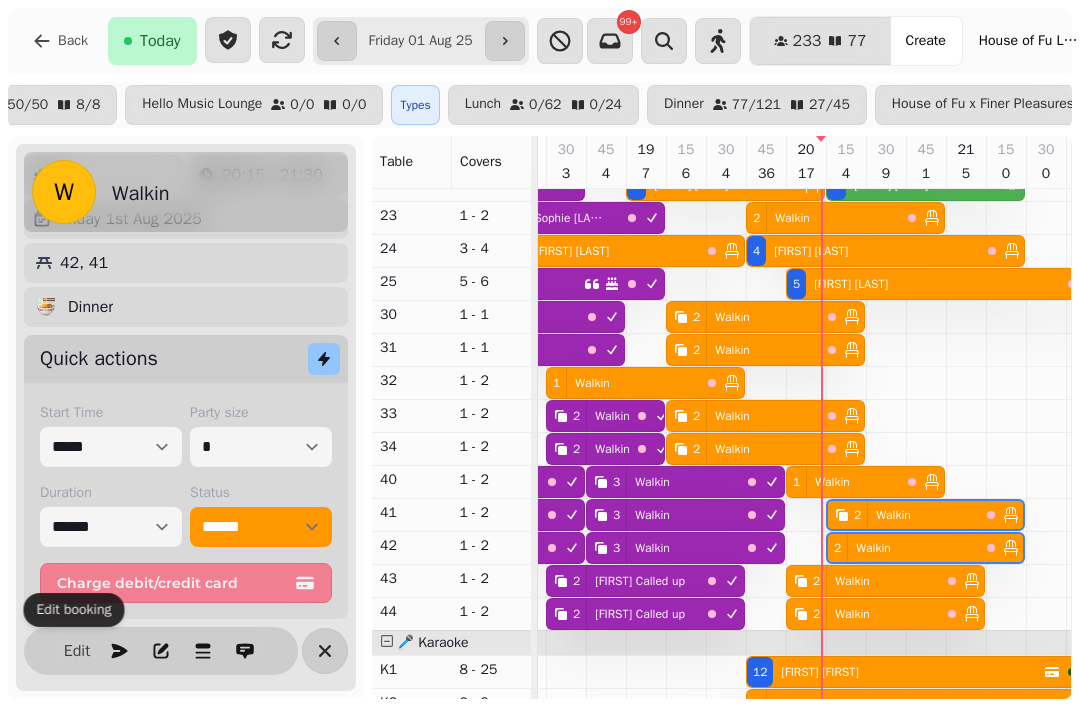 click at bounding box center [228, 40] 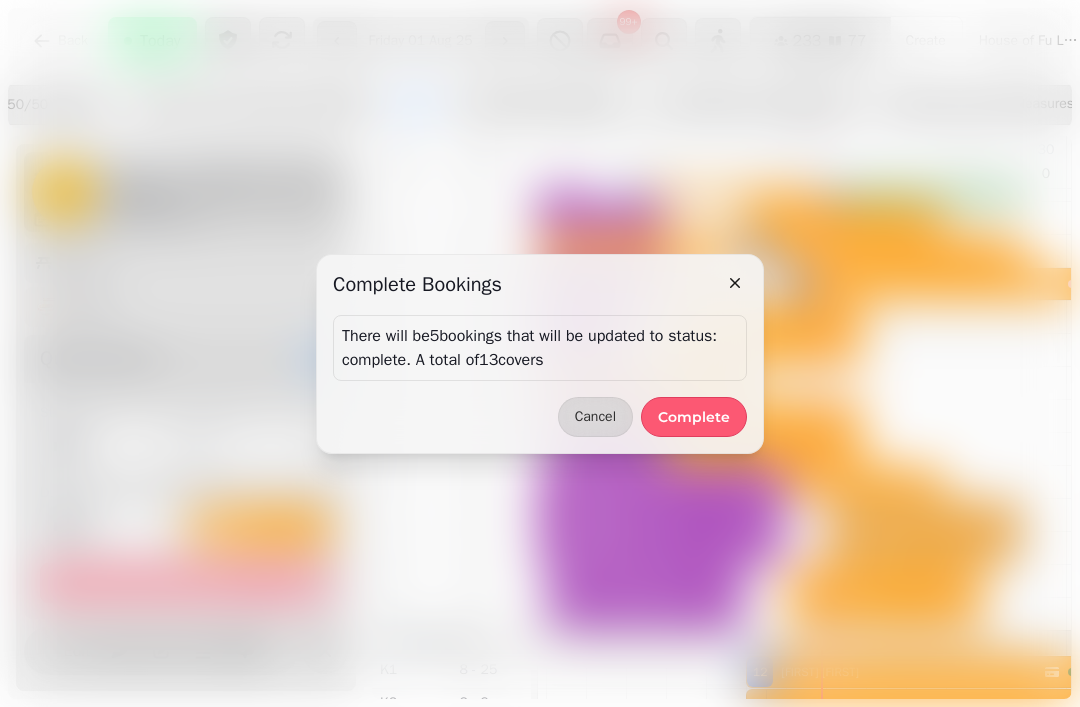 click on "Complete" at bounding box center [694, 417] 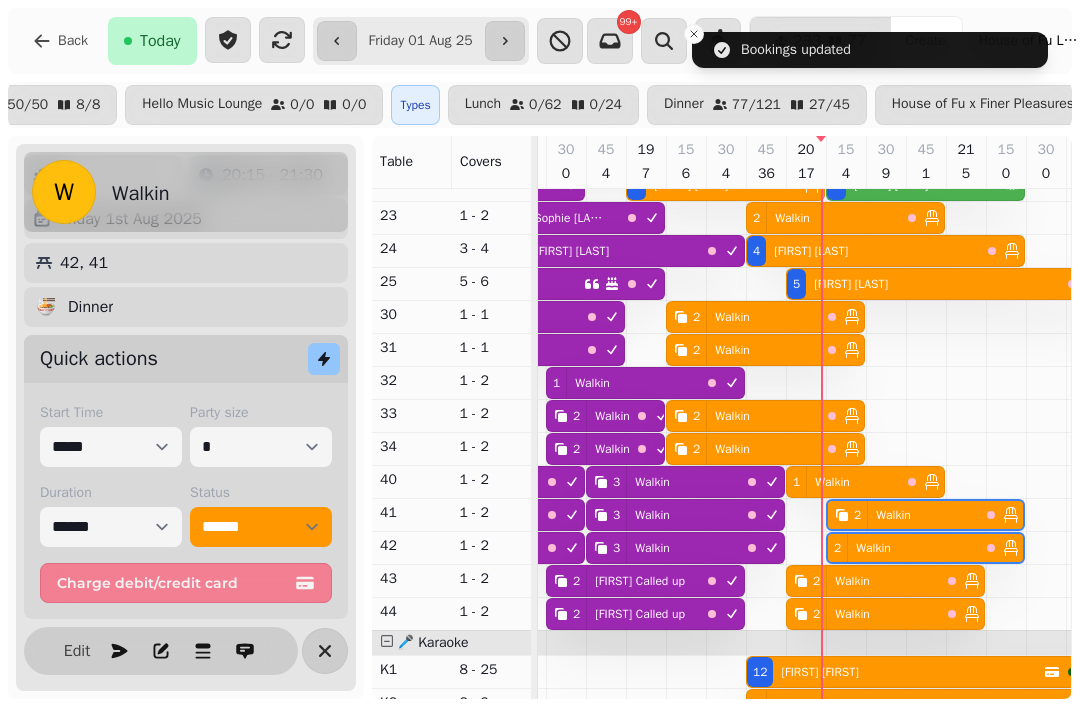 scroll, scrollTop: 405, scrollLeft: 1089, axis: both 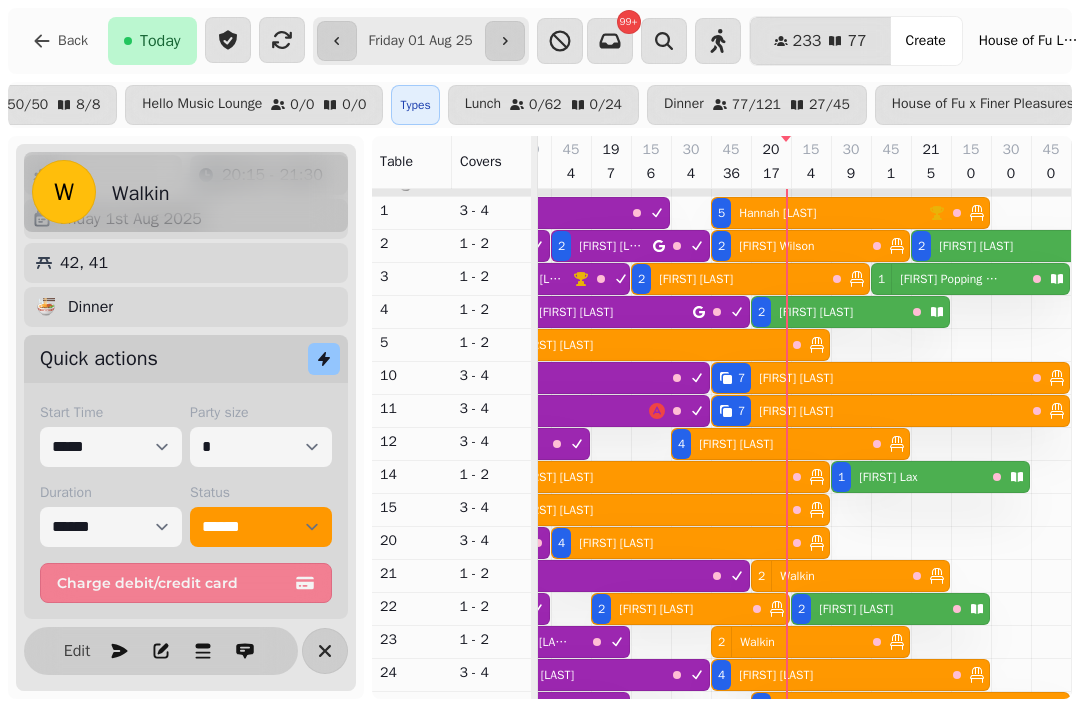 click on "[NUMBER] [FIRST]   [LAST]" at bounding box center [828, 312] 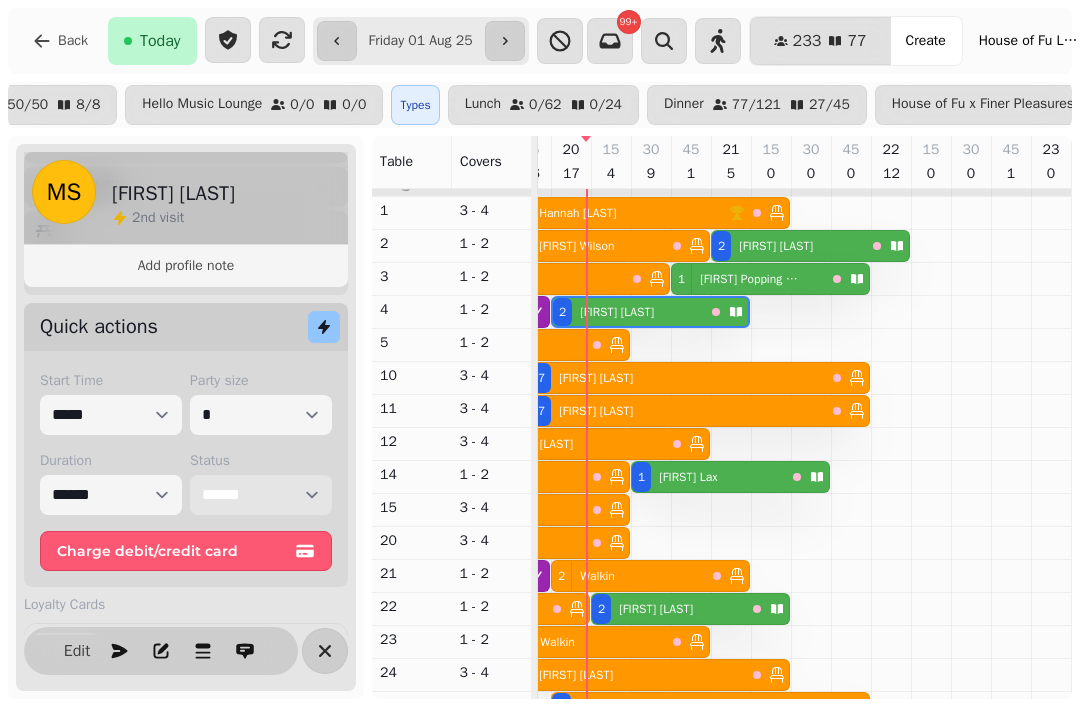 click on "**********" at bounding box center [261, 495] 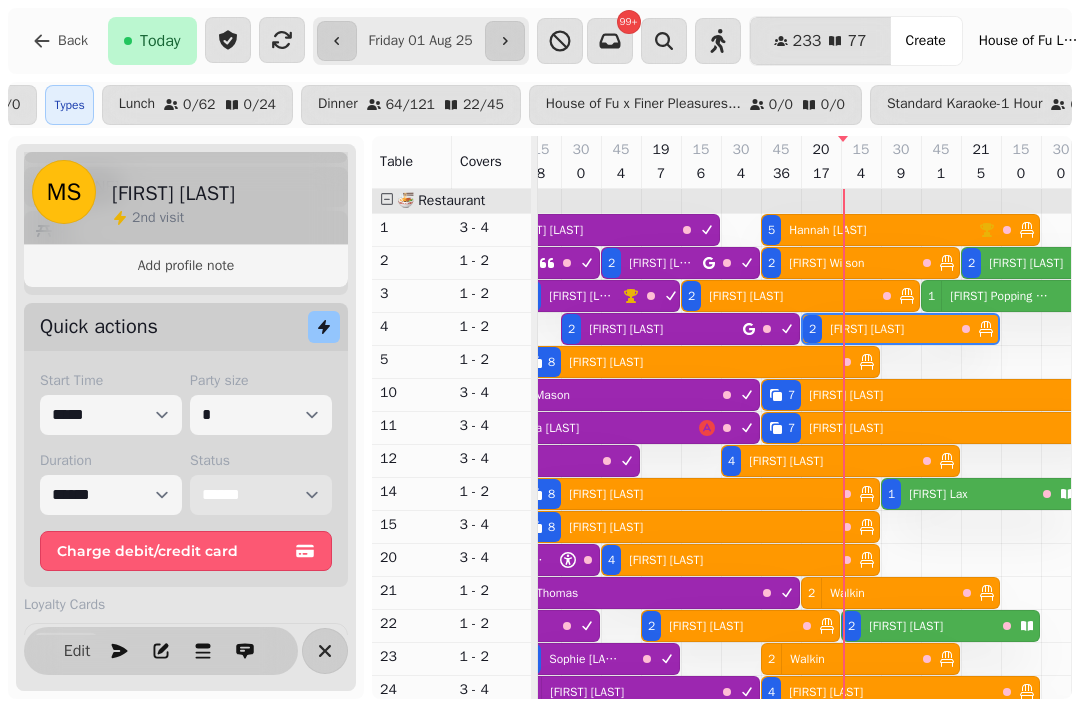 scroll, scrollTop: 399, scrollLeft: 1097, axis: both 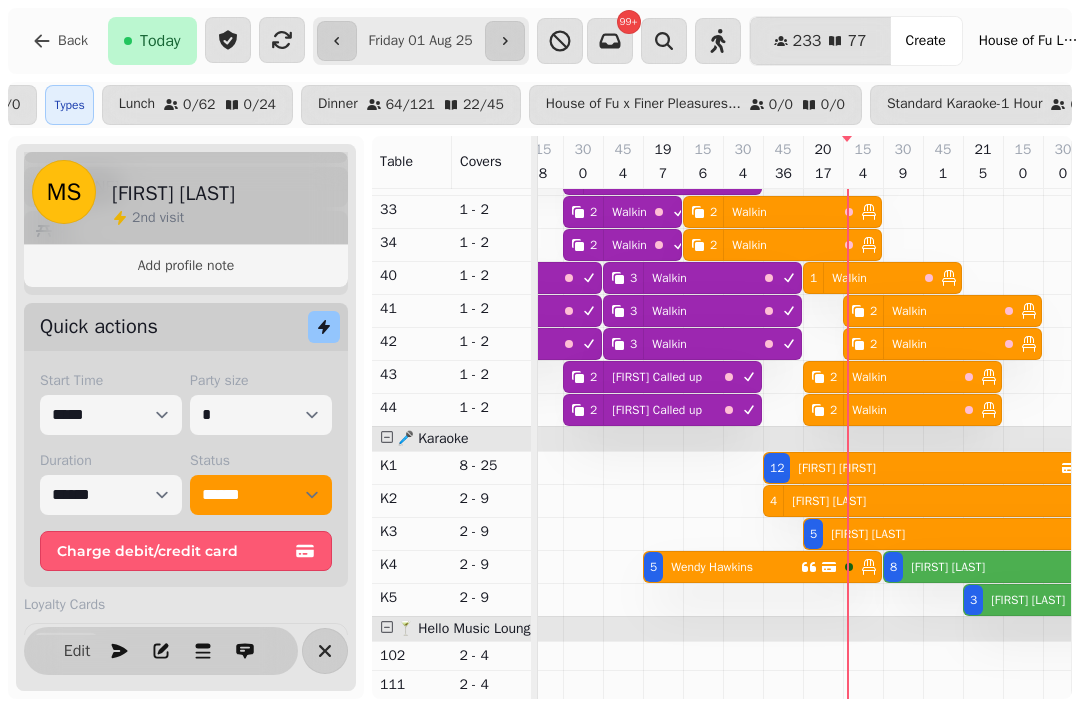 select on "**********" 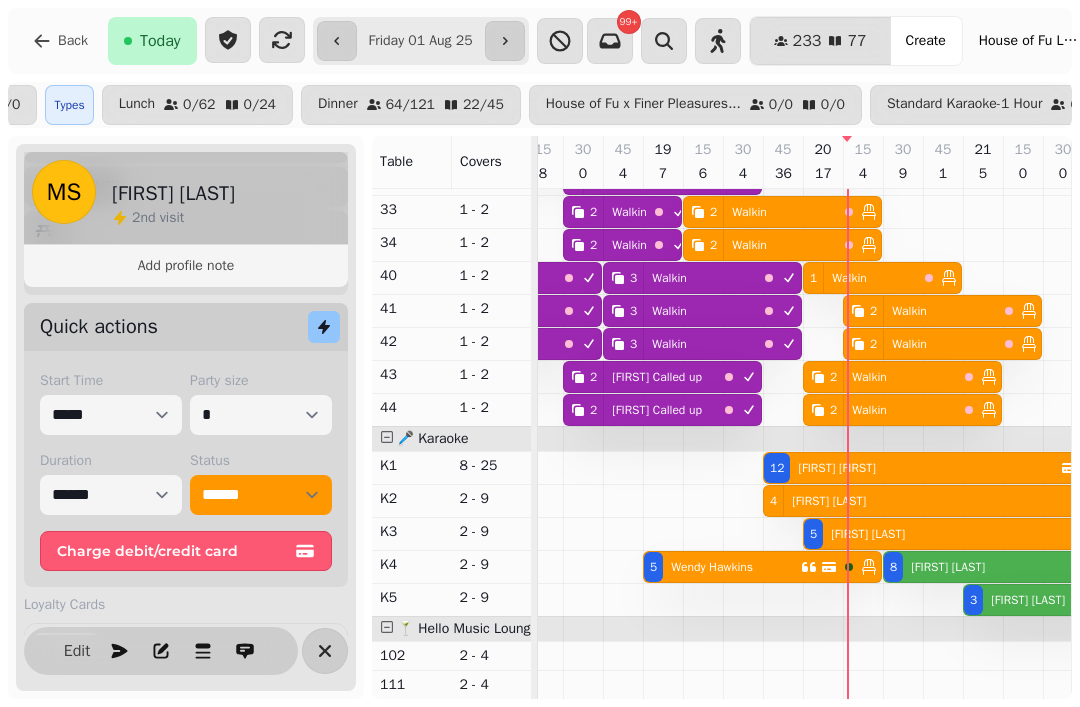 select on "*" 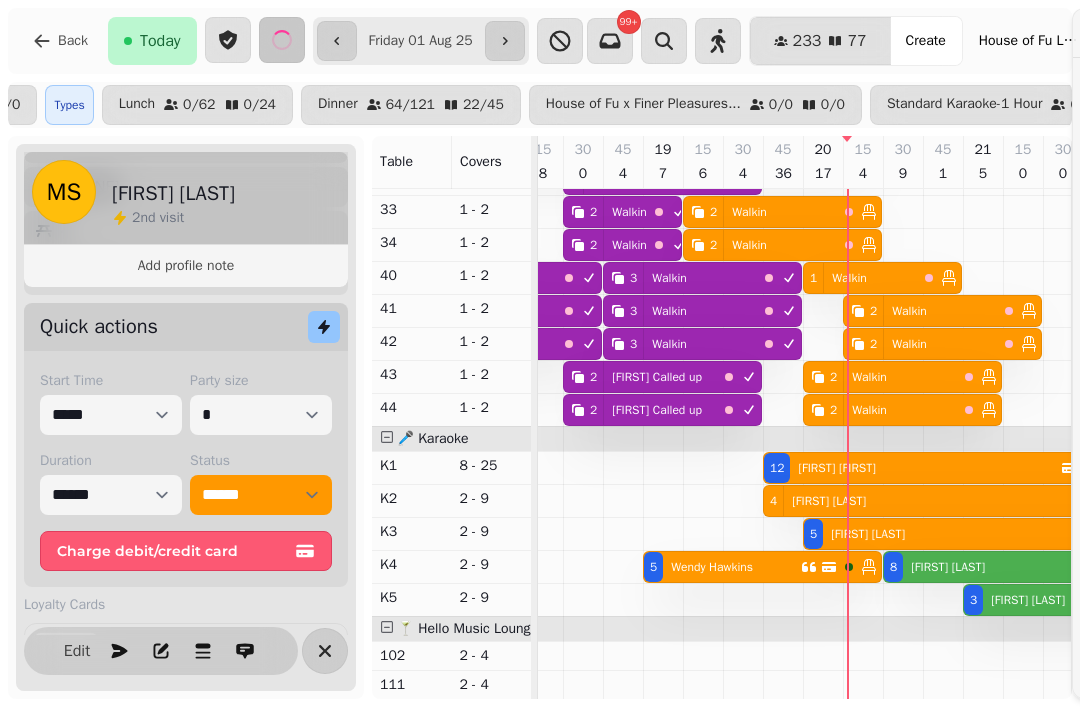 scroll, scrollTop: 645, scrollLeft: 1095, axis: both 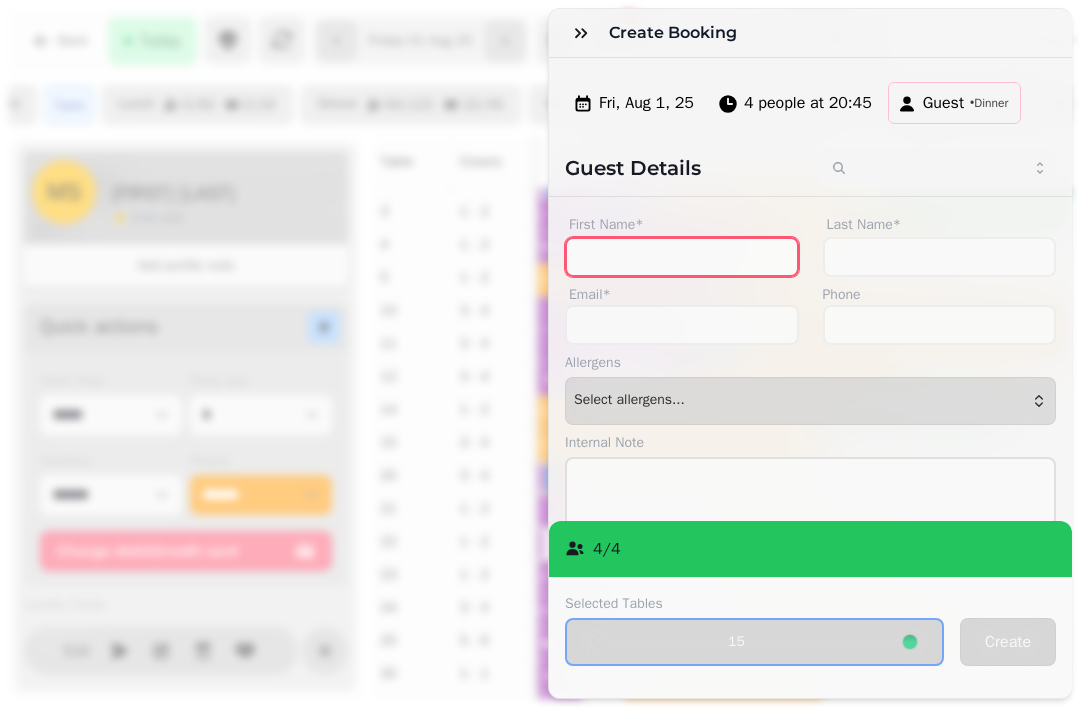 click on "First Name*" at bounding box center [682, 257] 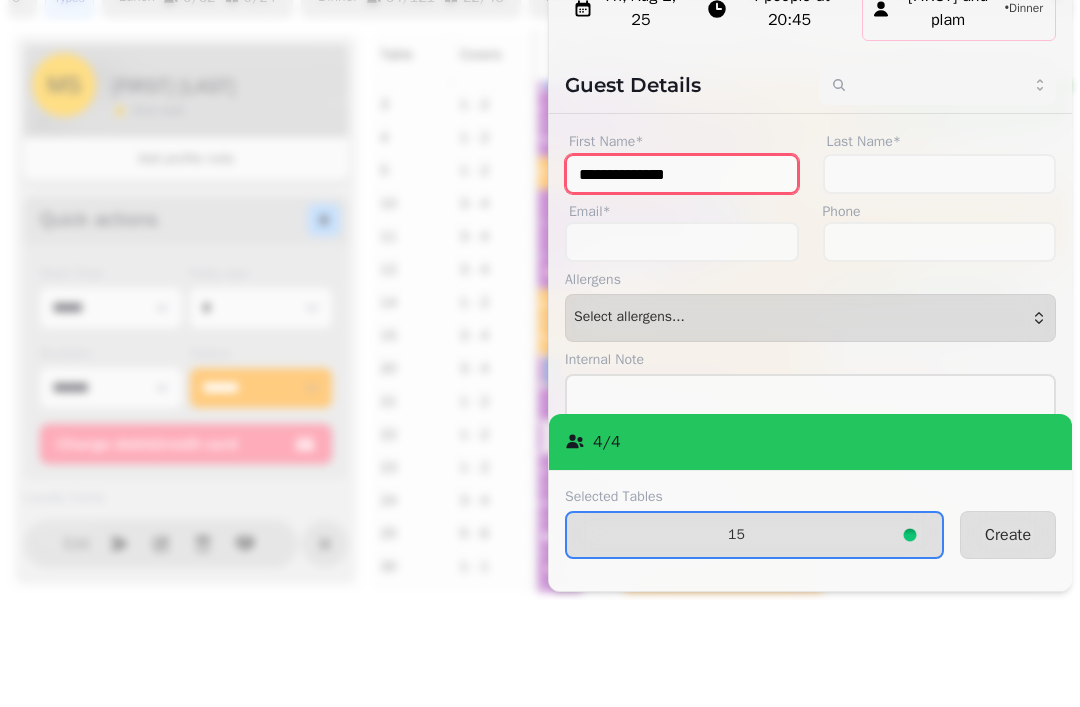 type on "**********" 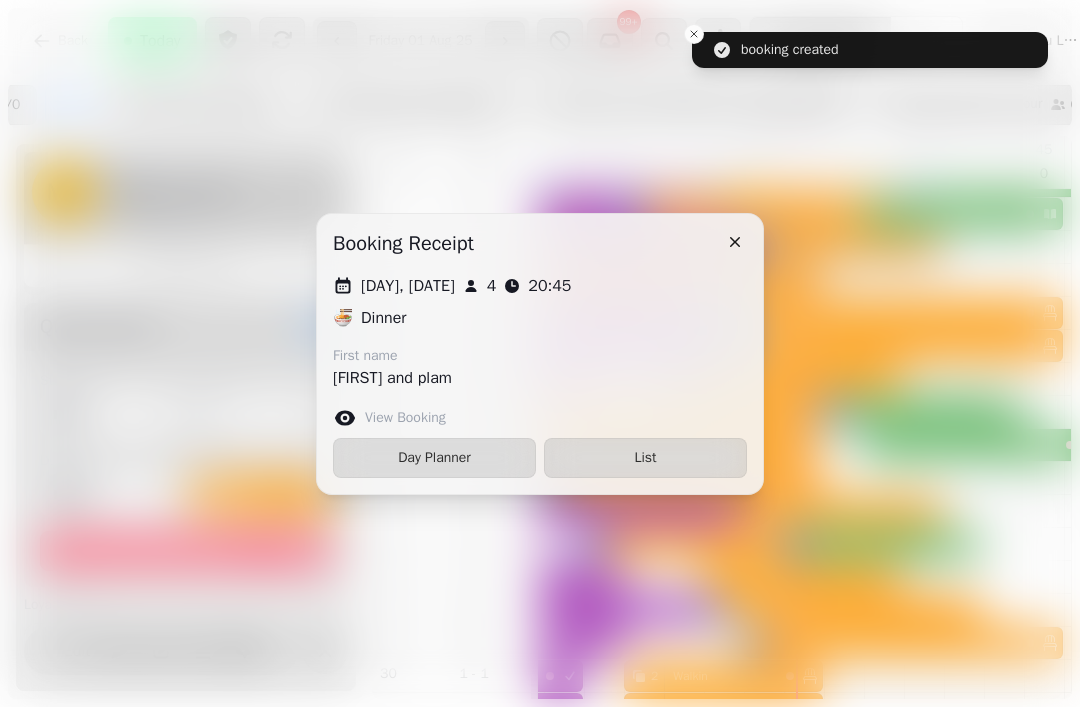 click at bounding box center (735, 242) 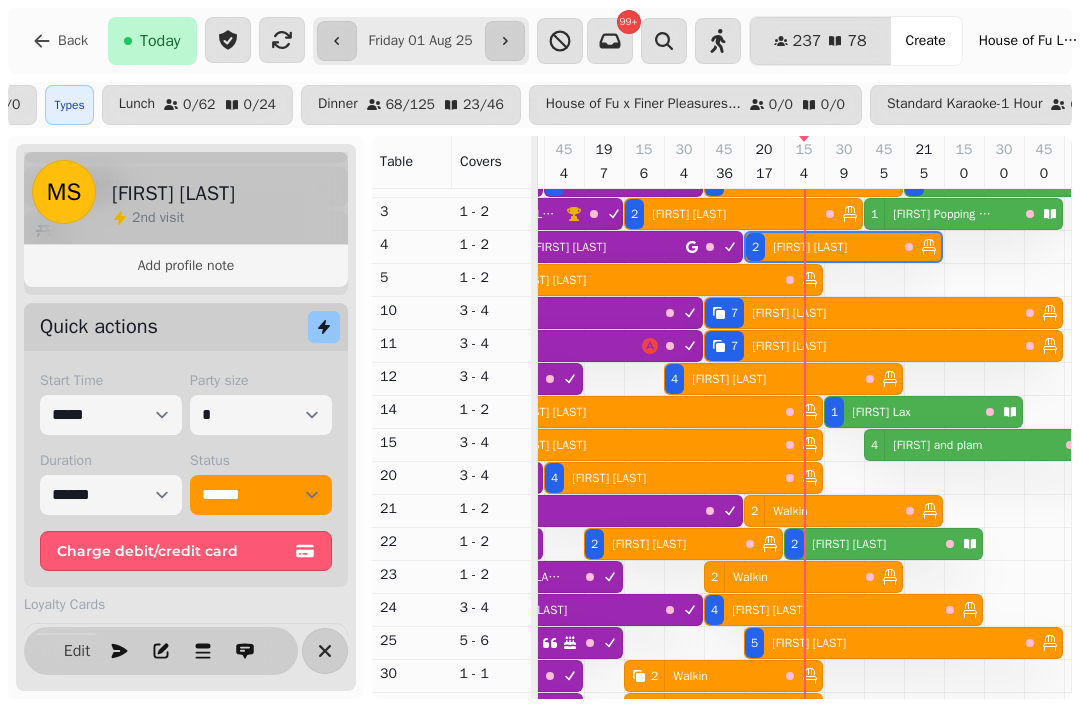 scroll, scrollTop: 0, scrollLeft: 1175, axis: horizontal 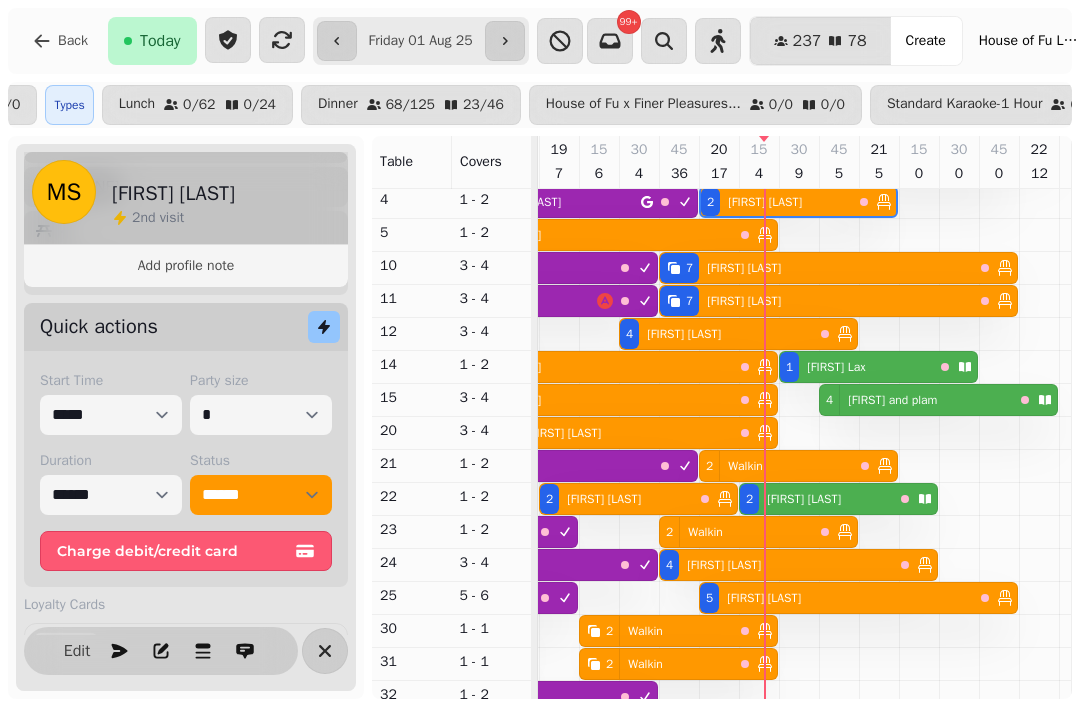 click on "[NUMBER] [FIRST]   [LAST]" at bounding box center [816, 499] 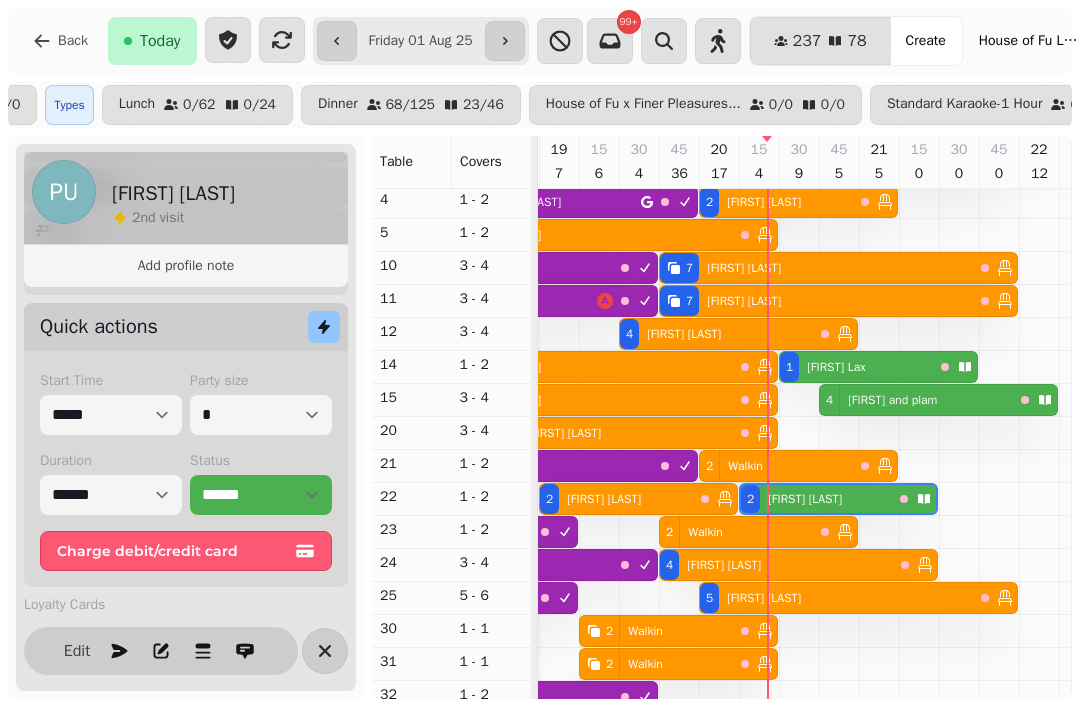 scroll, scrollTop: 0, scrollLeft: 1387, axis: horizontal 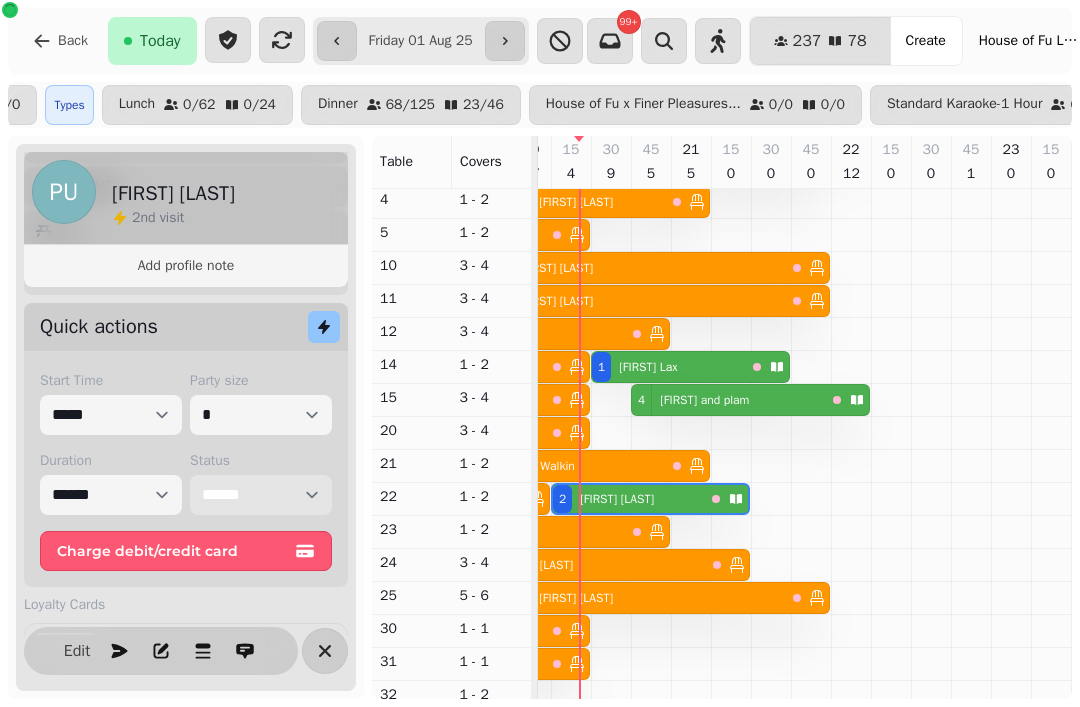click on "**********" at bounding box center (261, 495) 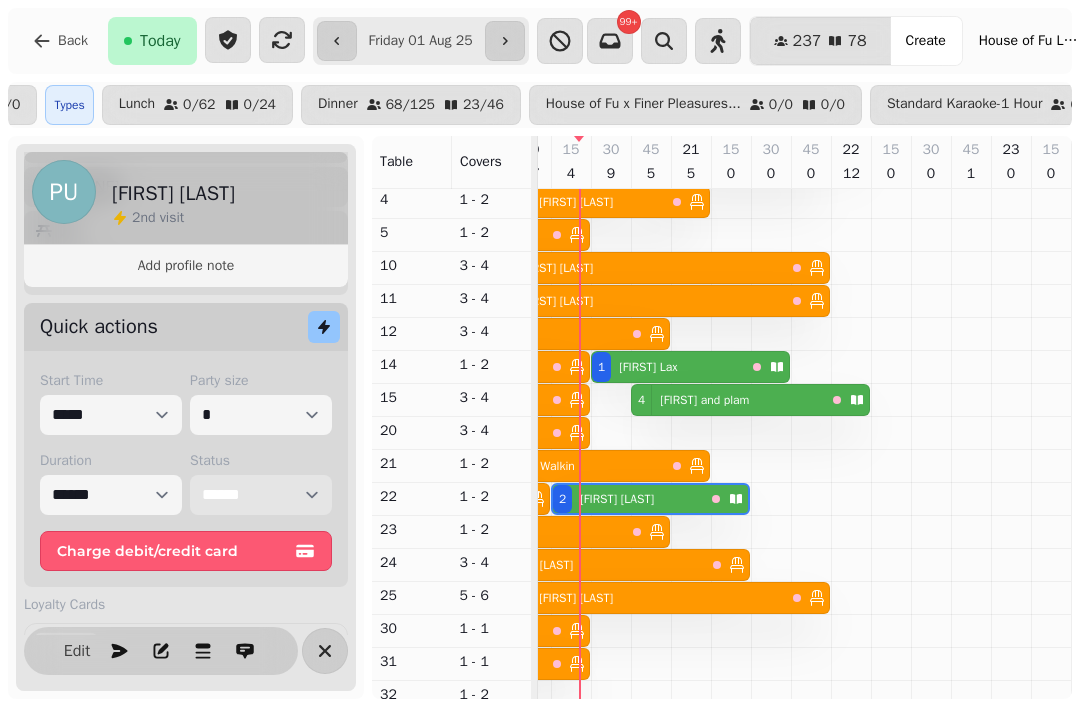 select on "******" 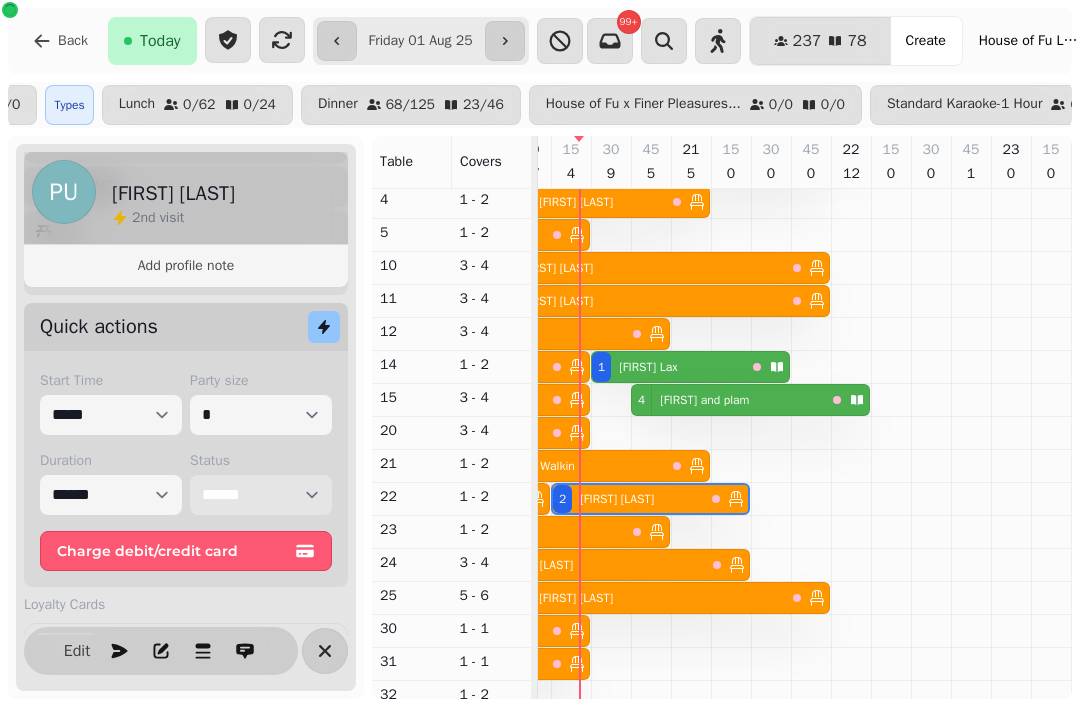 scroll, scrollTop: 169, scrollLeft: 1286, axis: both 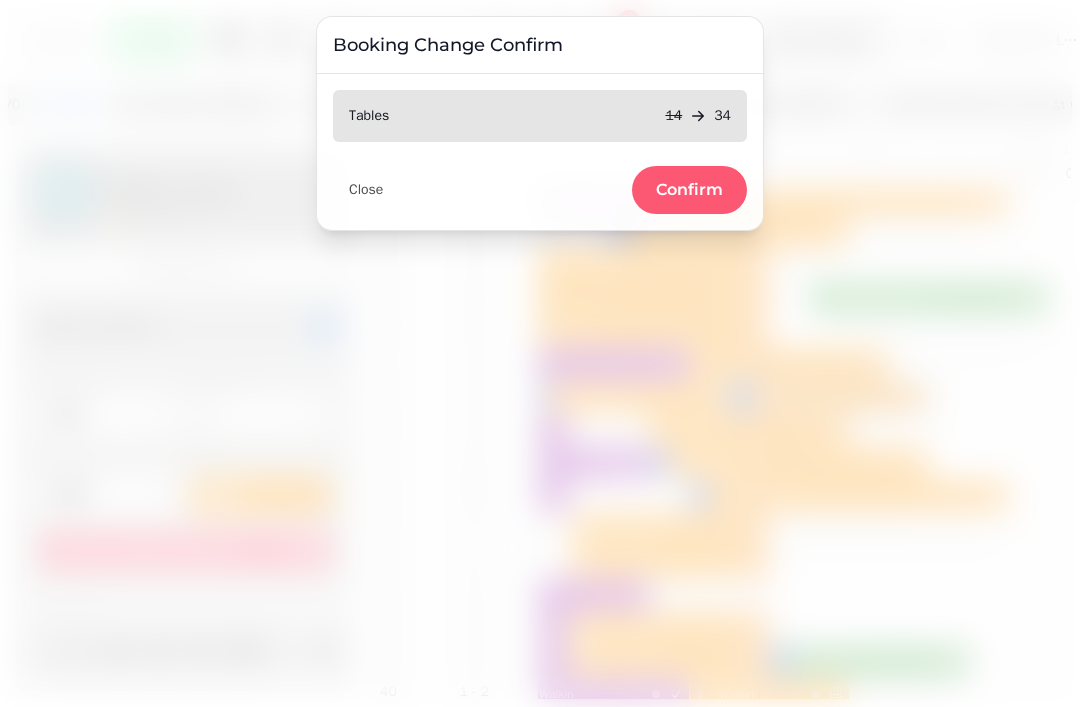 click on "Confirm" at bounding box center (689, 190) 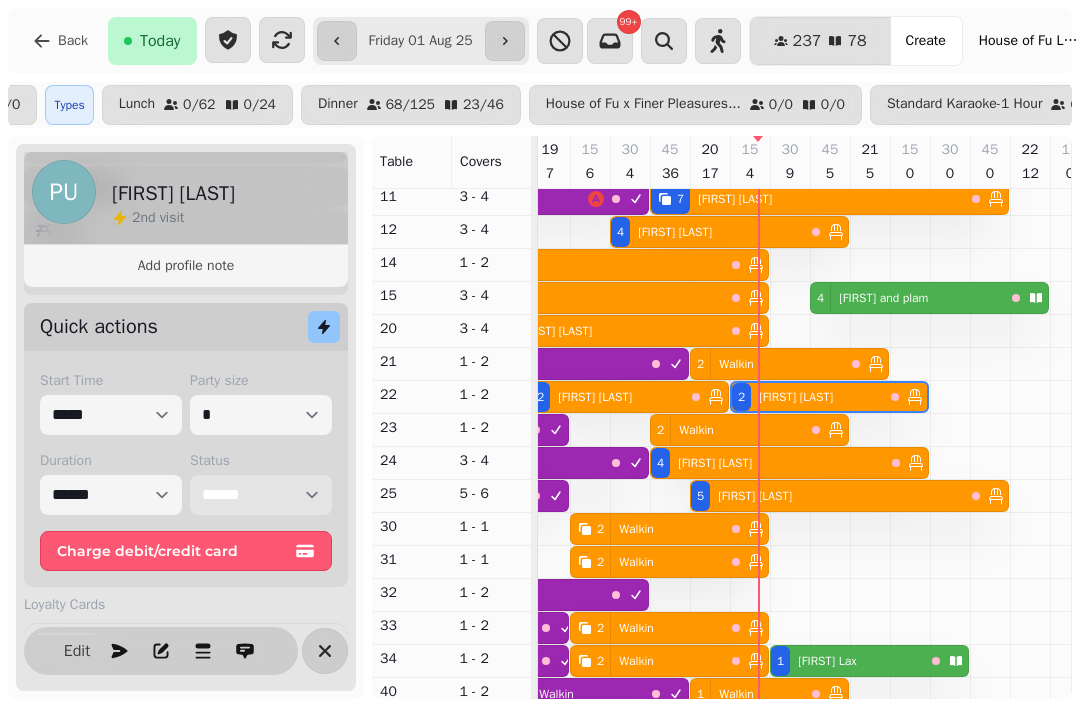 scroll, scrollTop: 188, scrollLeft: 1210, axis: both 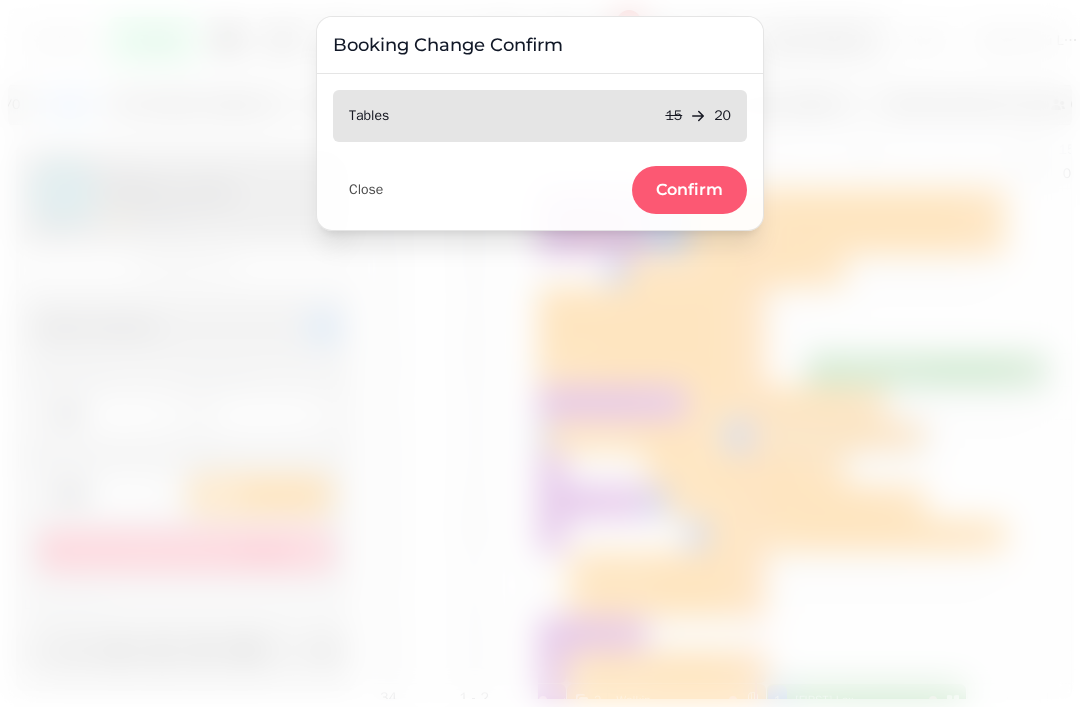 click on "Confirm" at bounding box center (689, 190) 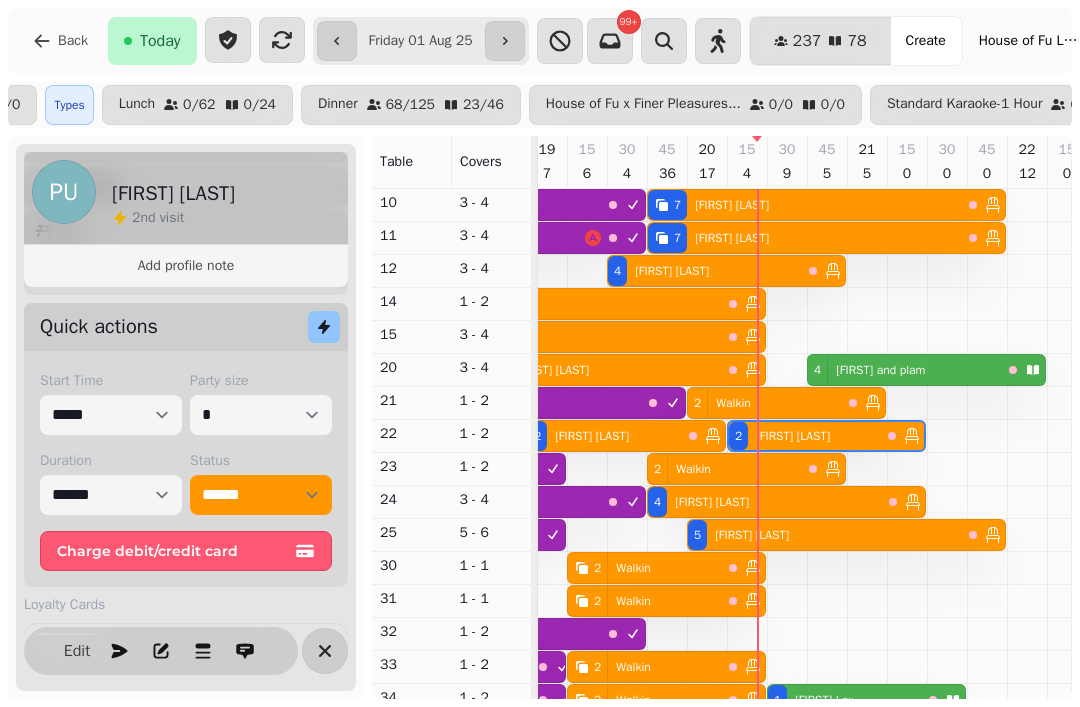 click on "Create" at bounding box center (926, 41) 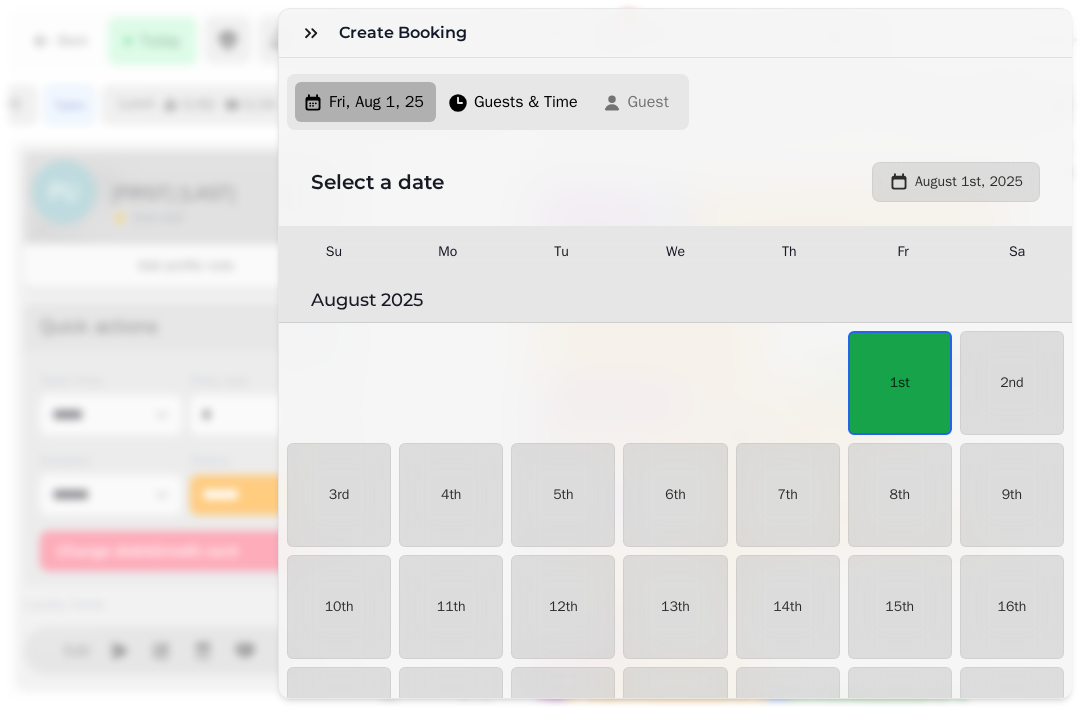 click on "Guests & Time" at bounding box center [526, 102] 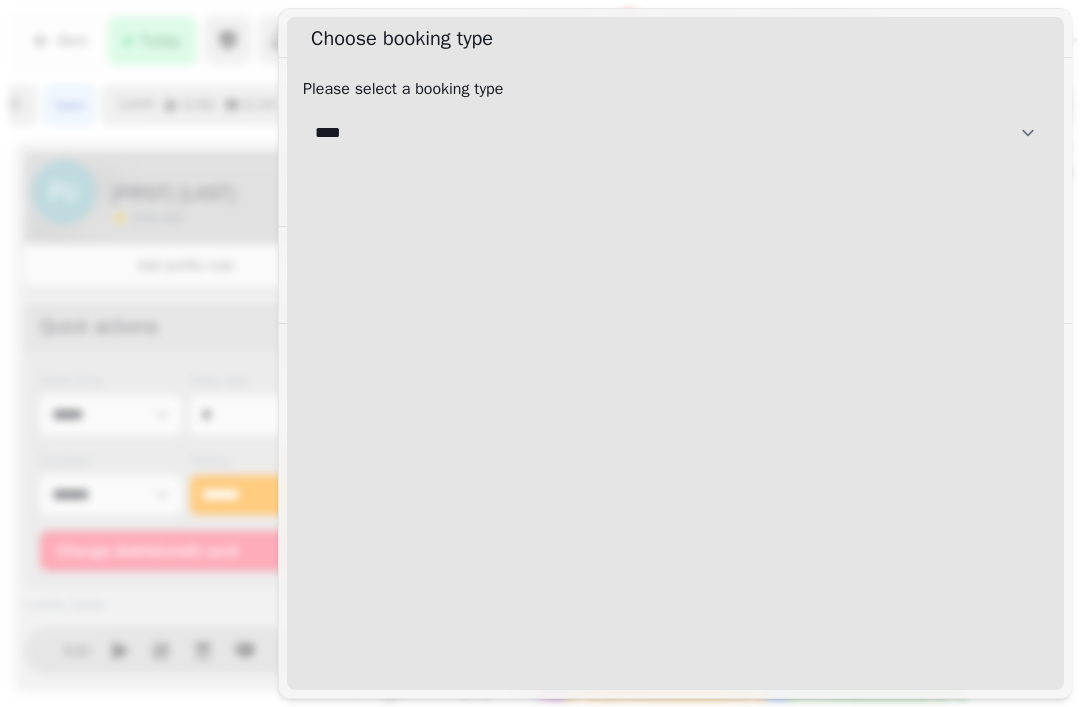 click on "**********" at bounding box center (675, 133) 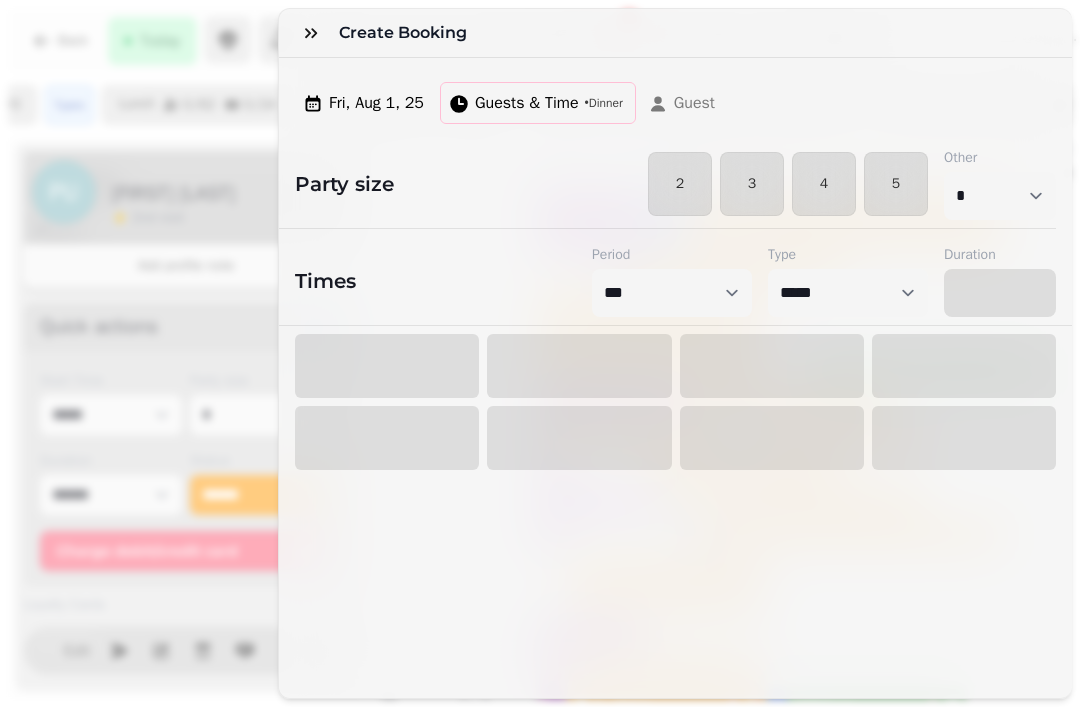 select on "****" 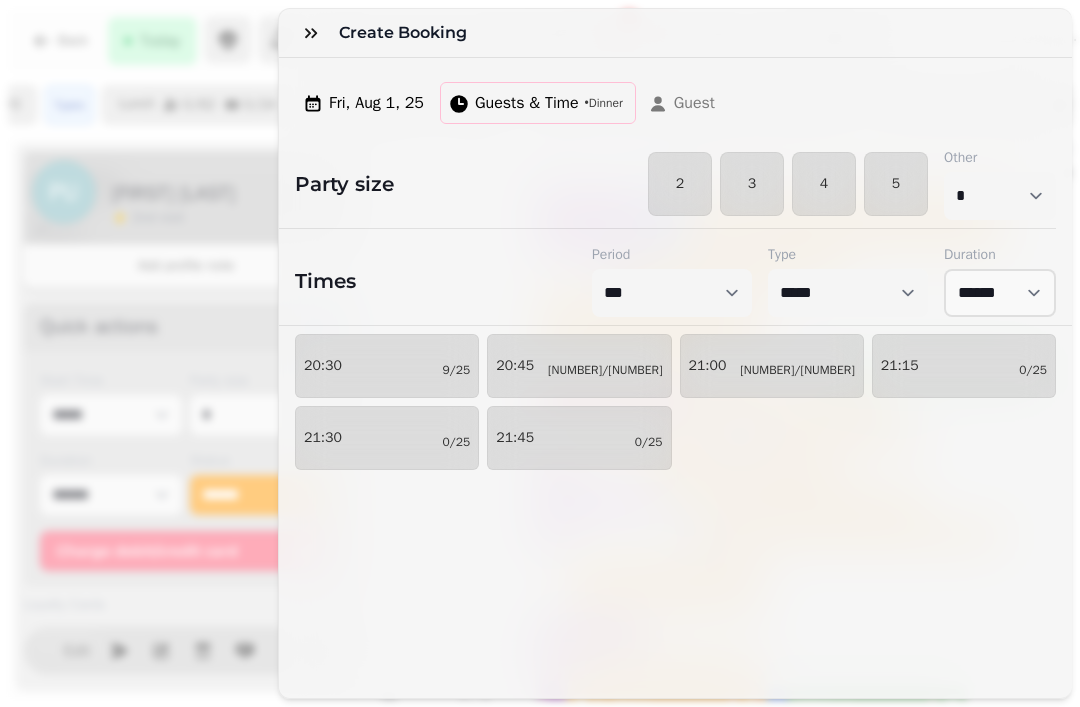 click on "21:00 5/25" at bounding box center [772, 366] 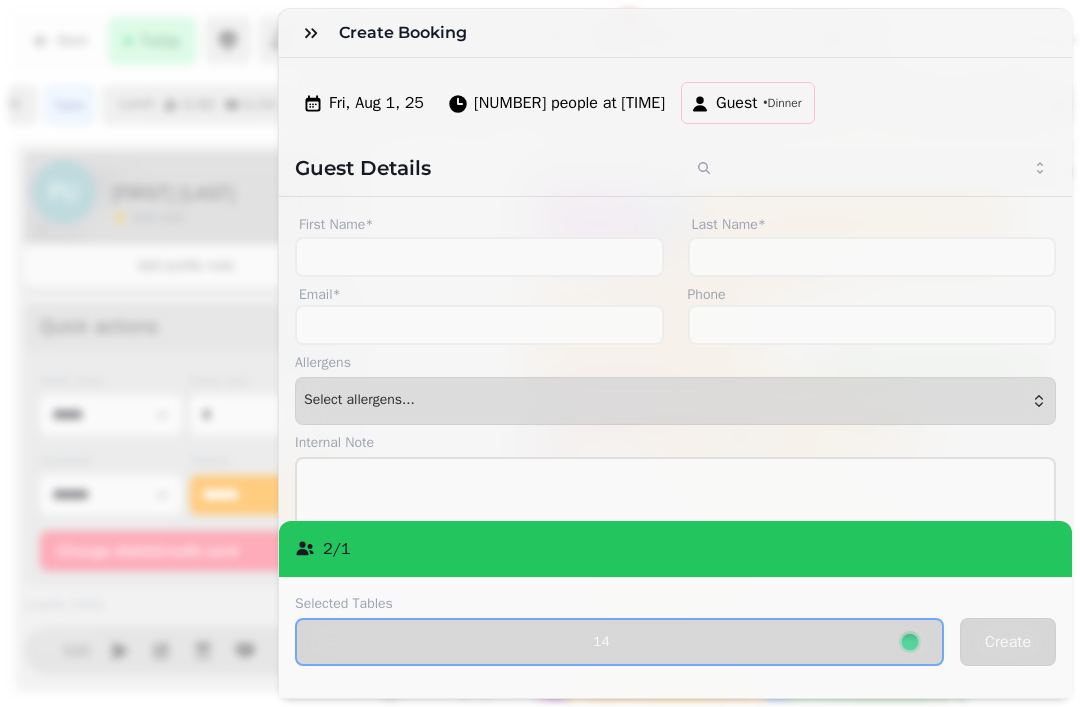 click on "[NUMBER] people at [TIME]" at bounding box center [569, 103] 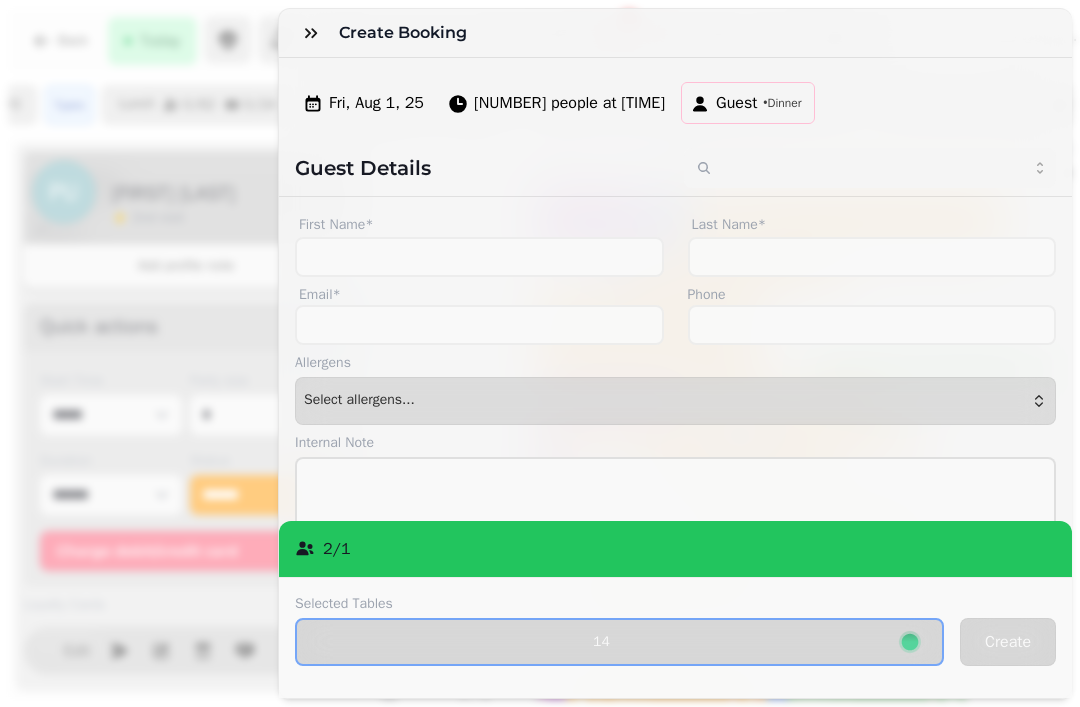 select on "**********" 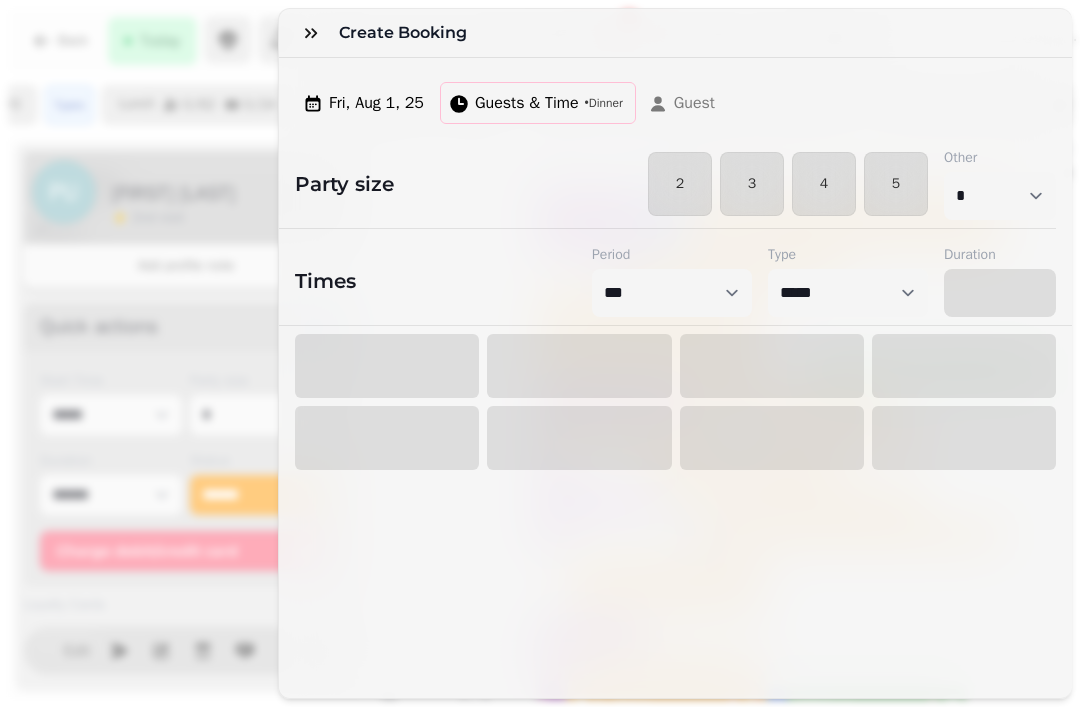 select on "****" 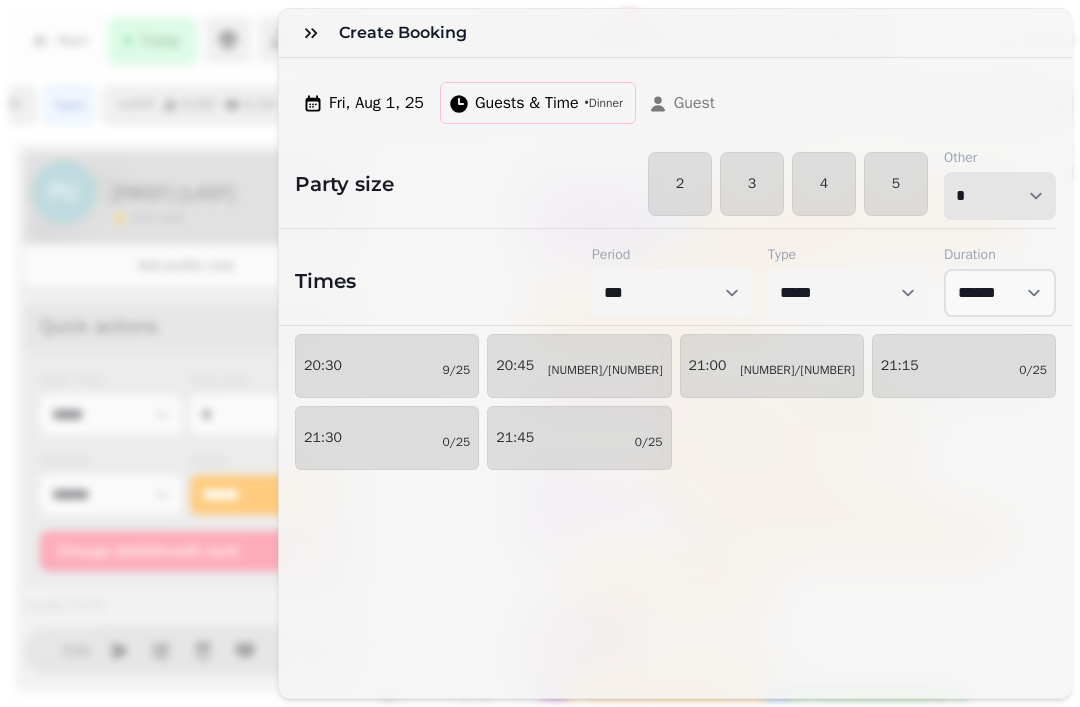 click on "* * * * * * * * * ** ** ** ** ** ** ** ** ** ** ** ** ** ** ** ** ** ** ** ** ** ** ** ** ** ** ** ** ** ** ** ** ** ** ** ** ** ** ** ** ** ** ** ** ** ** ** ** ** ** ** ** ** ** ** ** ** ** ** ** ** ** ** ** ** ** ** ** ** ** ** ** ** ** ** ** ** ** ** ** ** ** ** ** ** ** ** ** ** ** *** *** *** *** *** *** *** *** *** *** *** *** *** *** *** *** *** *** *** *** ***" at bounding box center (1000, 196) 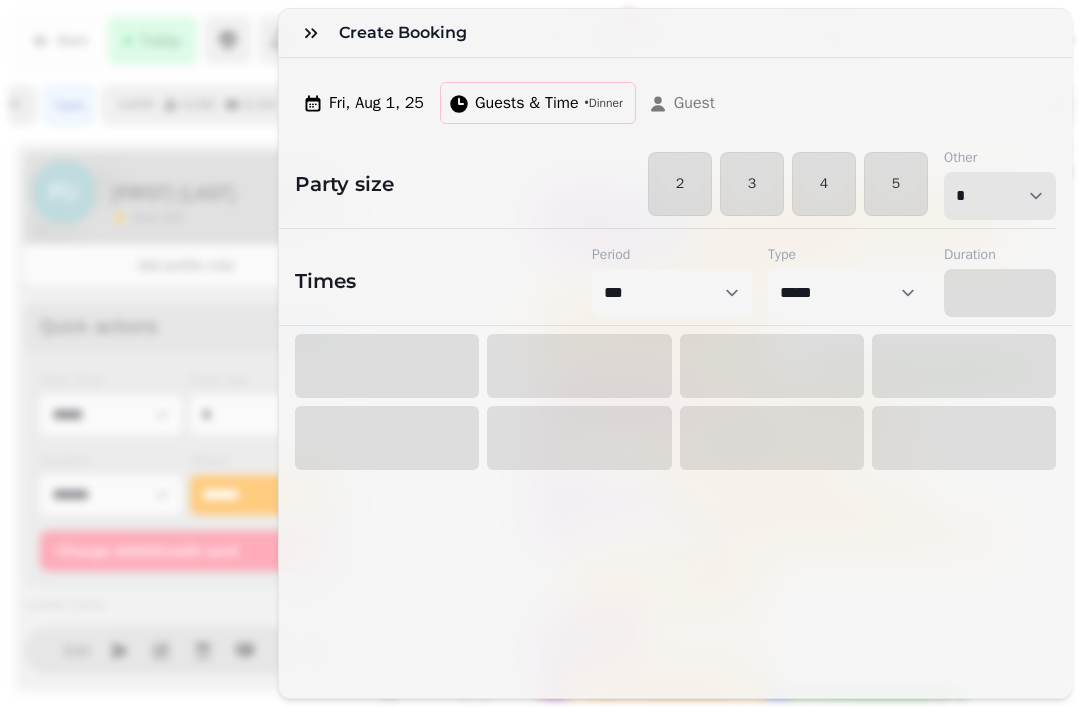 select on "****" 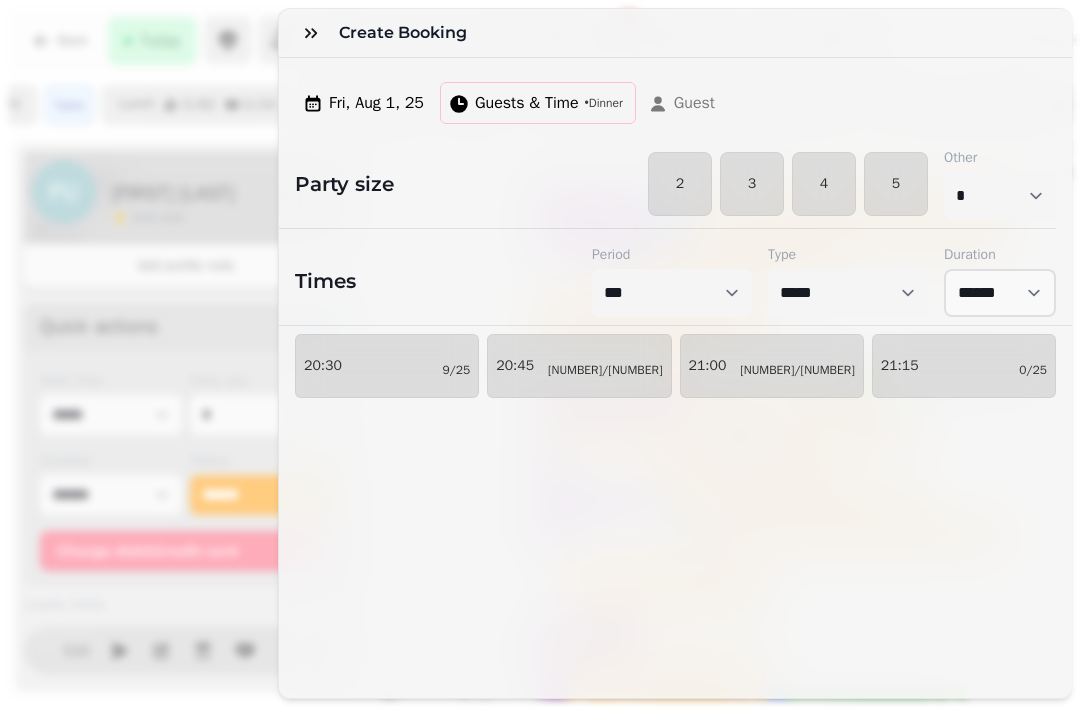 click on "21:00 5/25" at bounding box center (772, 366) 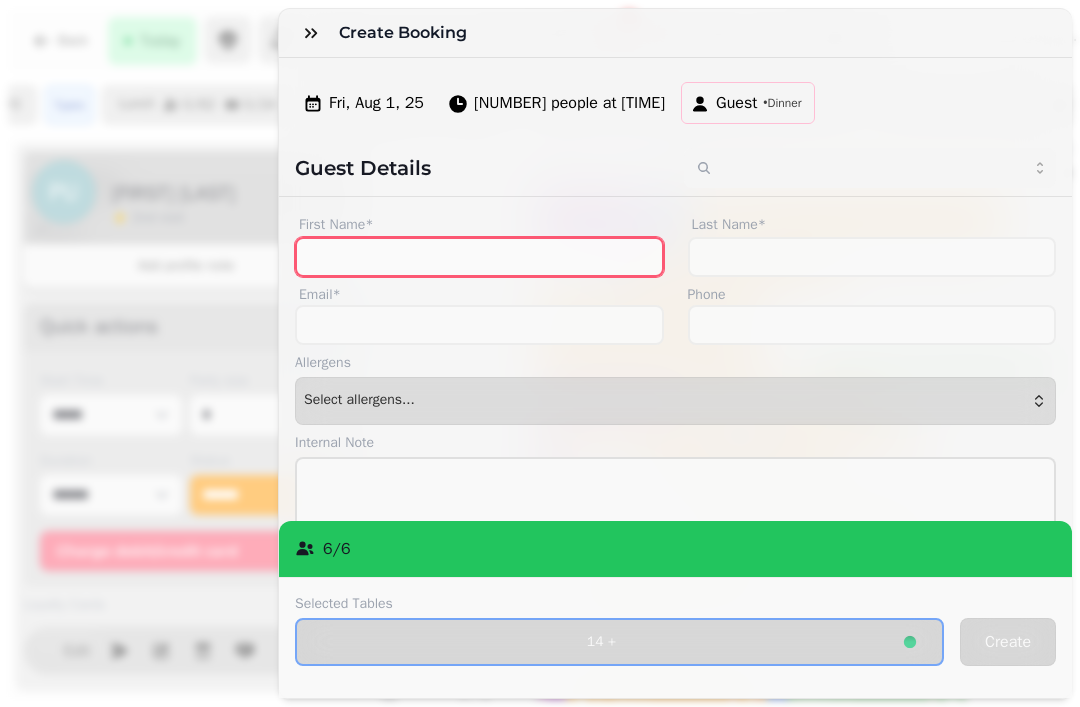 click on "First Name*" at bounding box center [479, 257] 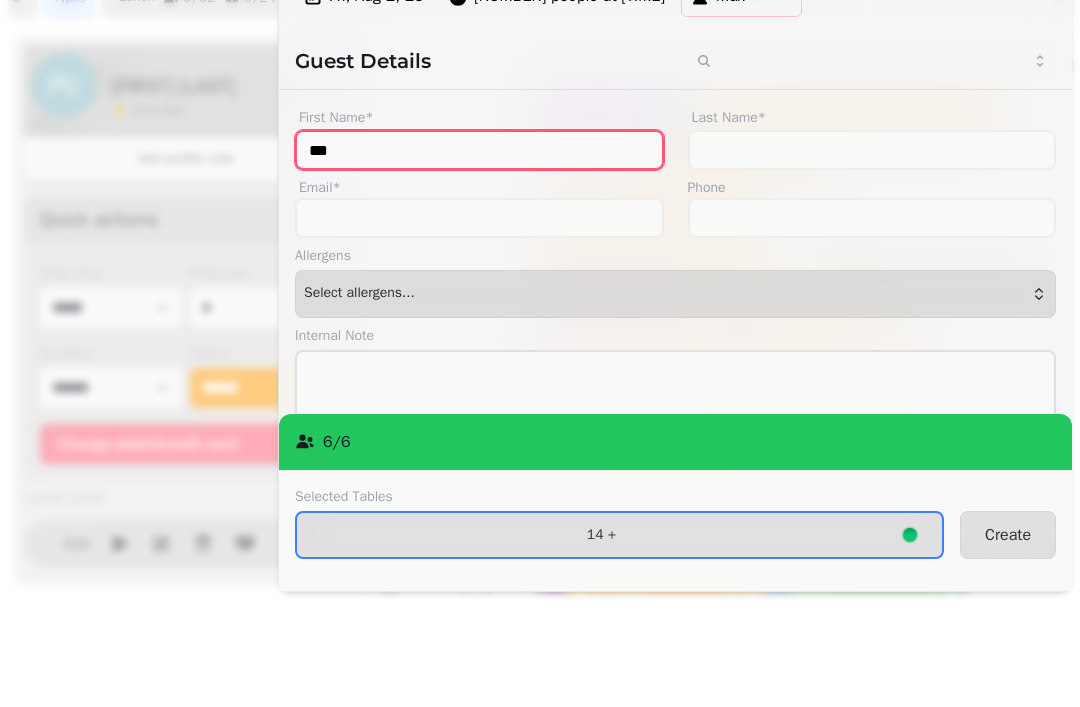 type on "***" 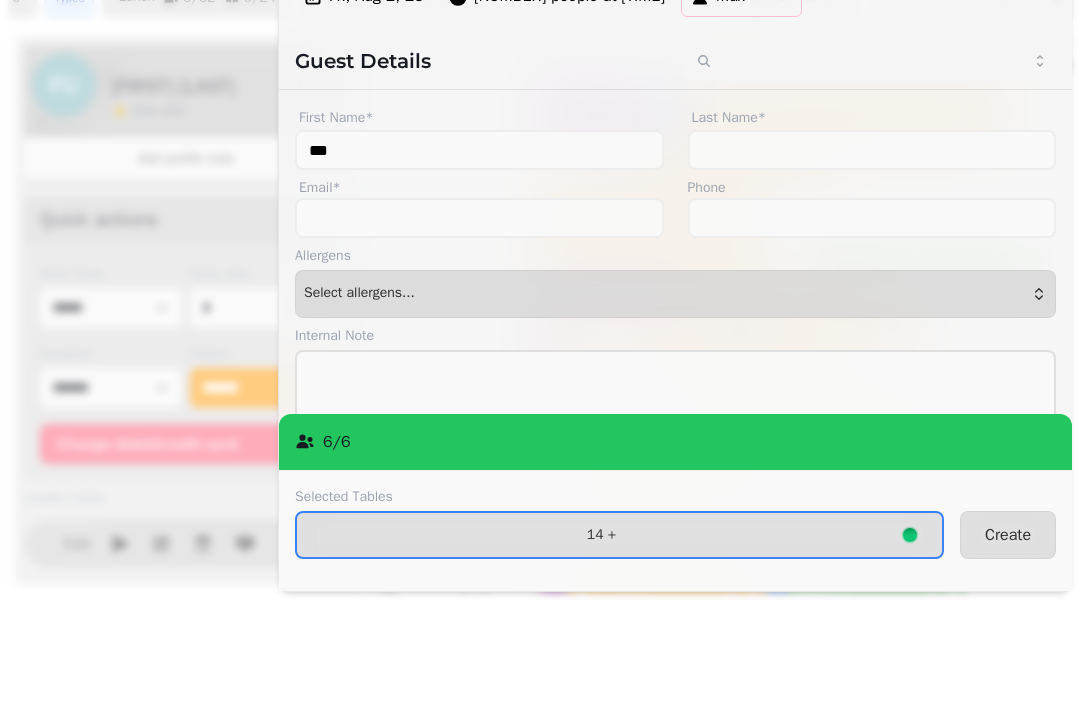 click on "Last Name*" at bounding box center [872, 225] 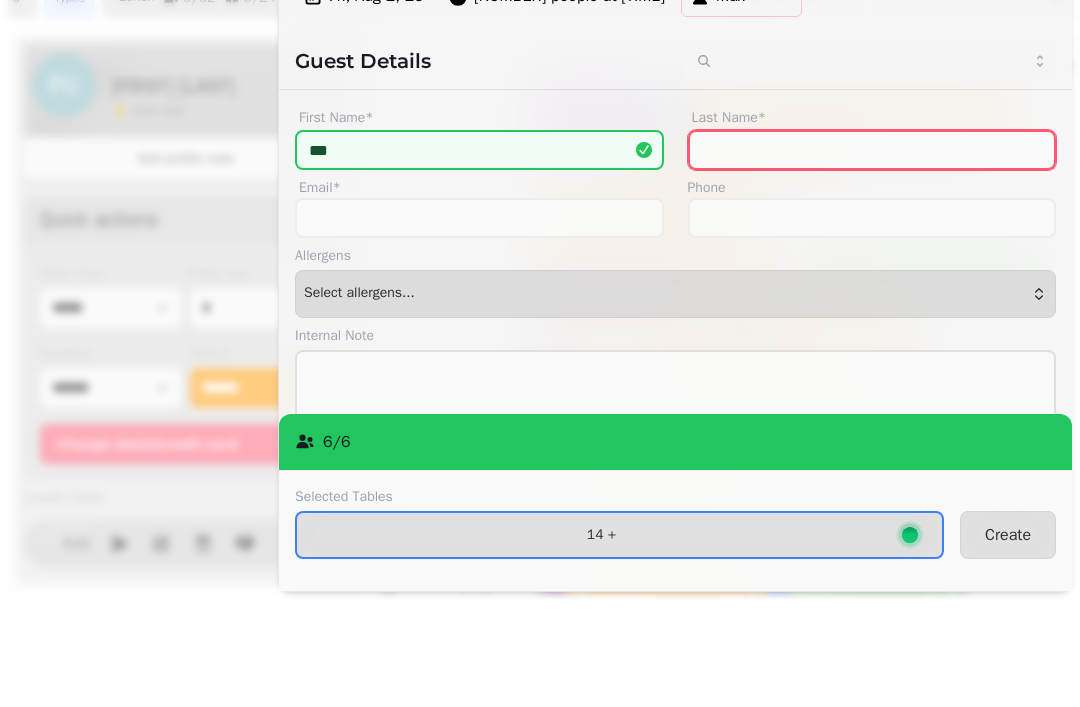 click on "Last Name*" at bounding box center [872, 257] 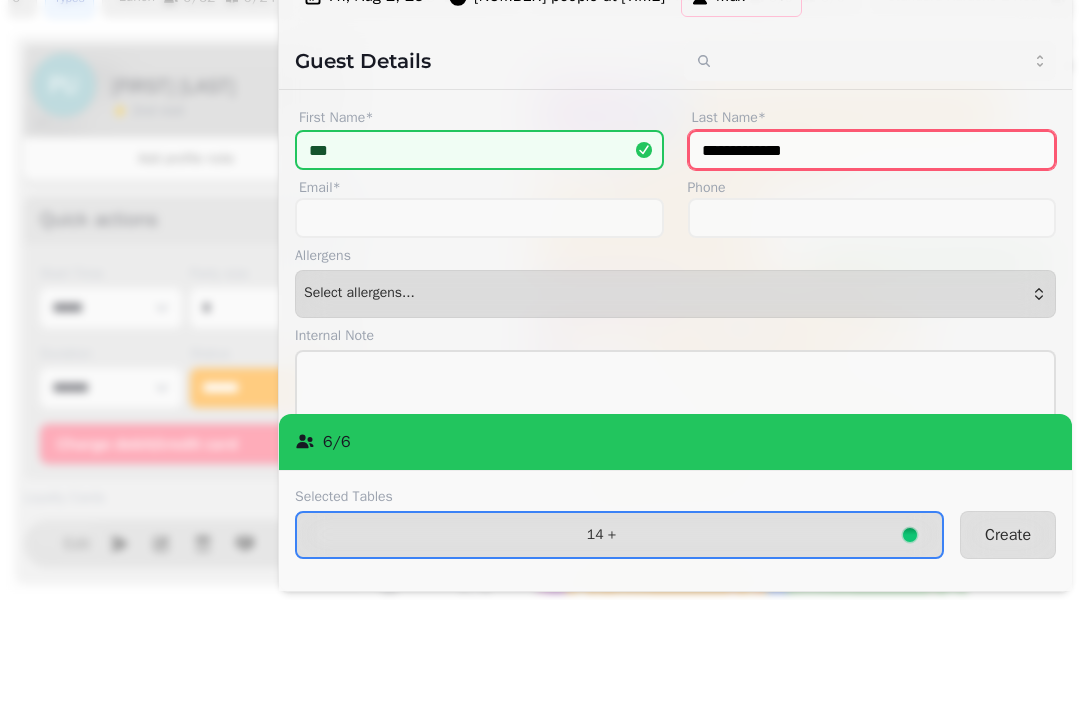 type on "**********" 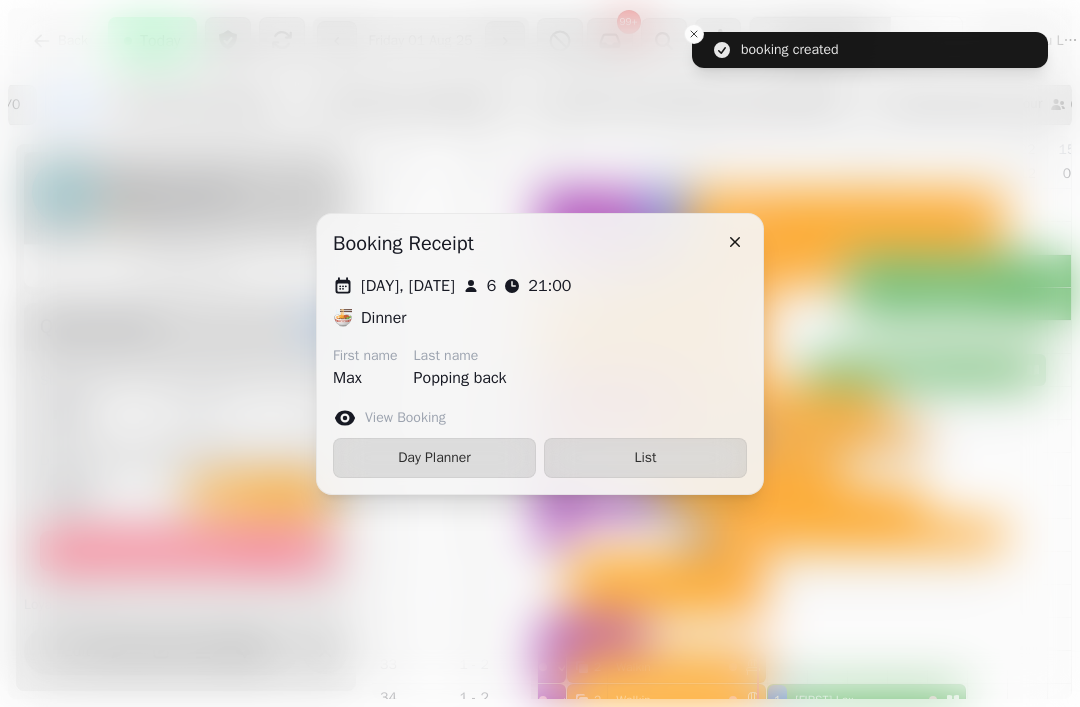 click 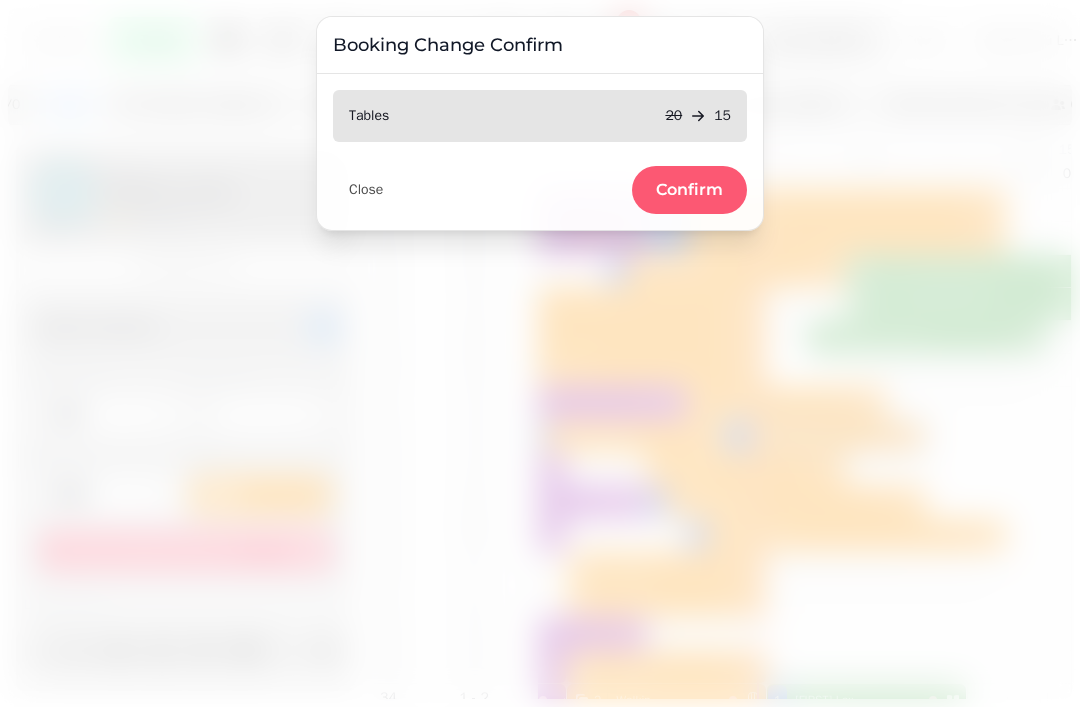 click on "Confirm" at bounding box center (689, 190) 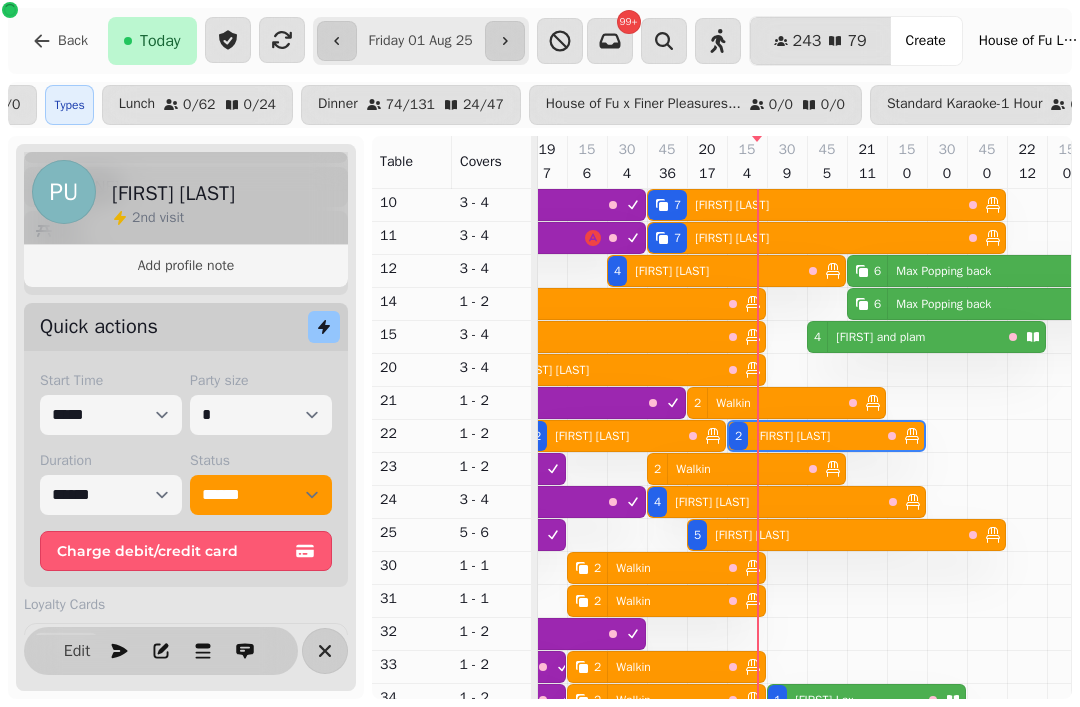 scroll, scrollTop: 571, scrollLeft: 1193, axis: both 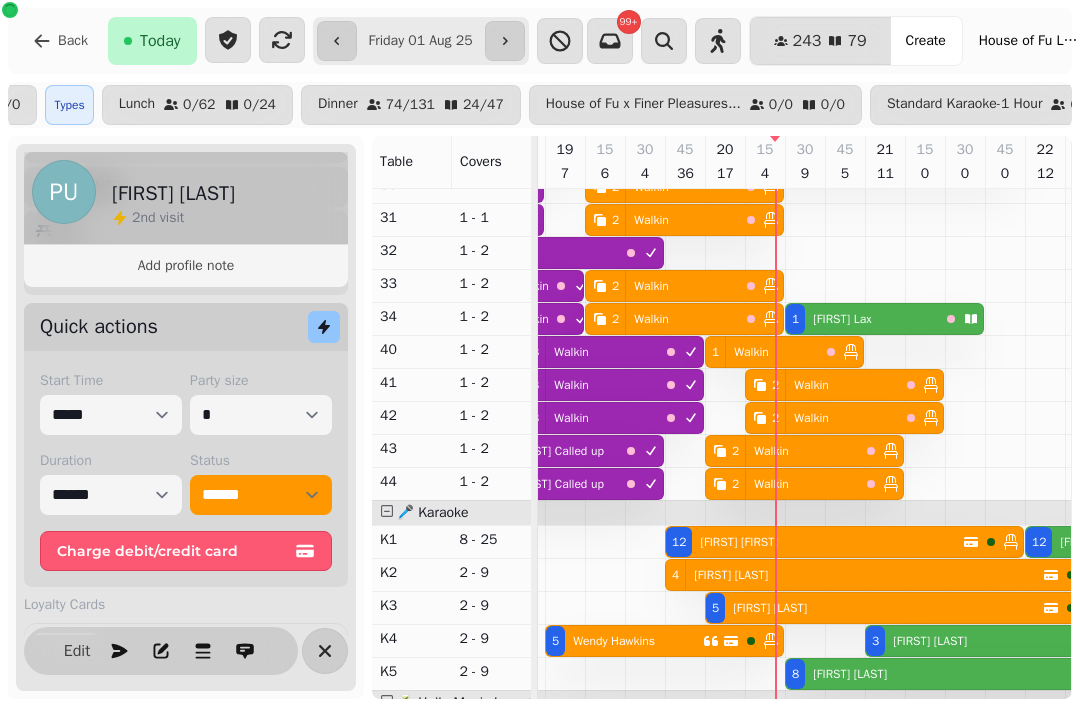 click on "[NUMBER] [FIRST]   [LAST]" at bounding box center [862, 319] 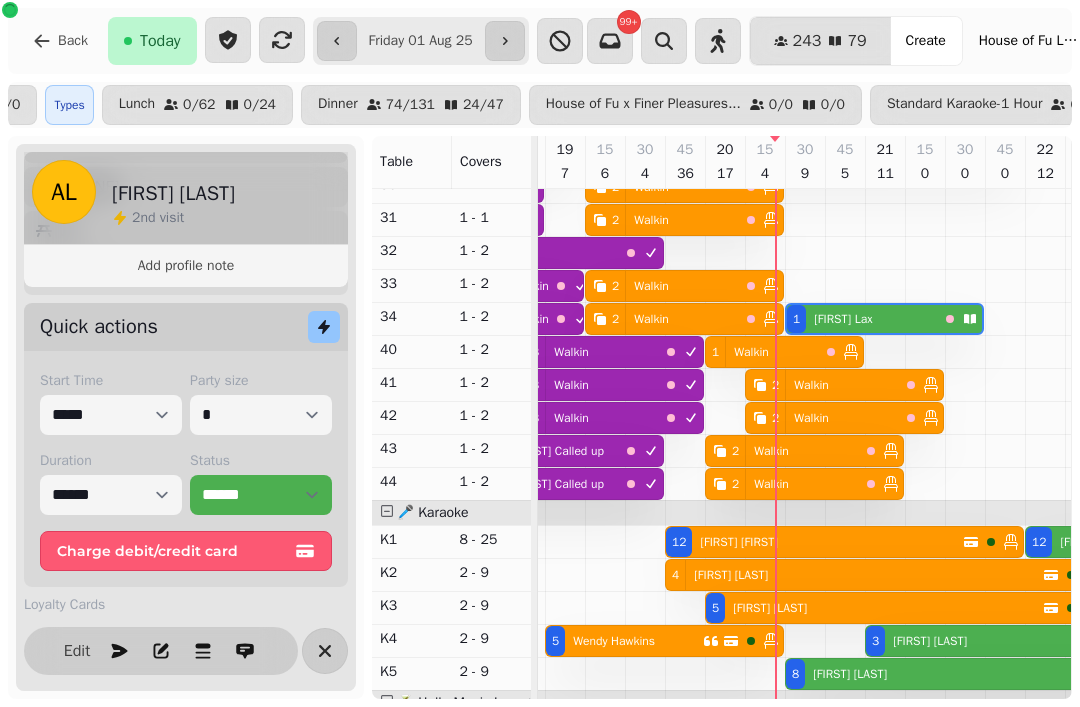 scroll, scrollTop: 0, scrollLeft: 1427, axis: horizontal 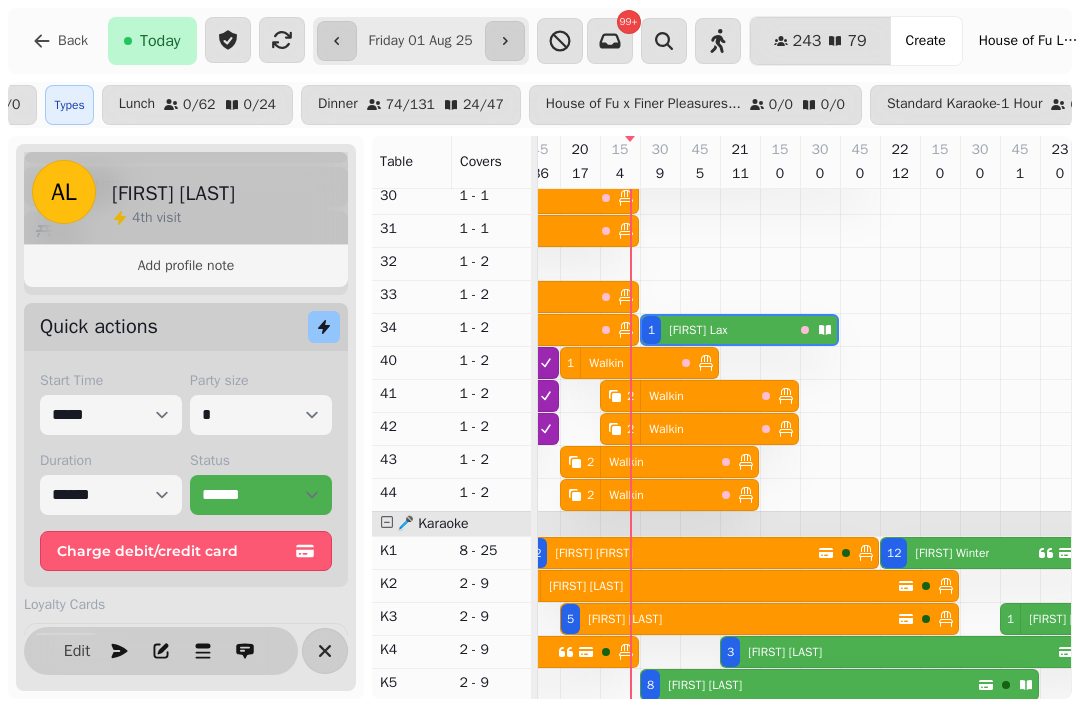 click on "1 Walkin" at bounding box center (617, 363) 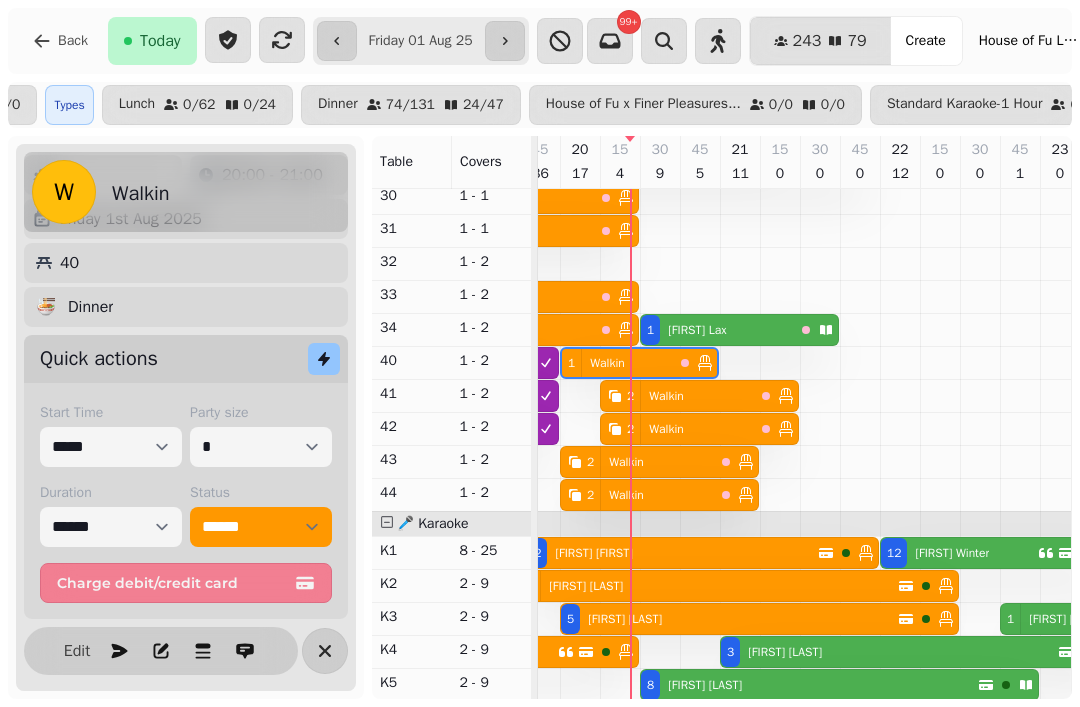 scroll, scrollTop: 85, scrollLeft: 0, axis: vertical 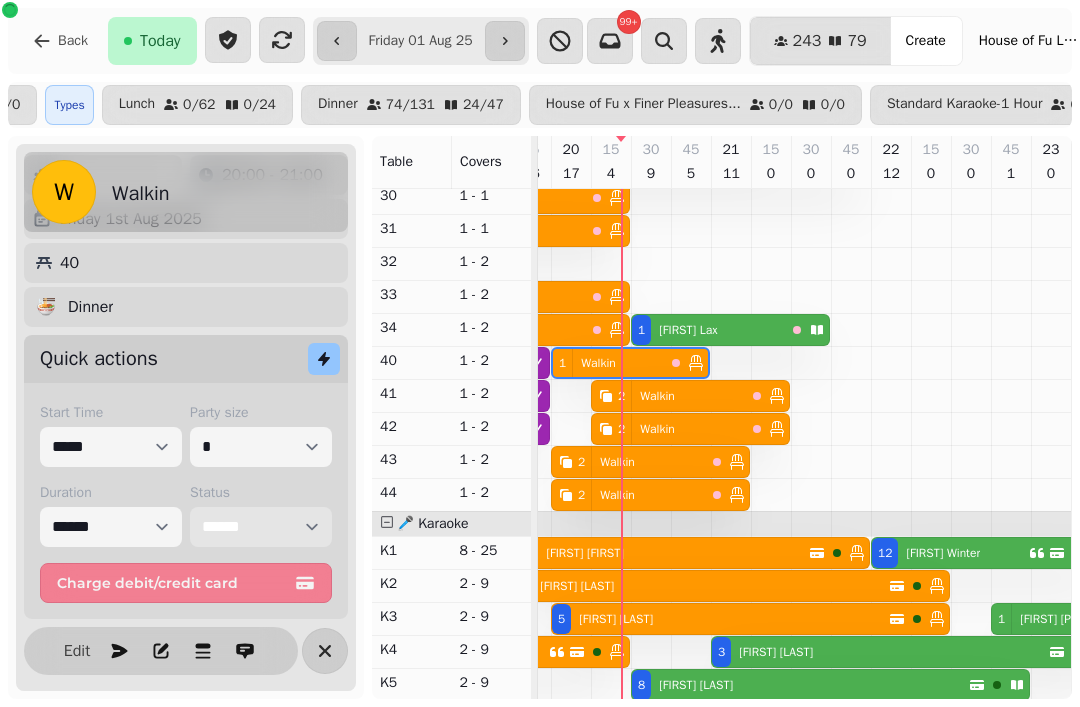 click on "**********" at bounding box center (261, 527) 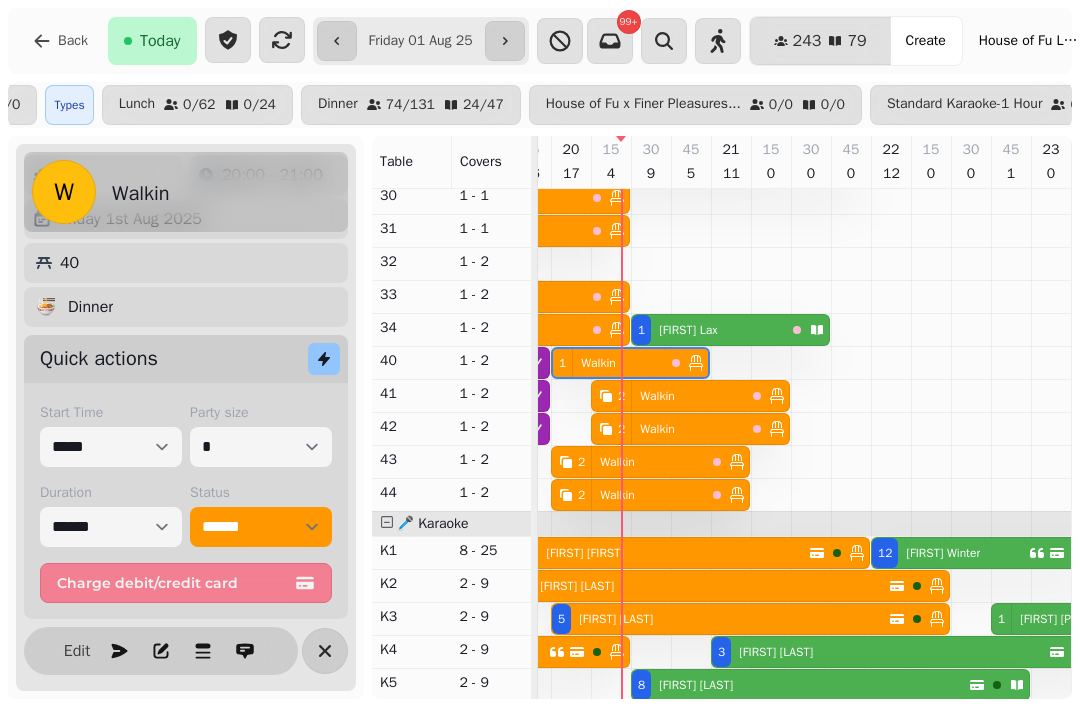 click on "[FIRST]   [LAST]" at bounding box center [688, 330] 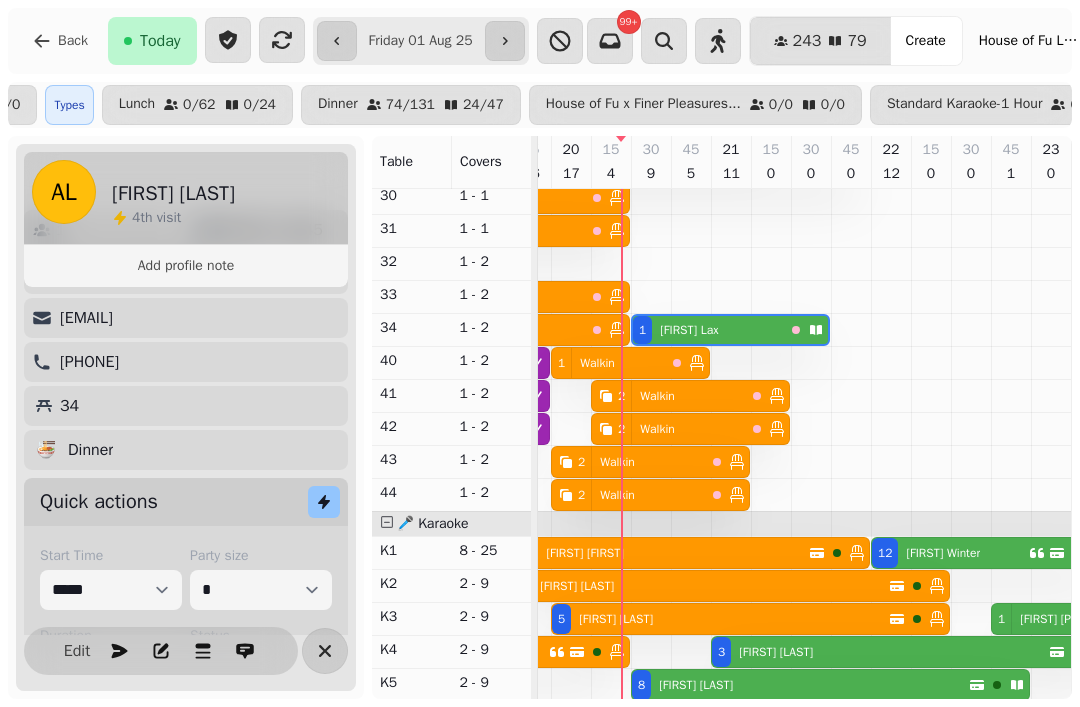 scroll, scrollTop: 0, scrollLeft: 1427, axis: horizontal 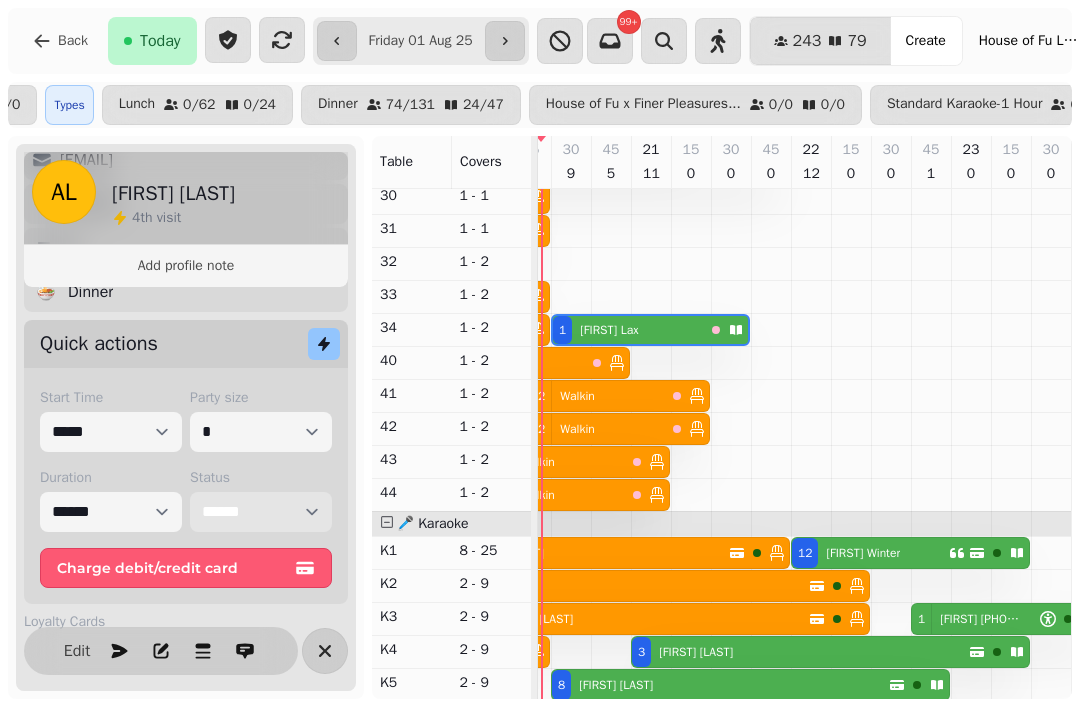 click on "**********" at bounding box center (261, 512) 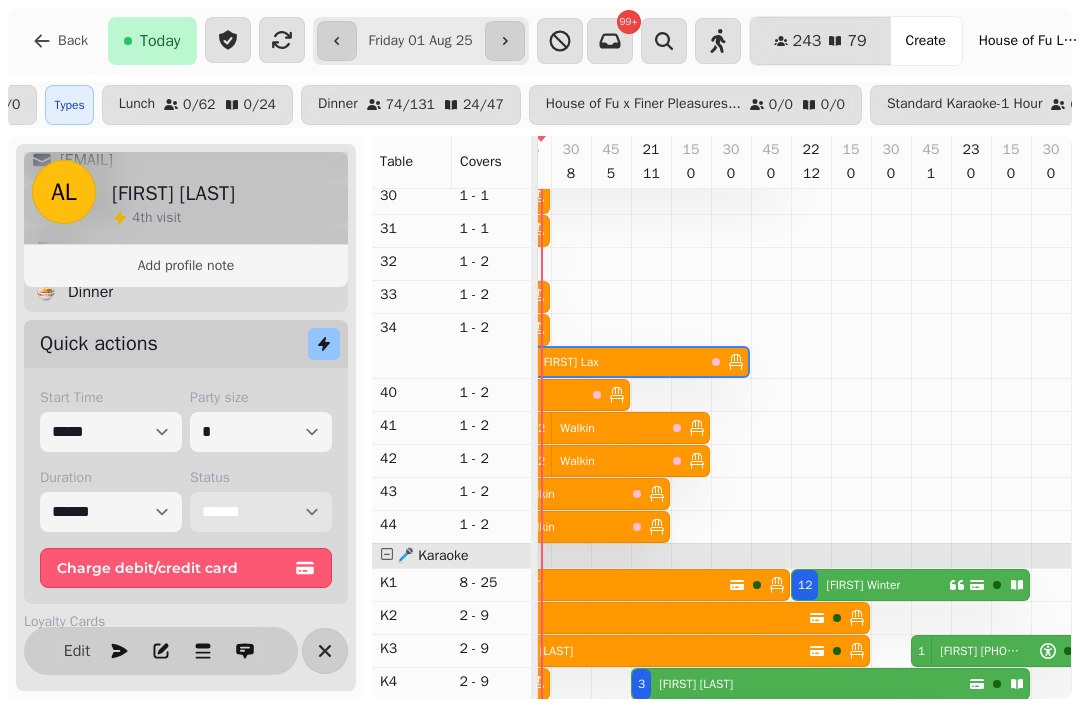 scroll, scrollTop: 0, scrollLeft: 1407, axis: horizontal 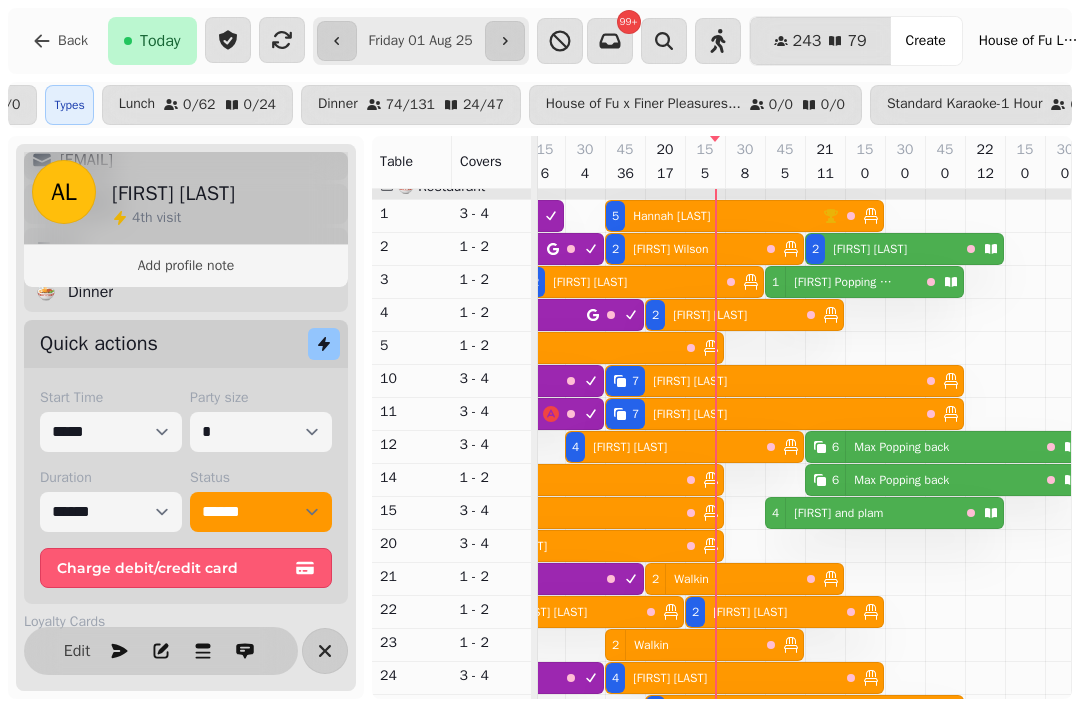 click on "[FIRST]    [LAST]" at bounding box center [843, 282] 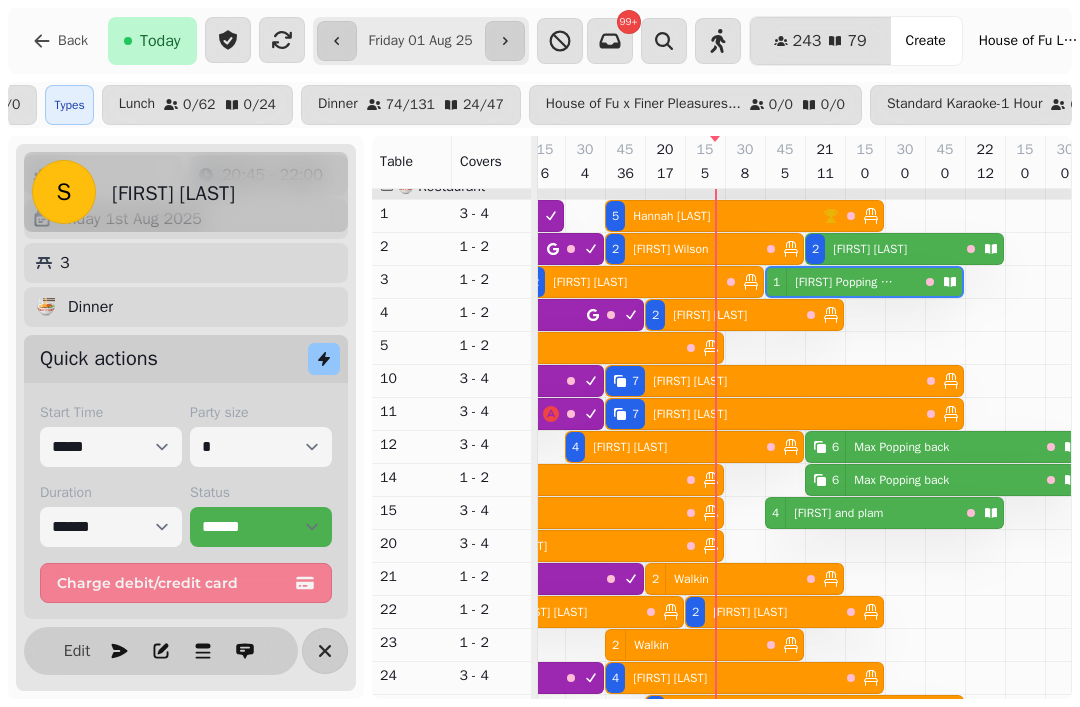 scroll, scrollTop: 85, scrollLeft: 0, axis: vertical 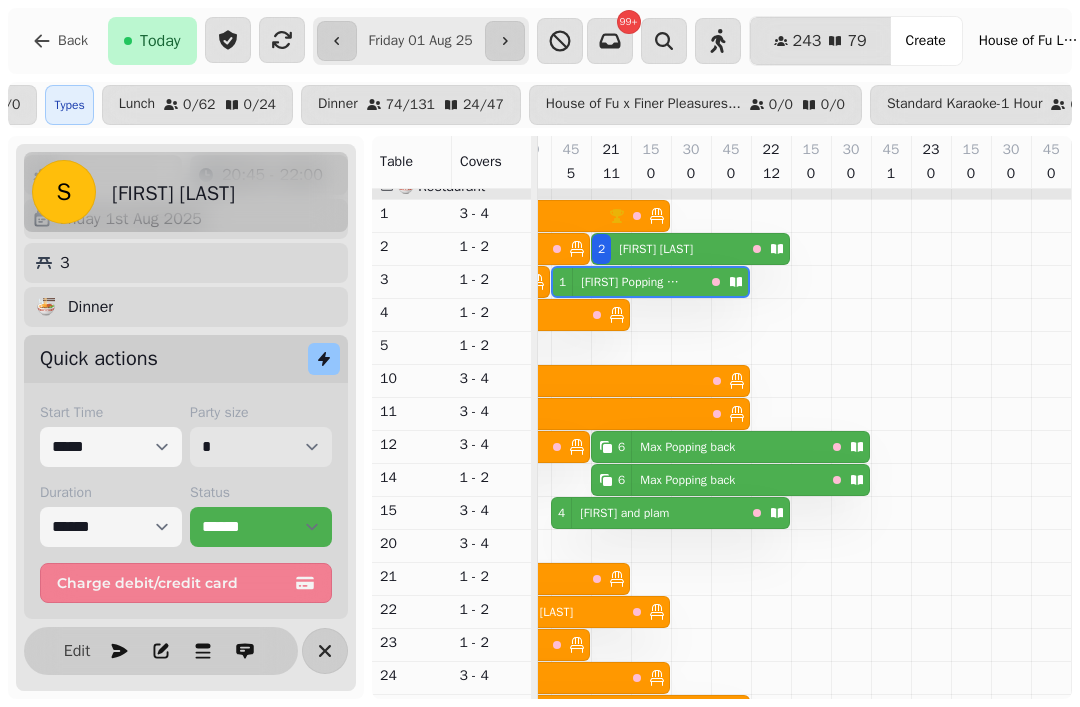 click on "* * * * * * * * * ** ** ** ** ** ** ** ** ** ** ** ** ** ** ** ** ** ** ** ** ** ** ** ** ** ** ** ** ** ** ** ** ** ** ** ** ** ** ** ** ** ** ** ** ** ** ** ** ** ** ** ** ** ** ** ** ** ** ** ** ** ** ** ** ** ** ** ** ** ** ** ** ** ** ** ** ** ** ** ** ** ** ** ** ** ** ** ** ** ** *** *** *** *** *** *** *** *** *** *** *** *** *** *** *** *** *** *** *** *** *** *** *** *** *** *** *** *** *** *** *** *** *** *** *** *** *** *** *** *** *** *** *** *** *** *** *** *** *** *** *** *** *** *** *** *** *** *** *** *** *** *** *** *** *** *** *** *** *** *** *** *** *** *** *** *** *** *** *** *** *** *** *** *** *** *** *** *** *** *** *** *** *** *** *** *** *** *** *** *** *** *** *** *** *** *** *** *** *** *** *** *** *** *** *** *** *** *** *** *** *** *** *** *** *** *** *** *** *** *** *** *** *** *** *** *** *** *** *** *** *** *** *** *** *** *** *** *** *** *** ***" at bounding box center (261, 447) 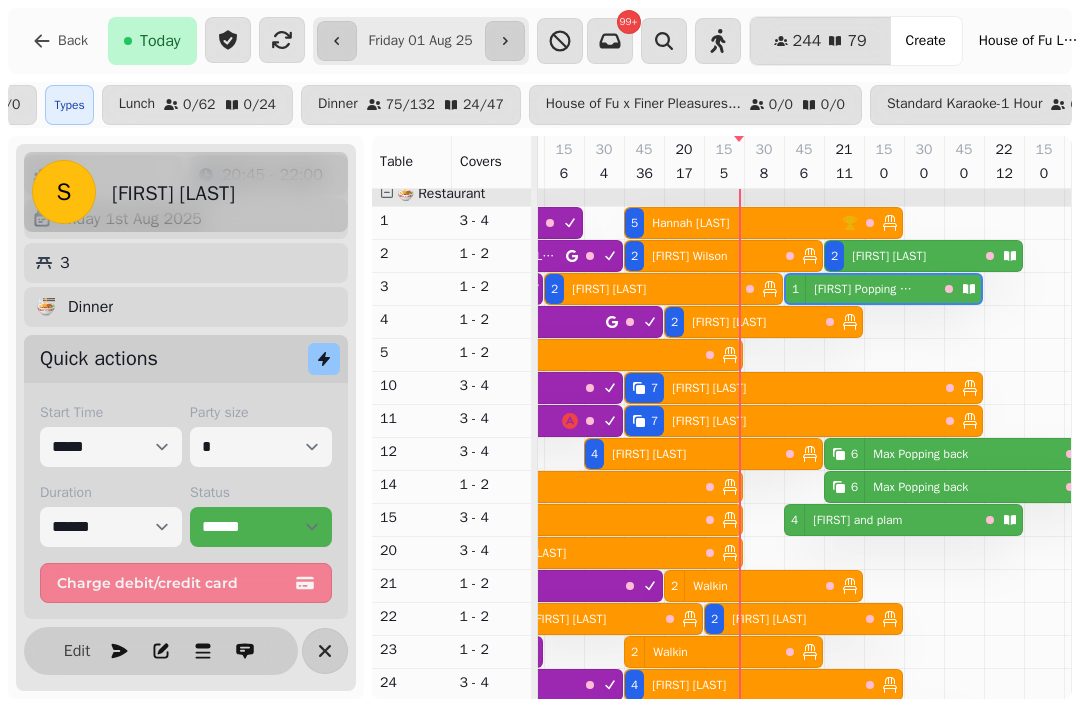 click on "[NUMBER] [FIRST]   [LAST]" at bounding box center (641, 289) 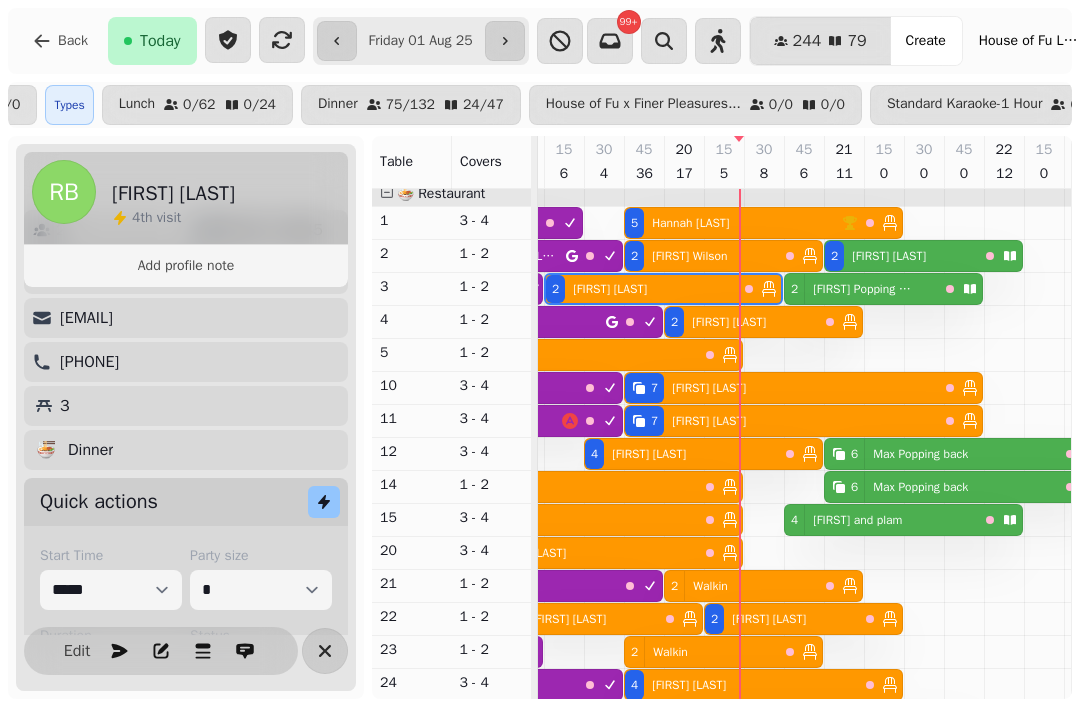 scroll, scrollTop: 0, scrollLeft: 1227, axis: horizontal 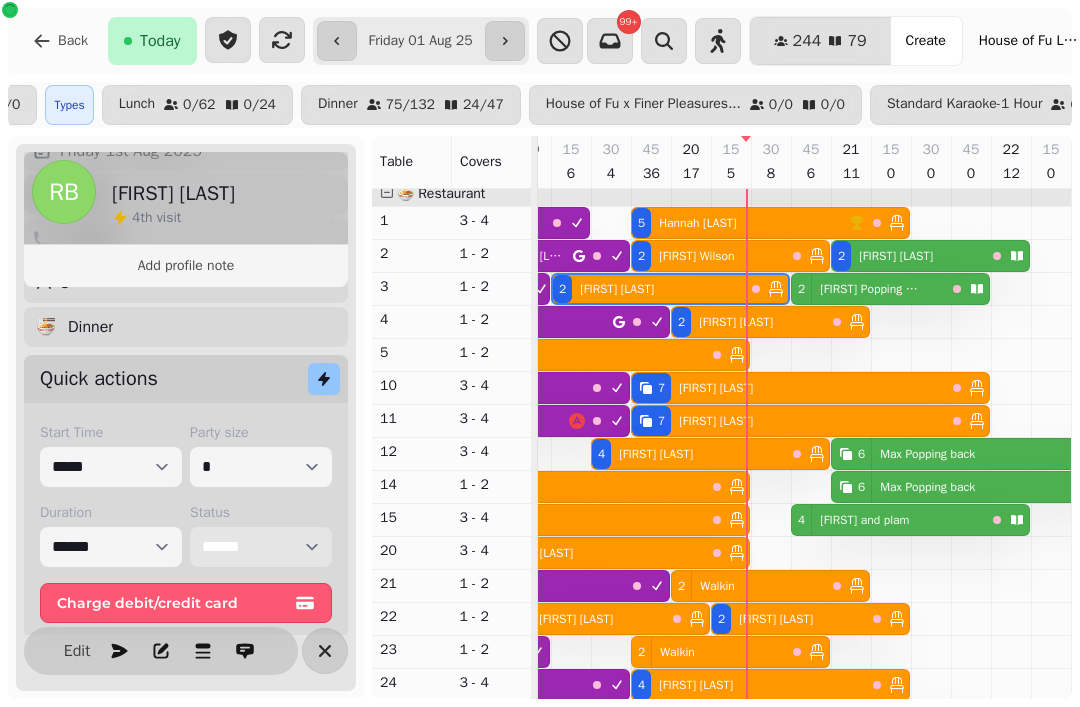 click on "**********" at bounding box center (261, 547) 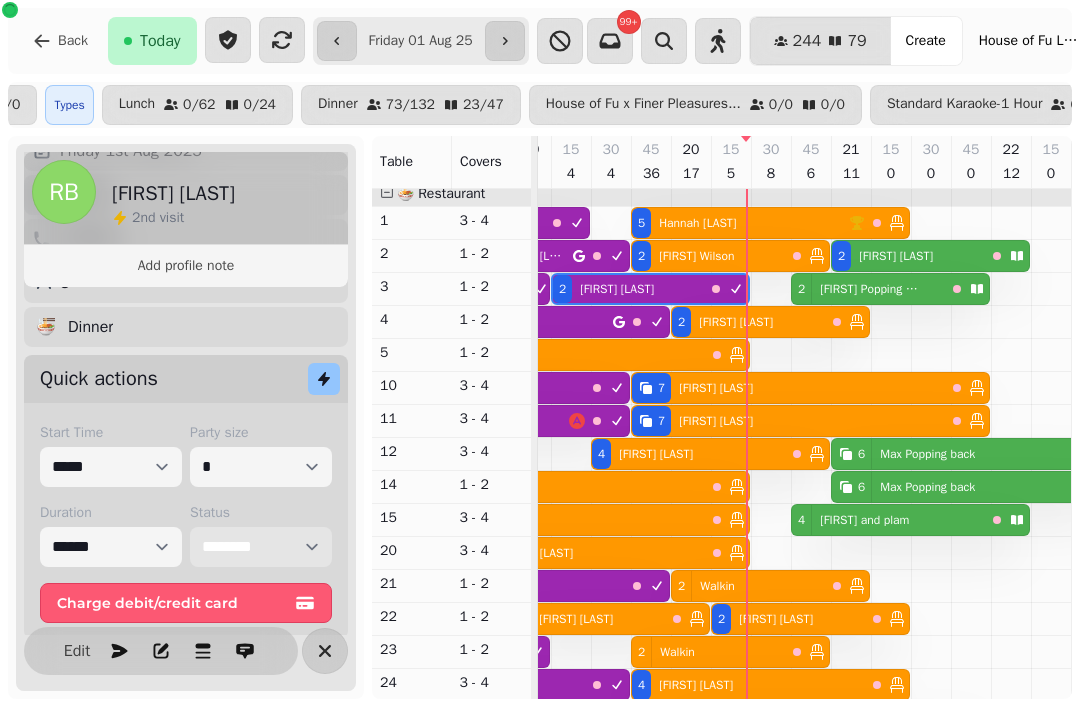 scroll, scrollTop: 156, scrollLeft: 1256, axis: both 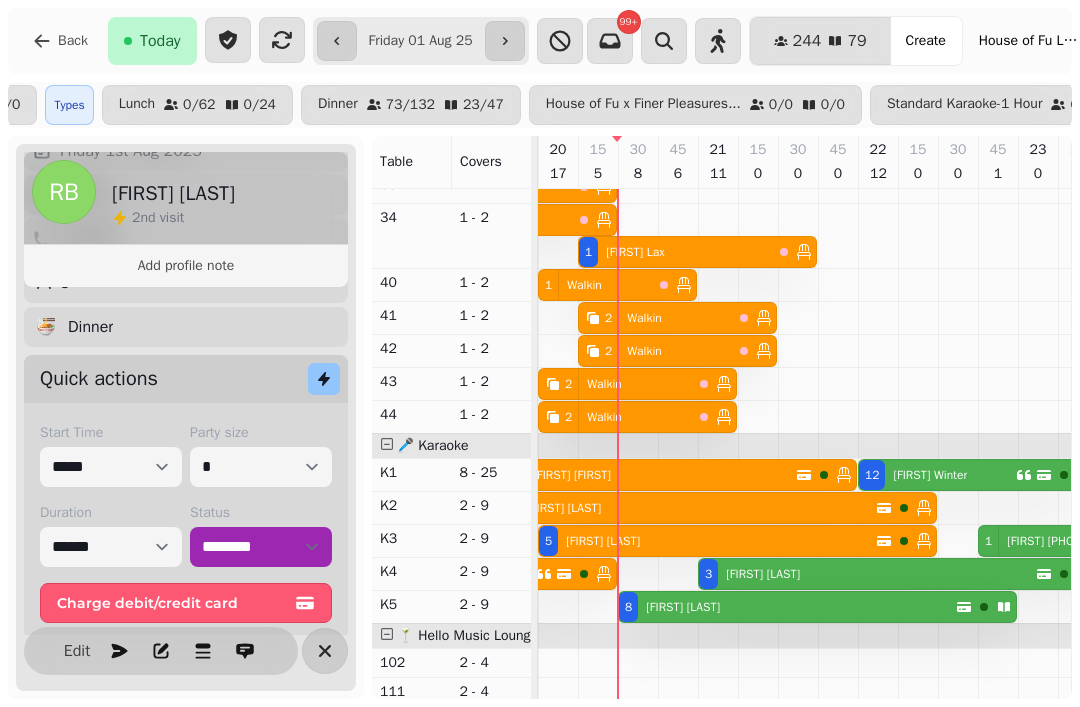 click on "[FIRST]   [LAST]" at bounding box center (683, 607) 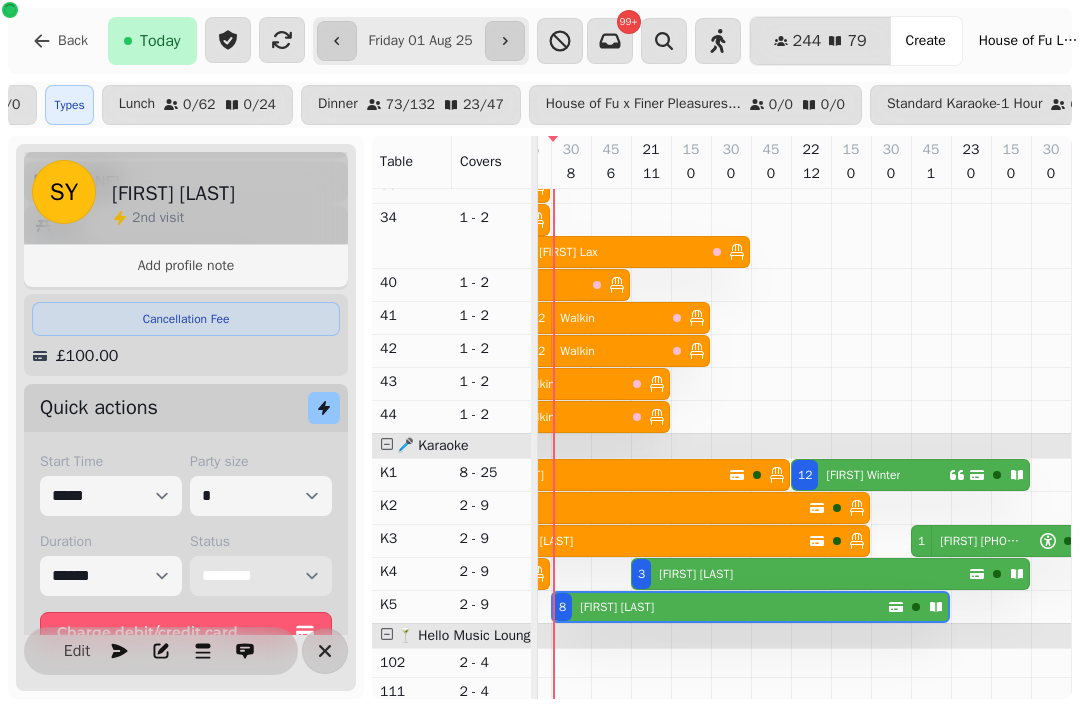 click on "**********" at bounding box center (261, 576) 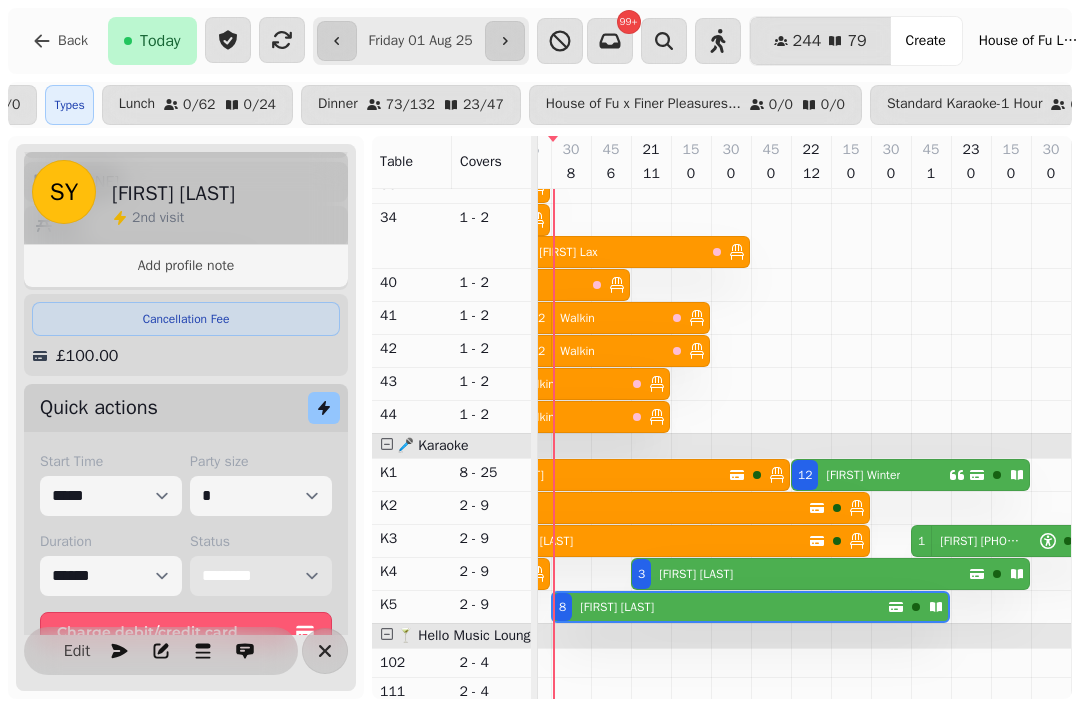 select on "******" 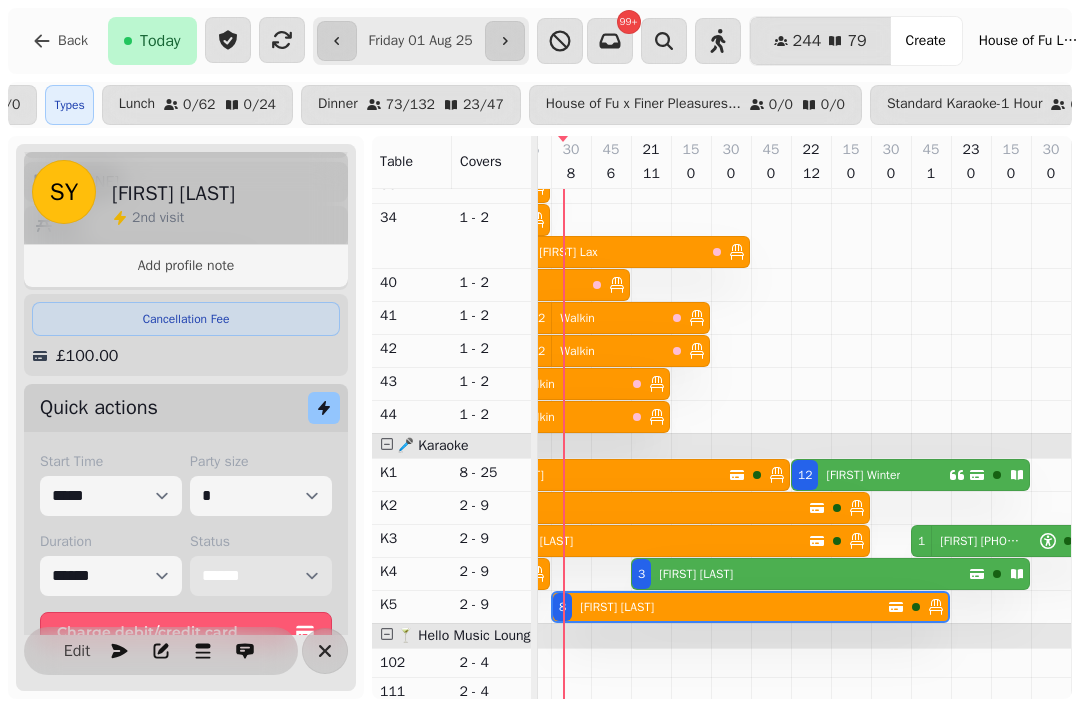 scroll, scrollTop: 295, scrollLeft: 1399, axis: both 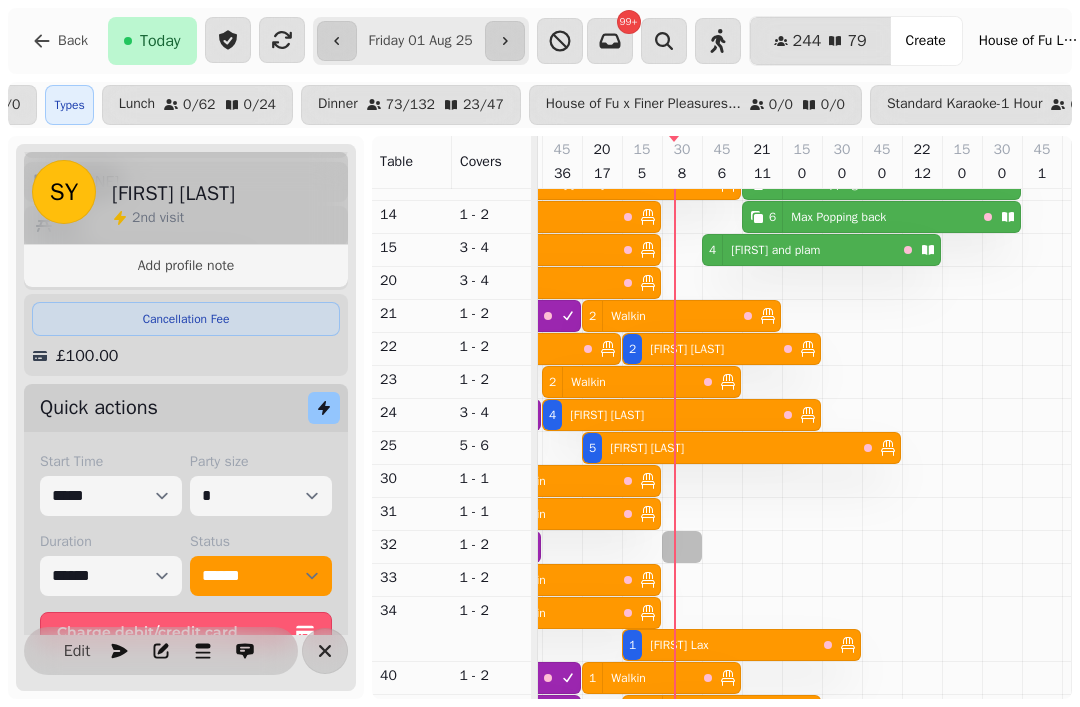 select on "**********" 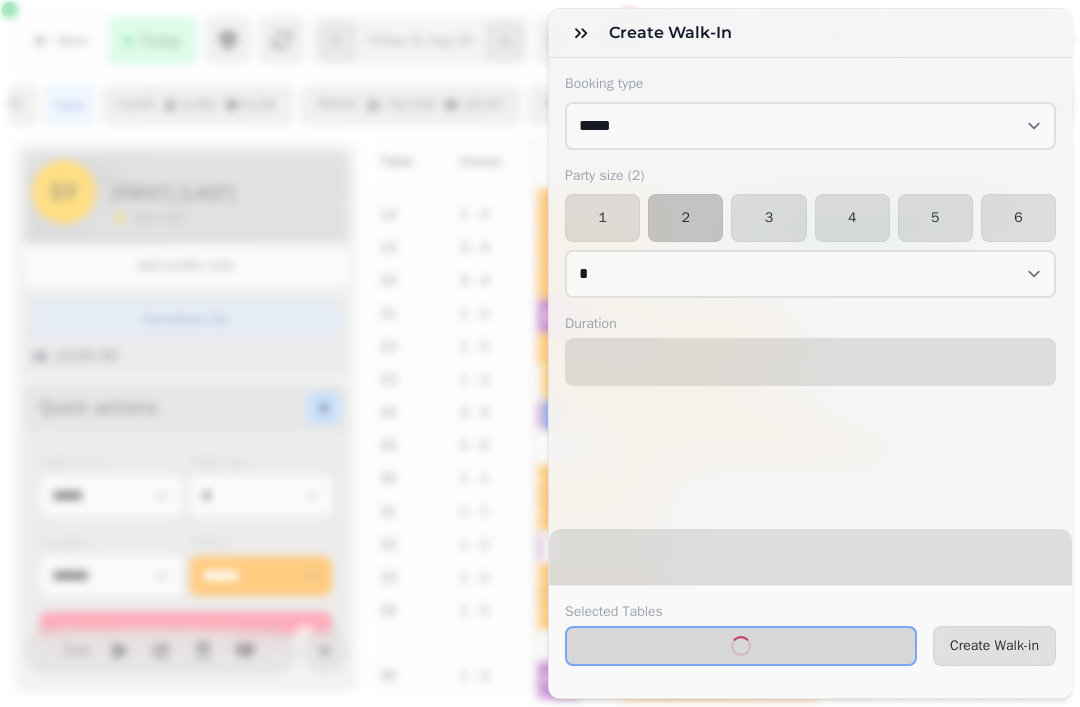select on "****" 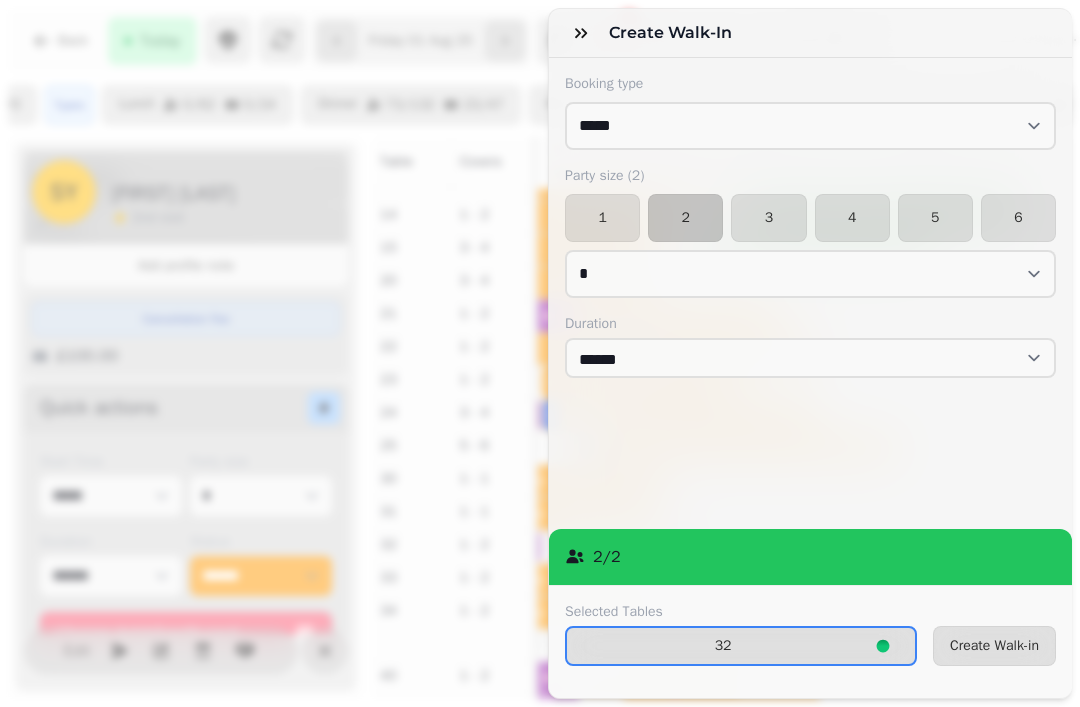 click on "32" at bounding box center (741, 646) 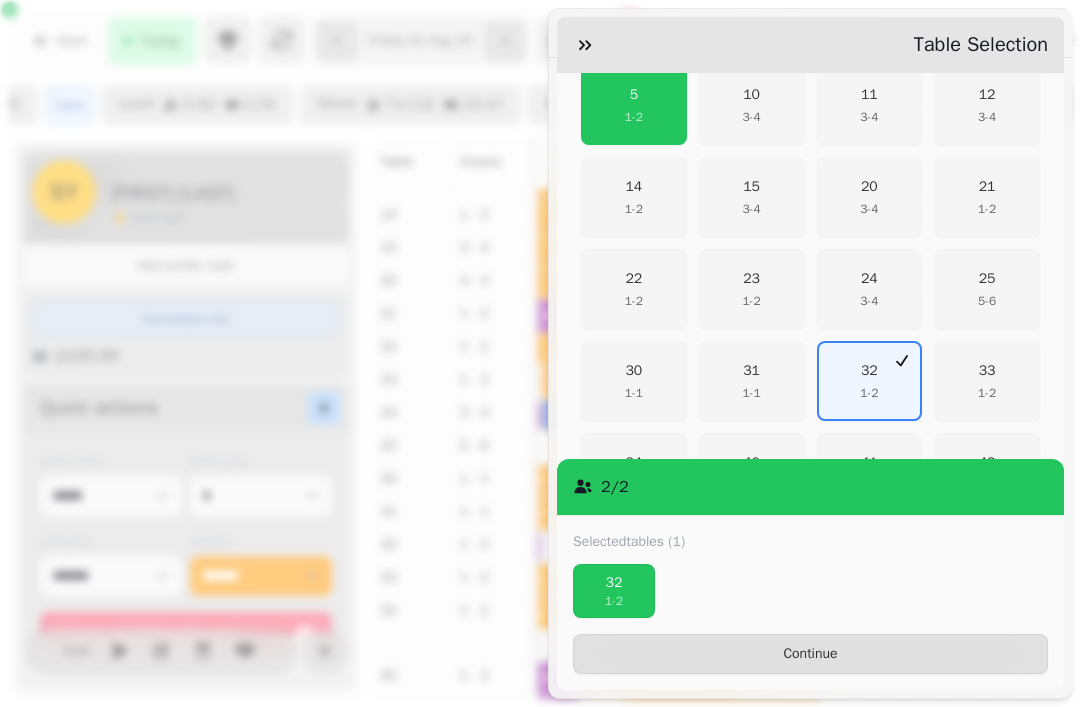 click on "1  -  1" at bounding box center [752, 393] 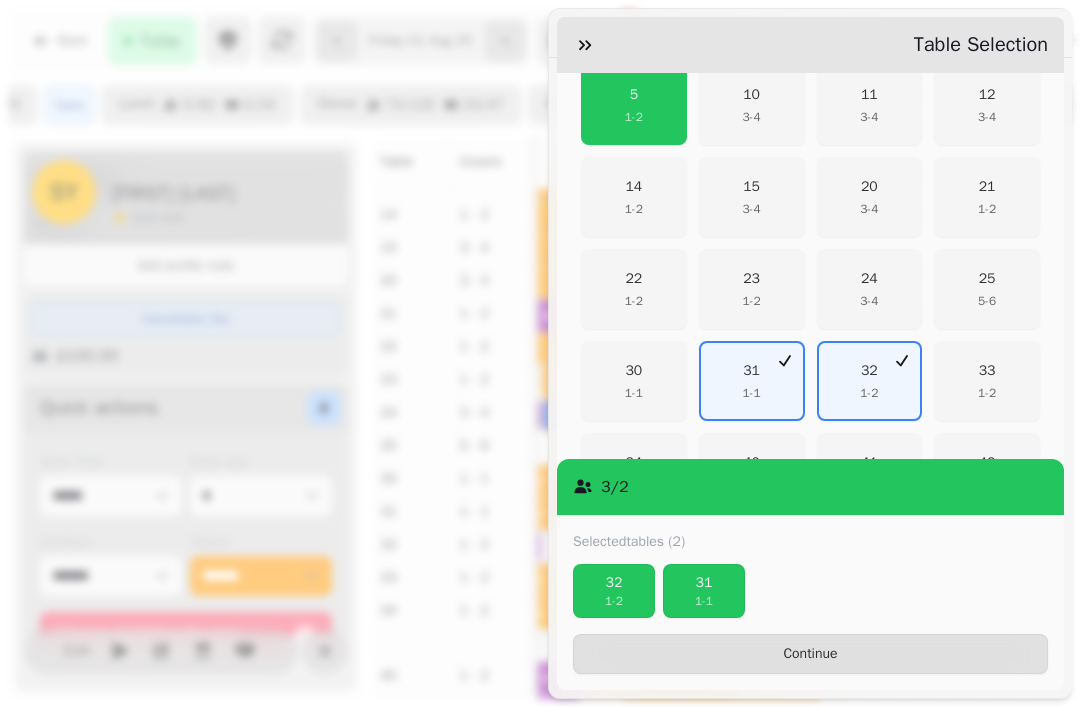 click on "Continue" at bounding box center (810, 654) 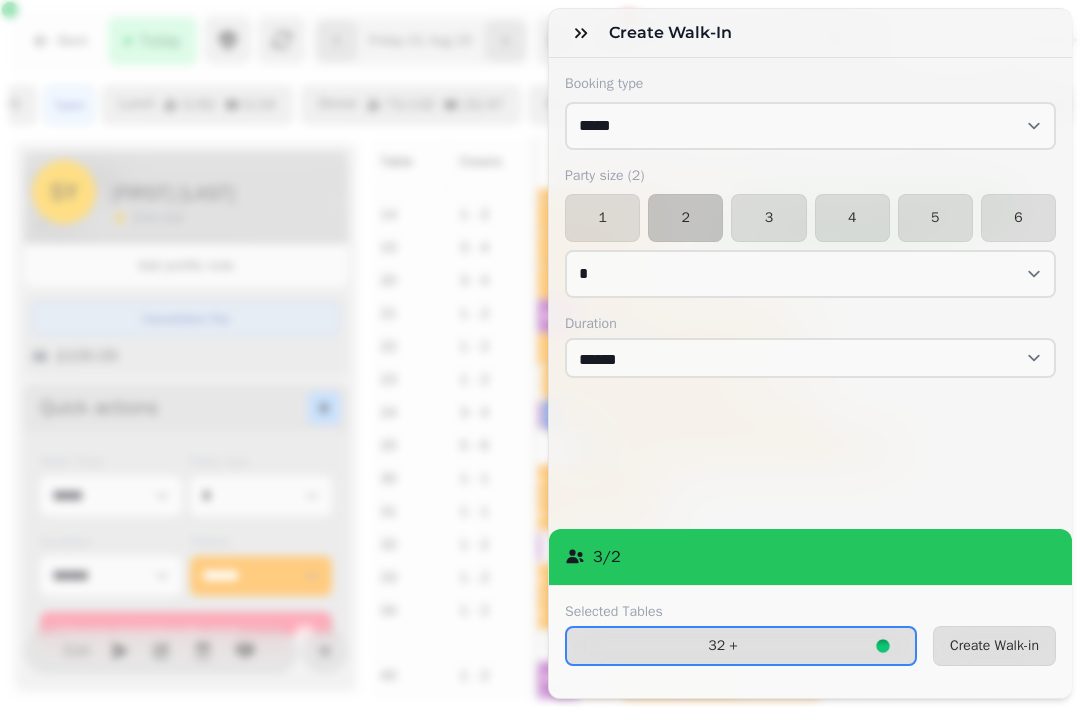 click on "Create Walk-in" at bounding box center [994, 646] 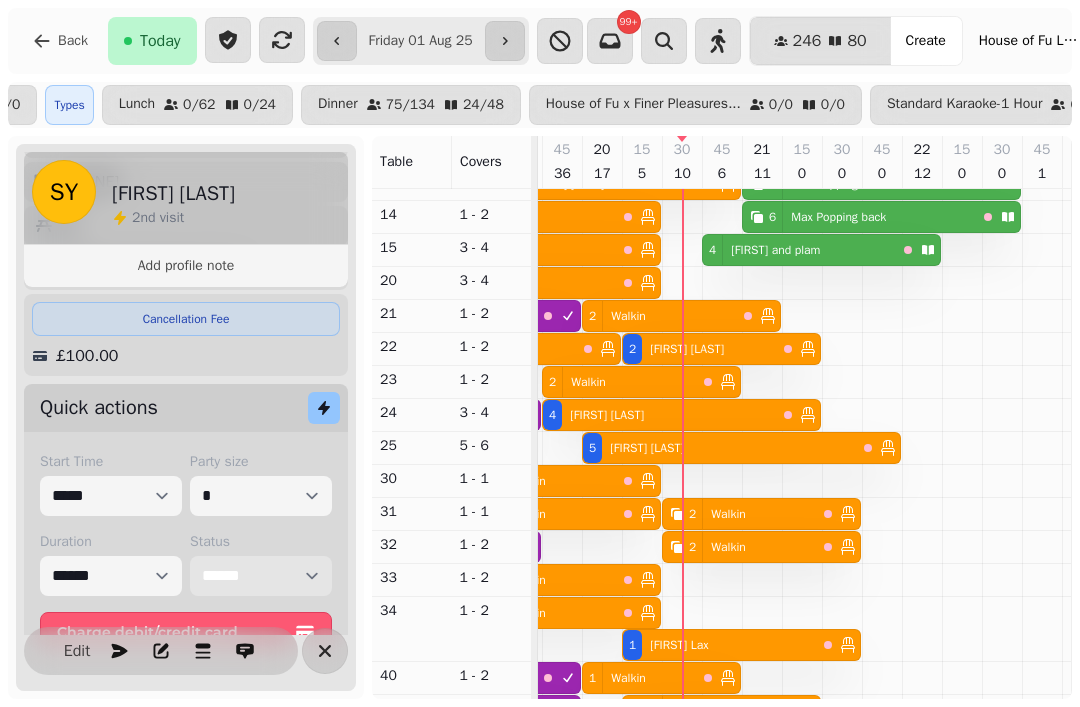 scroll, scrollTop: 164, scrollLeft: 1326, axis: both 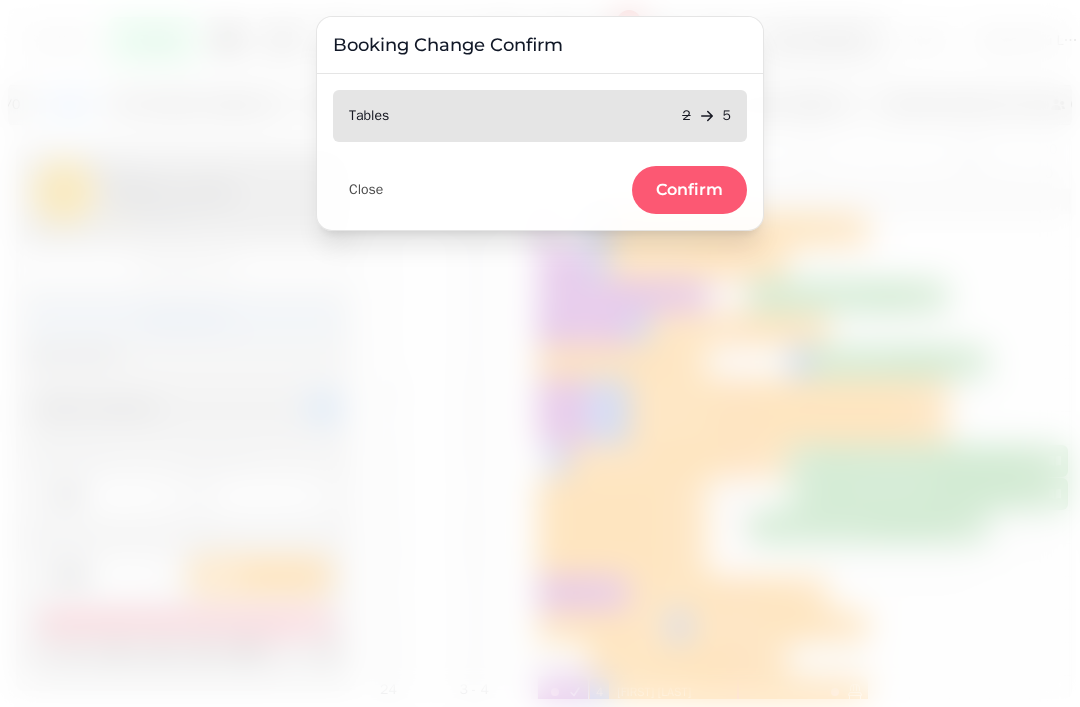 click on "Confirm" at bounding box center (689, 190) 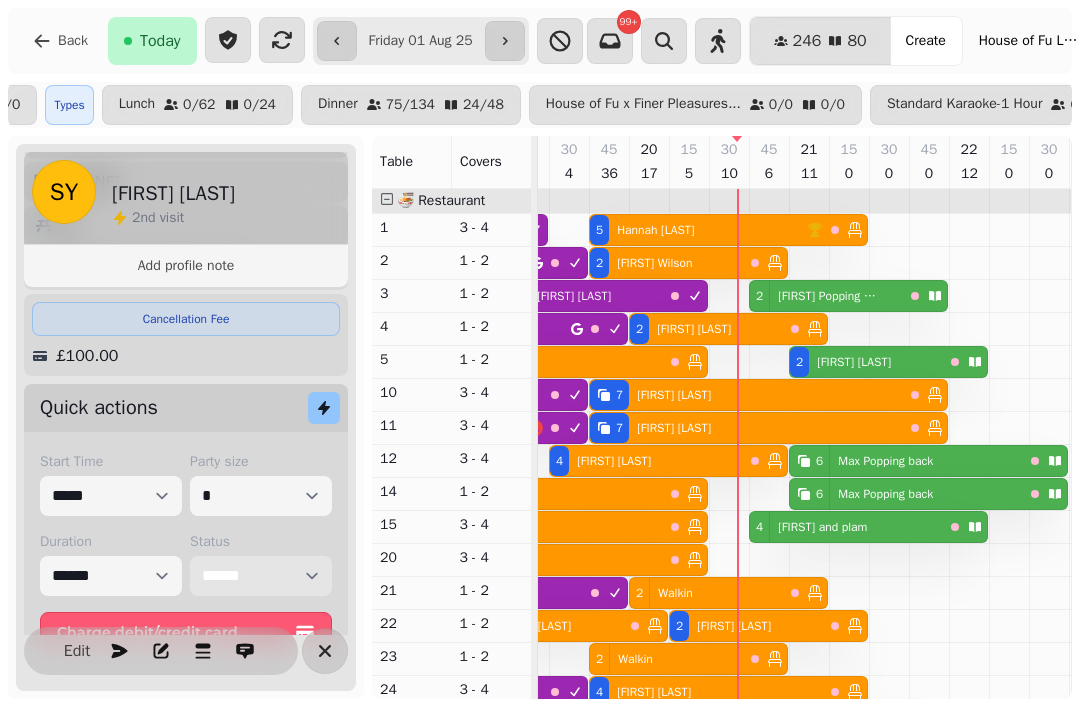 scroll, scrollTop: 23, scrollLeft: 1266, axis: both 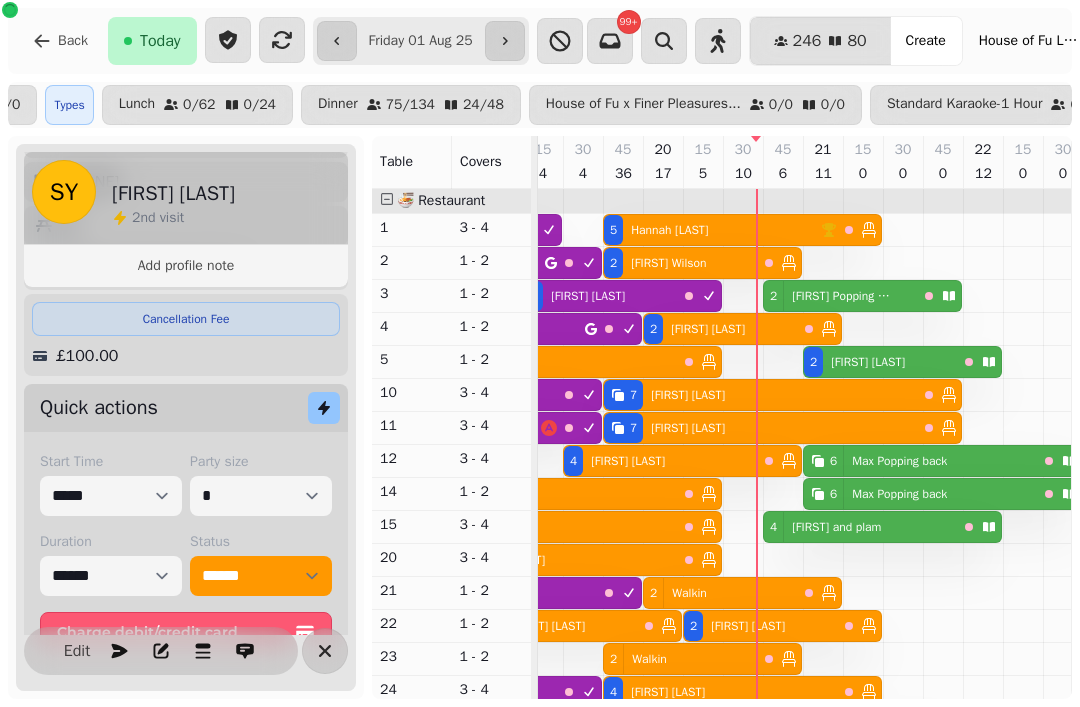 click on "[NUMBER] [FIRST]    [LAST]" at bounding box center [840, 296] 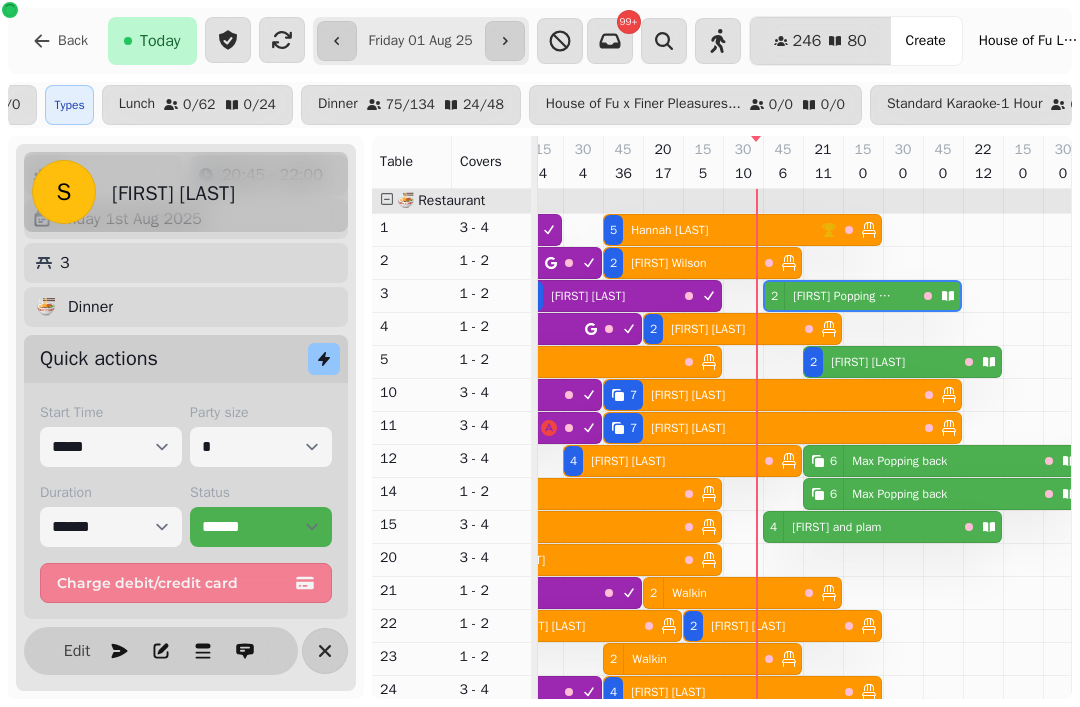 scroll, scrollTop: 85, scrollLeft: 0, axis: vertical 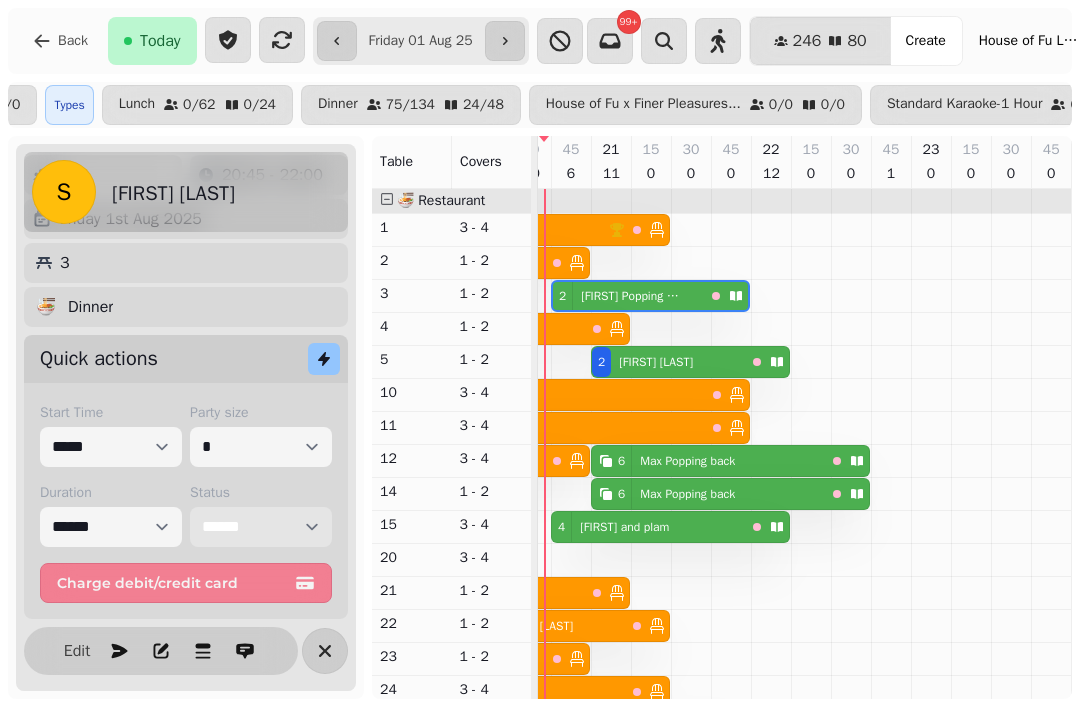 click on "**********" at bounding box center [261, 527] 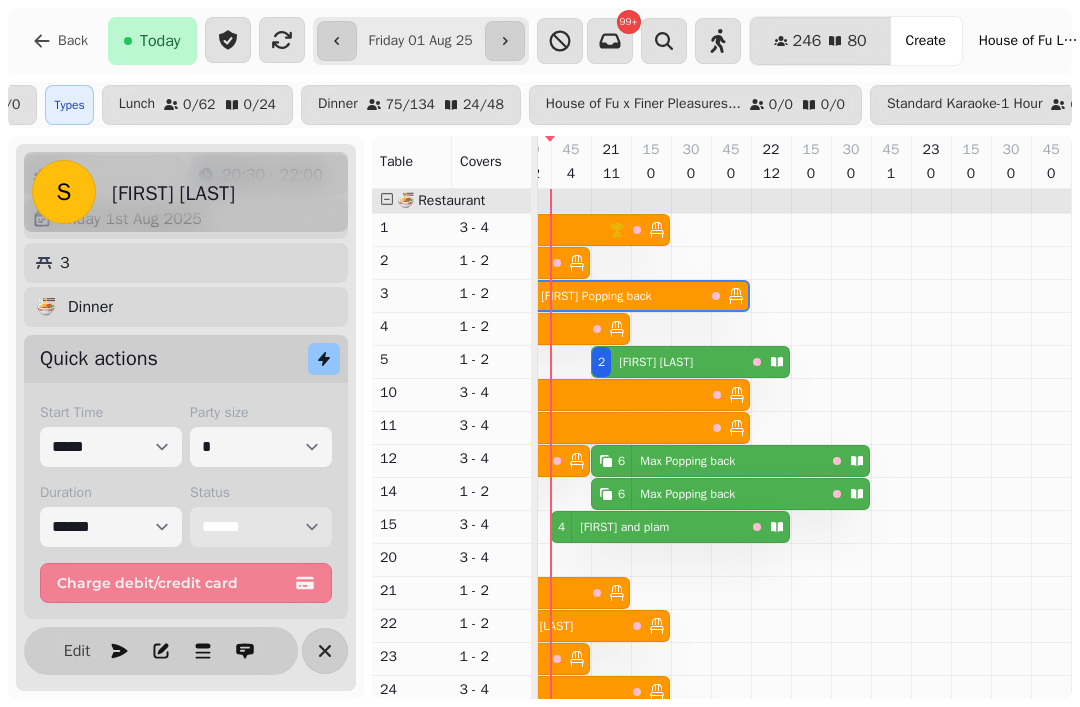 scroll, scrollTop: 0, scrollLeft: 1380, axis: horizontal 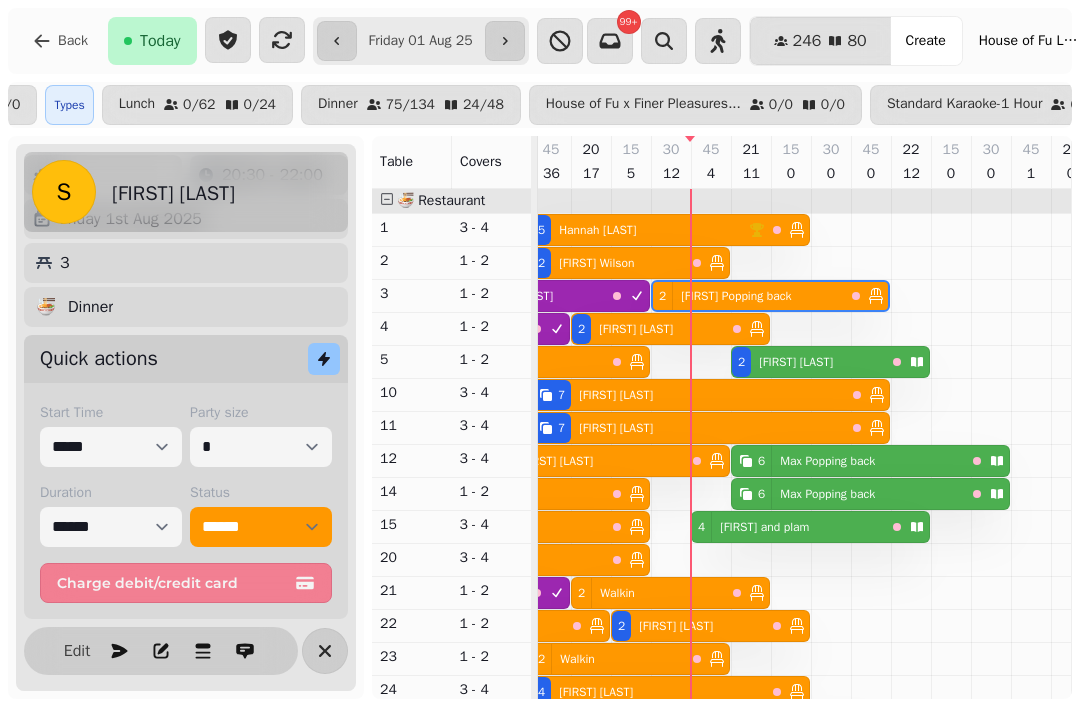 click 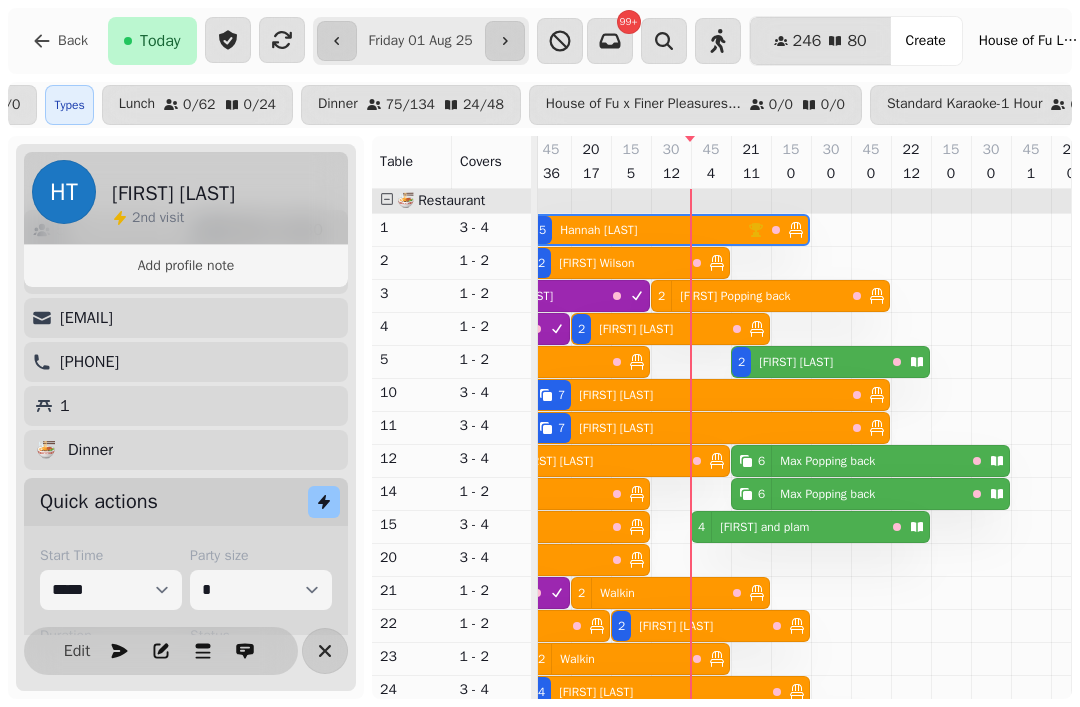 scroll, scrollTop: 0, scrollLeft: 1307, axis: horizontal 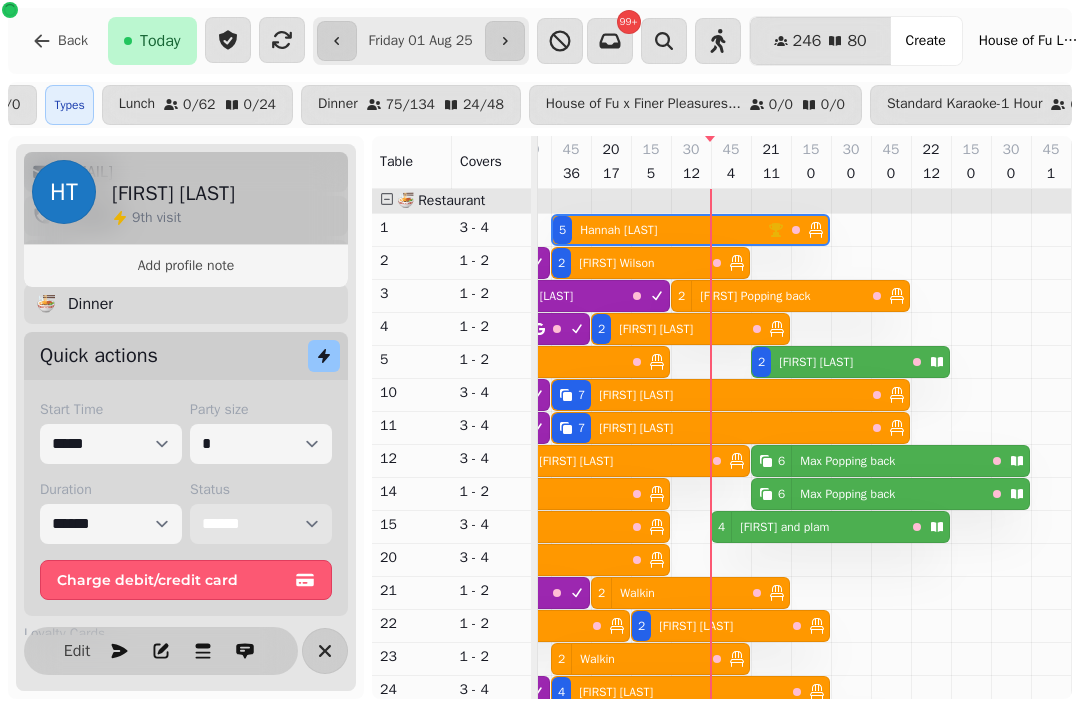 click on "**********" at bounding box center [261, 524] 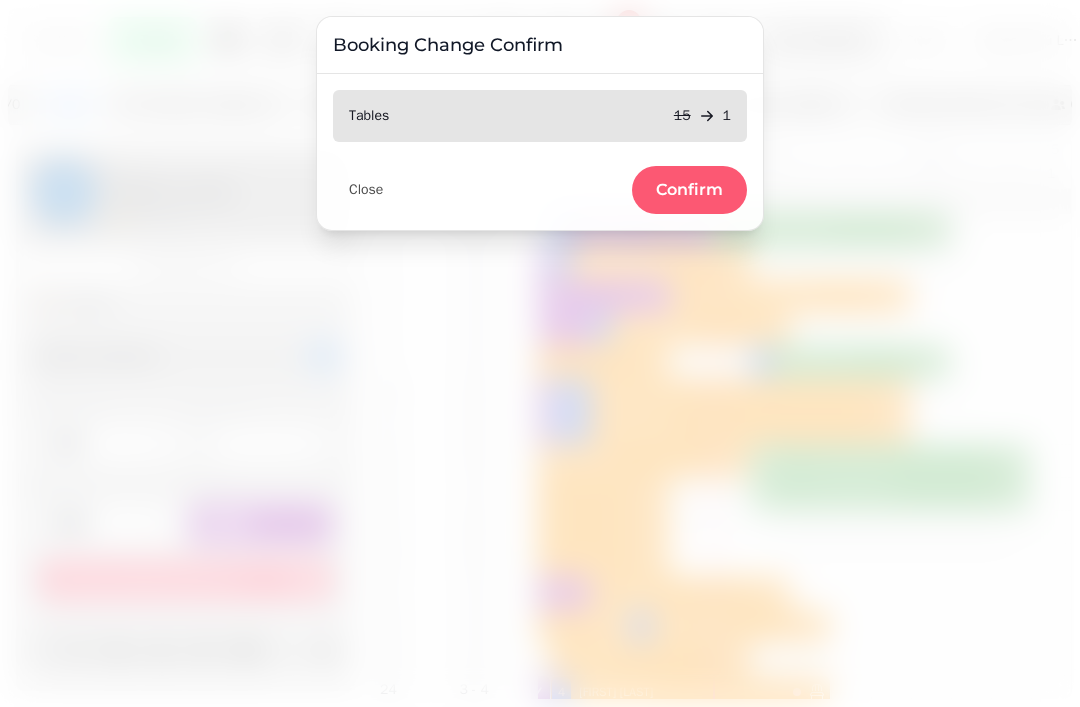 click on "Close" at bounding box center (366, 190) 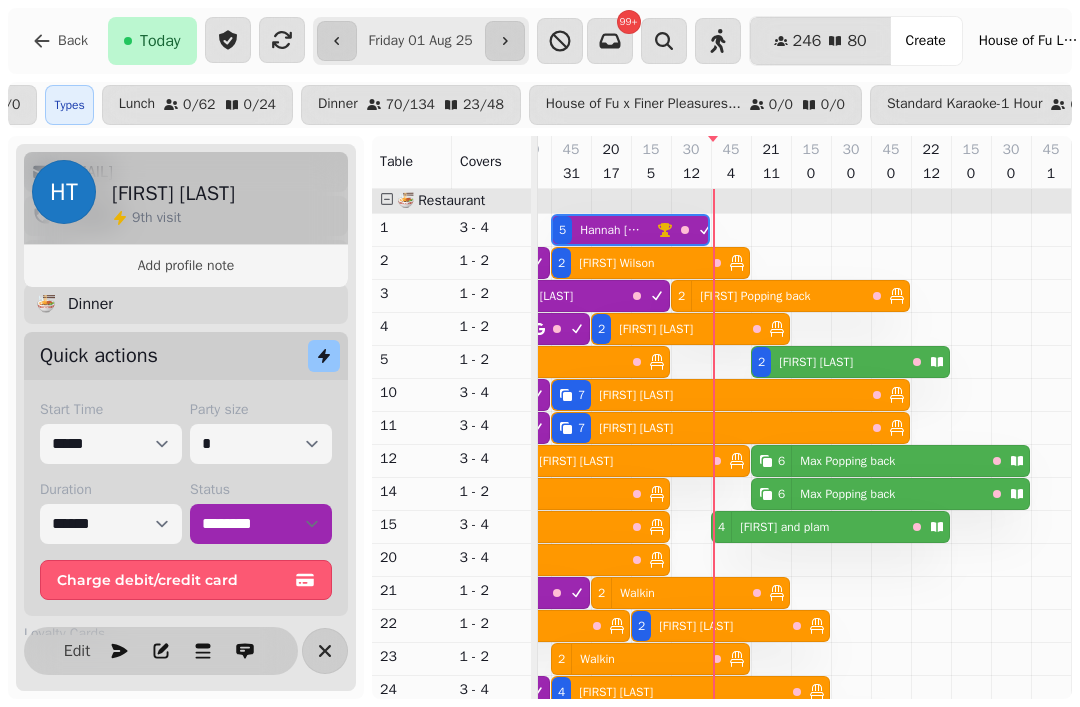 click on "2 Walkin" at bounding box center (628, 659) 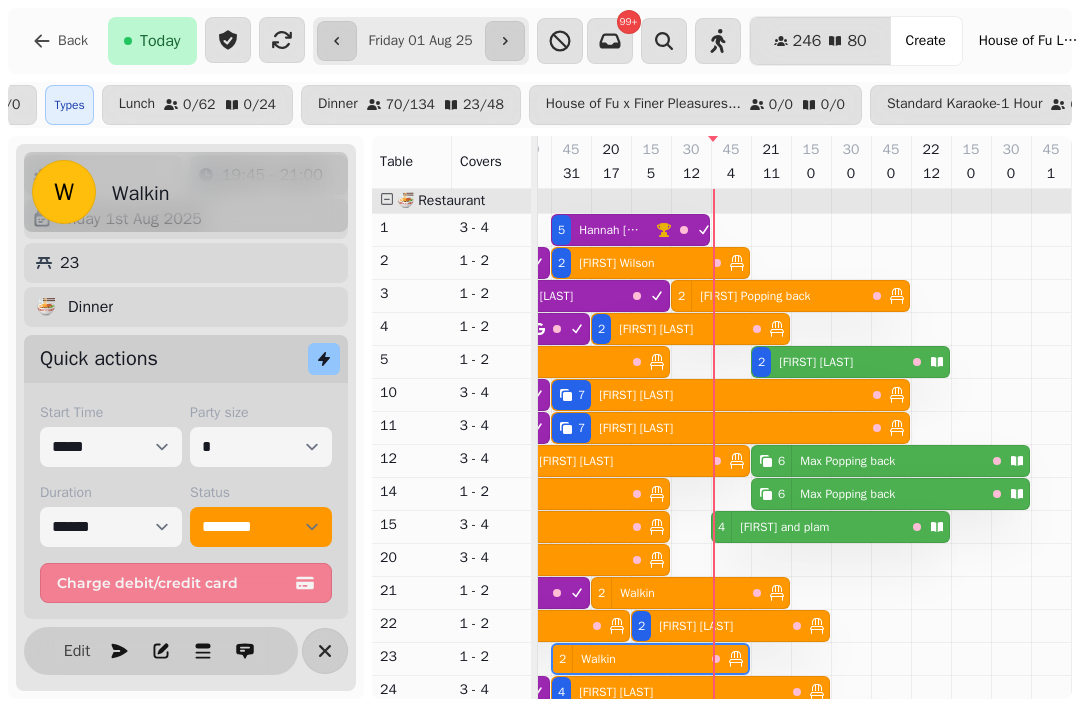 scroll, scrollTop: 85, scrollLeft: 0, axis: vertical 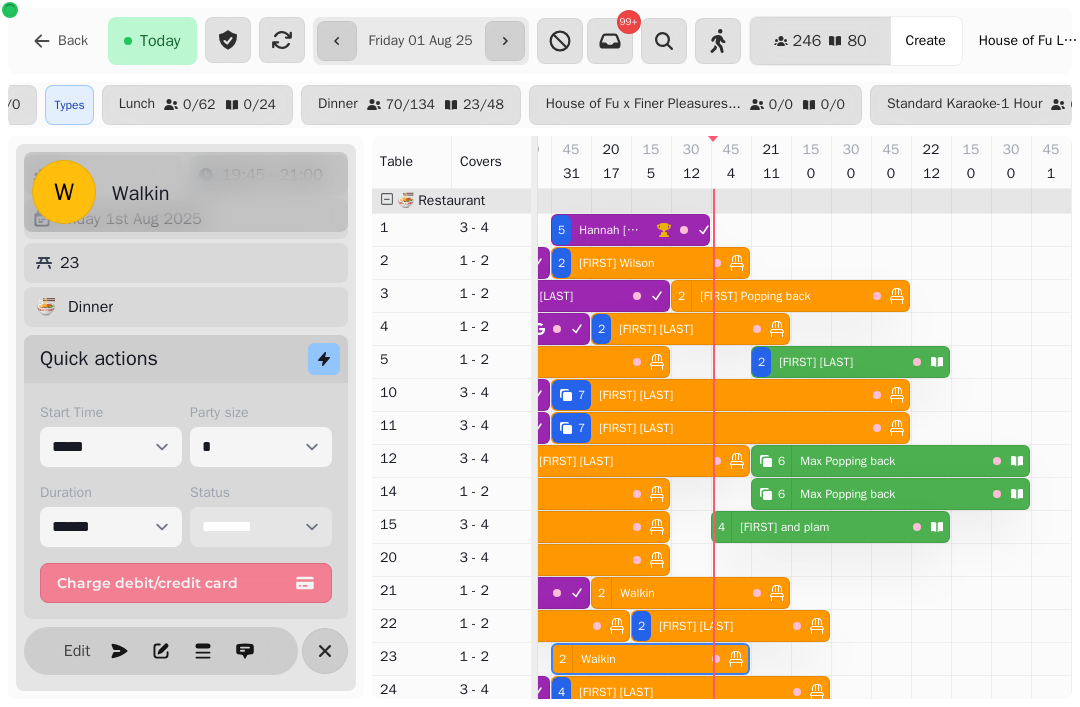 click on "**********" at bounding box center (261, 527) 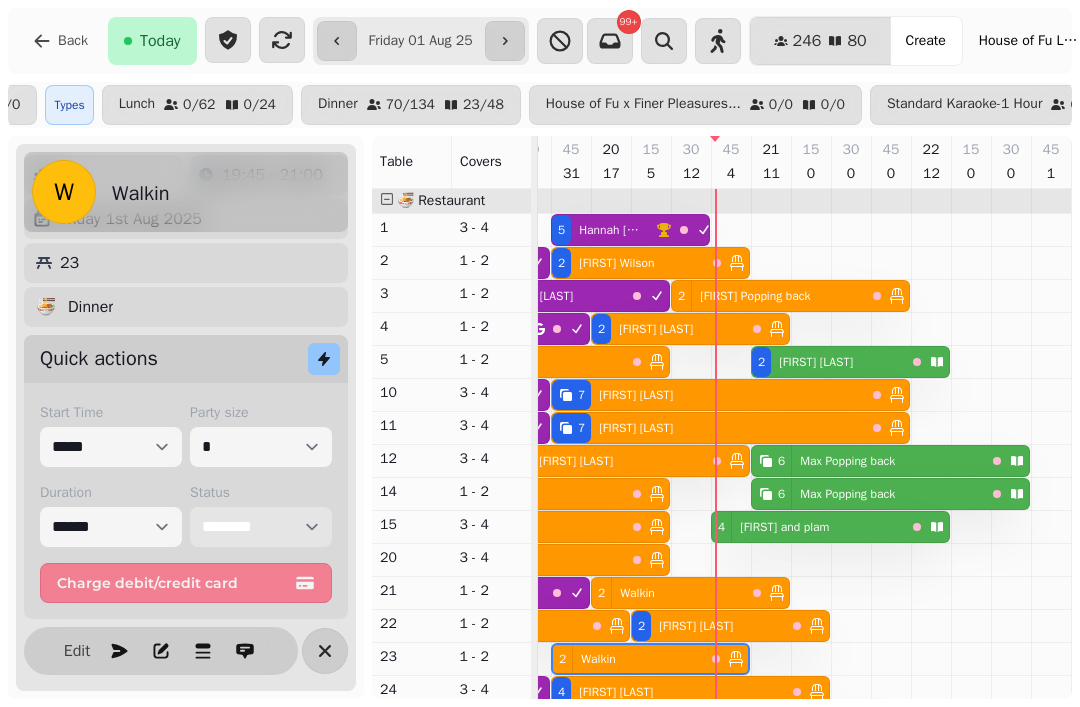 select on "********" 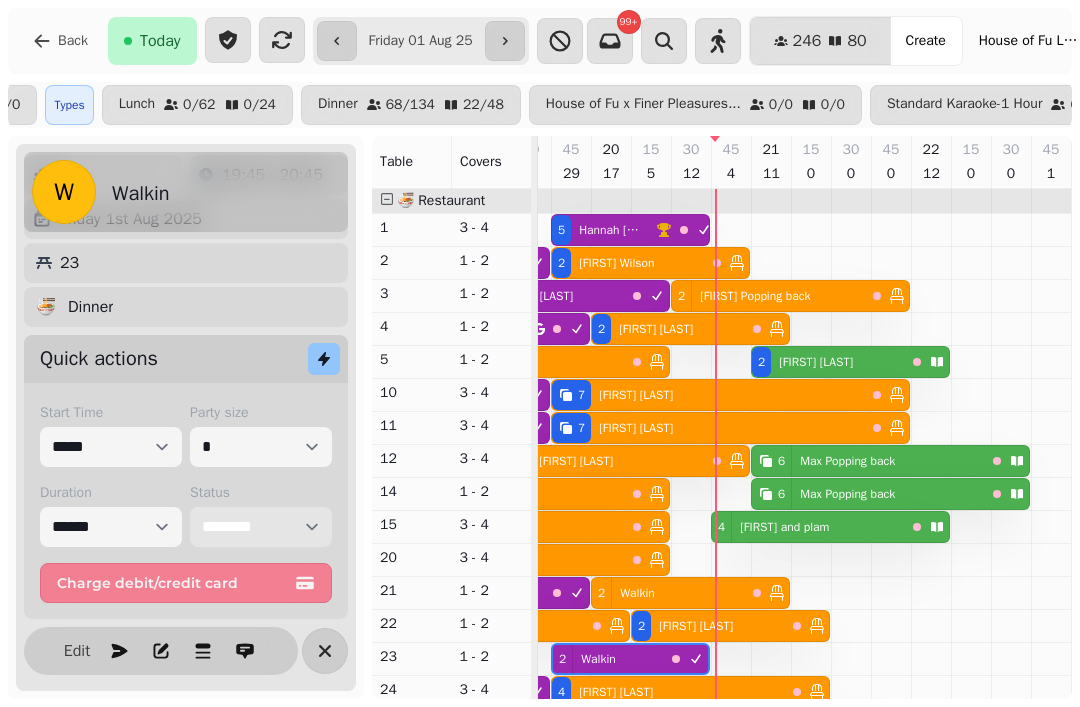 scroll, scrollTop: 59, scrollLeft: 1303, axis: both 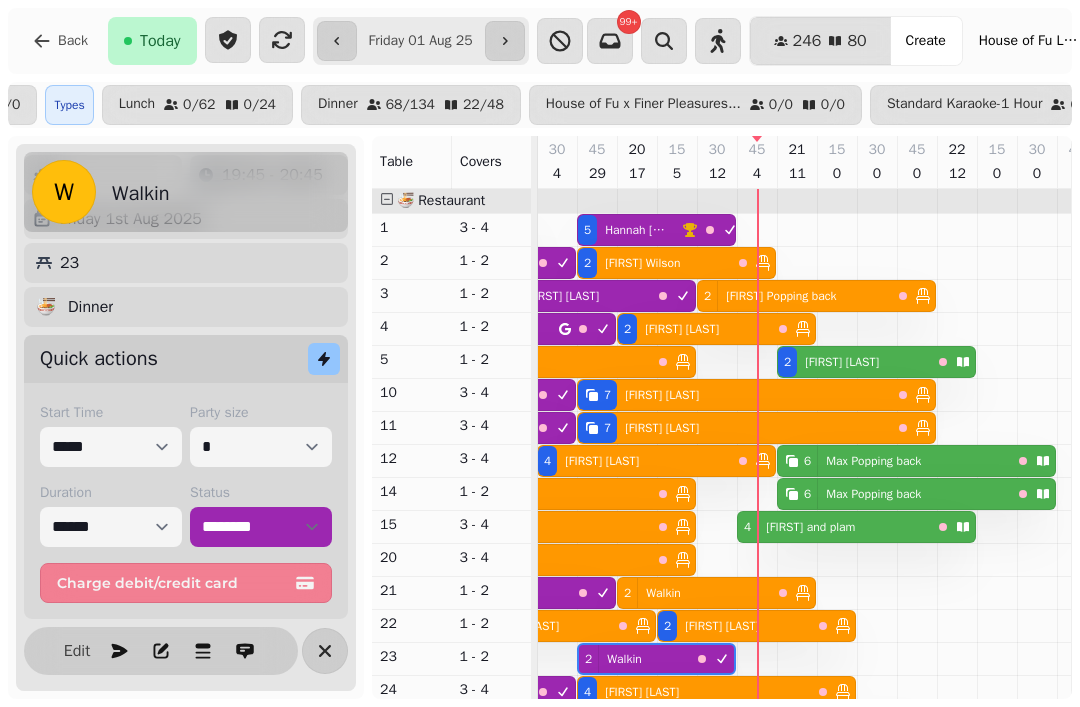 select on "**********" 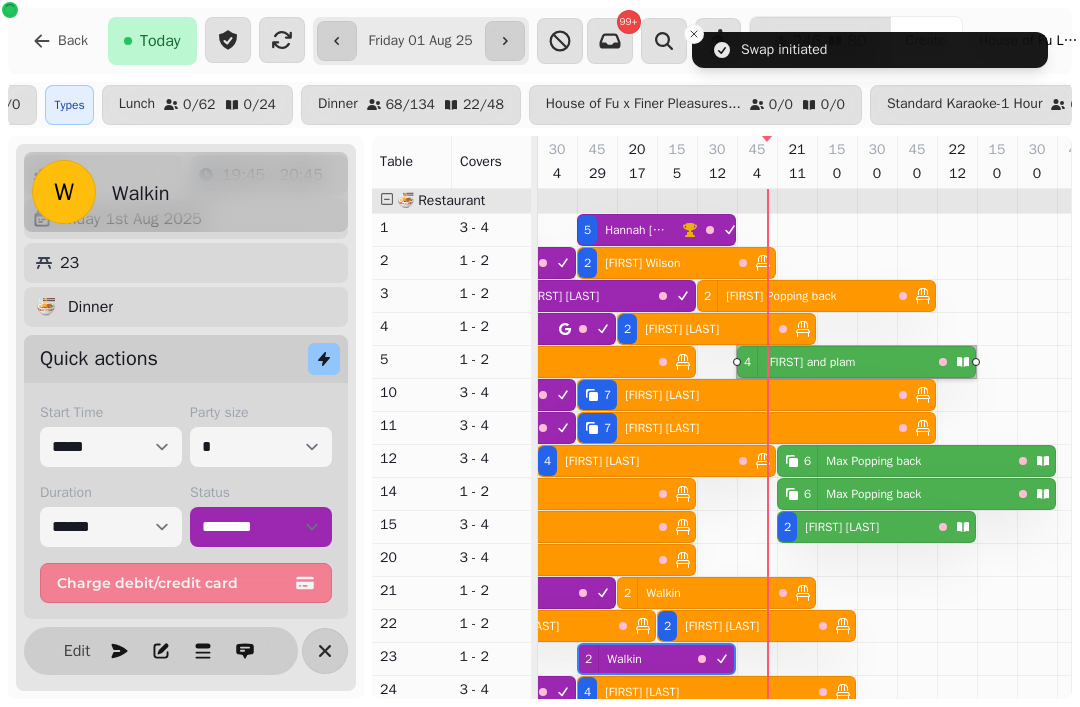 click at bounding box center (775, 593) 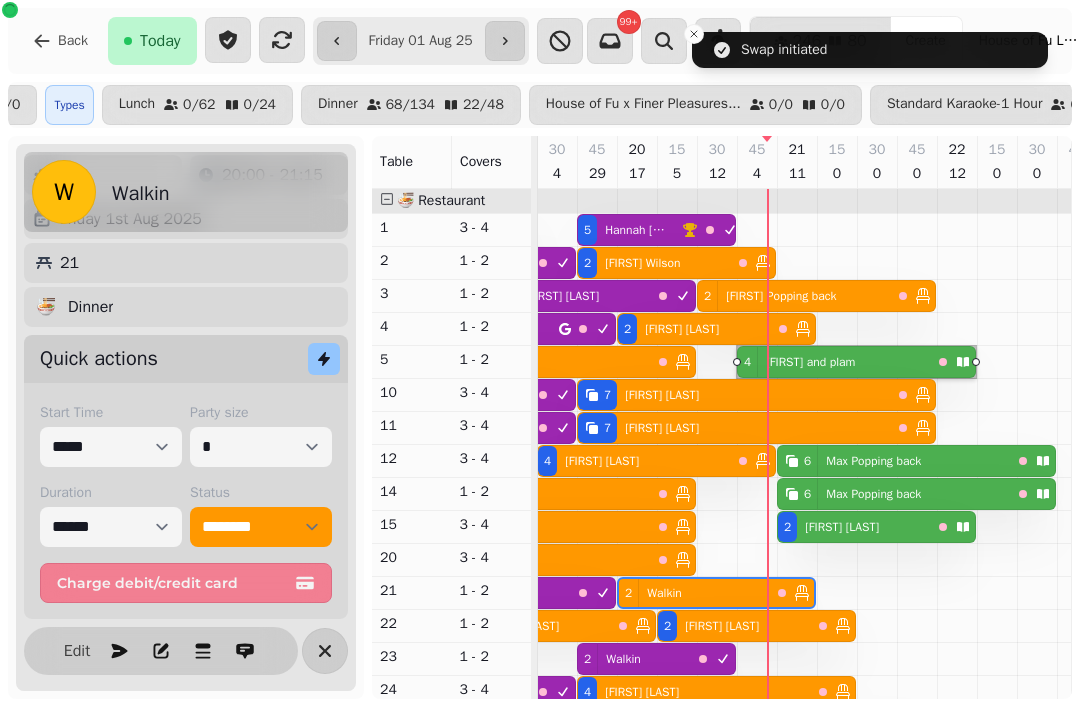 scroll, scrollTop: 0, scrollLeft: 1347, axis: horizontal 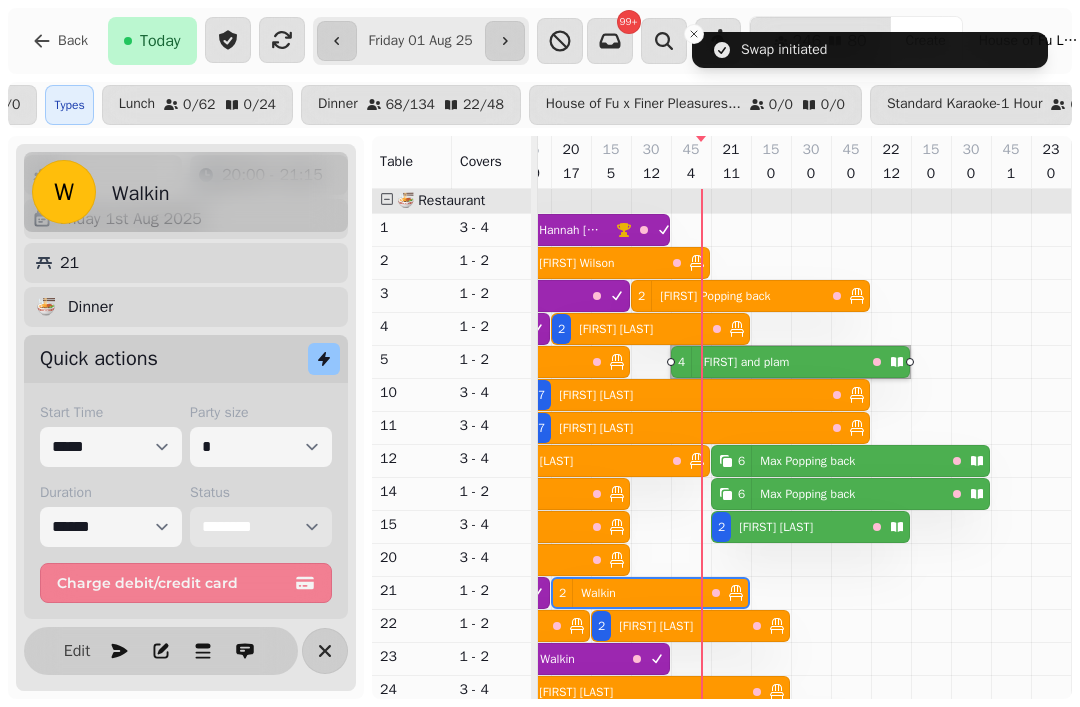 click on "**********" at bounding box center (261, 527) 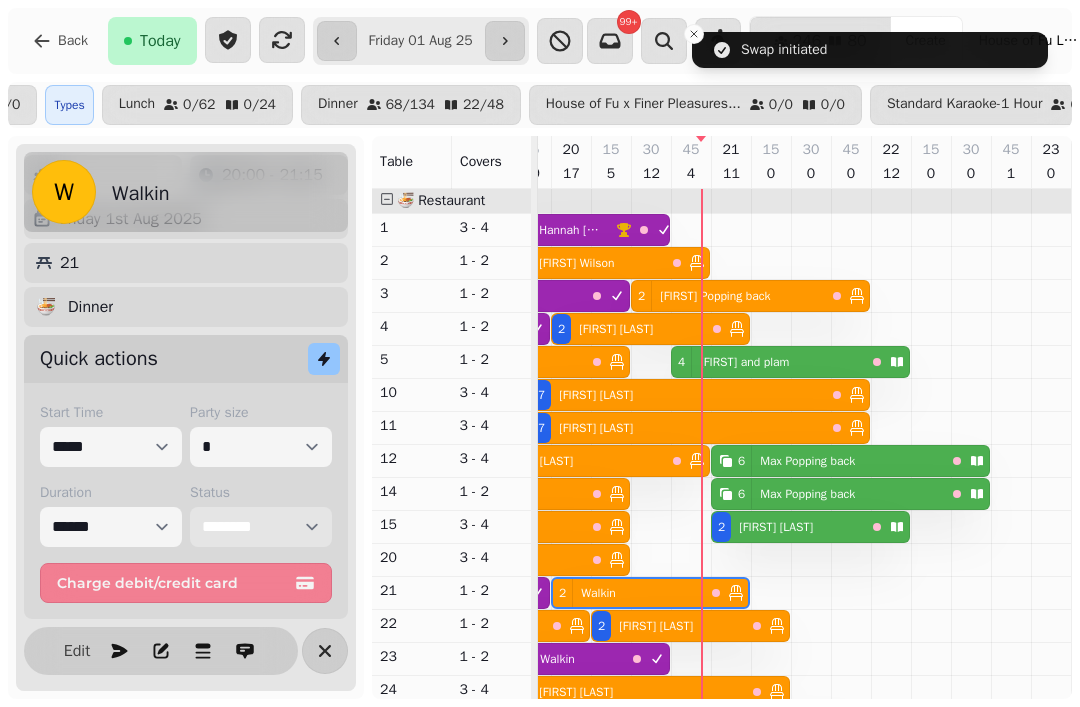 select on "********" 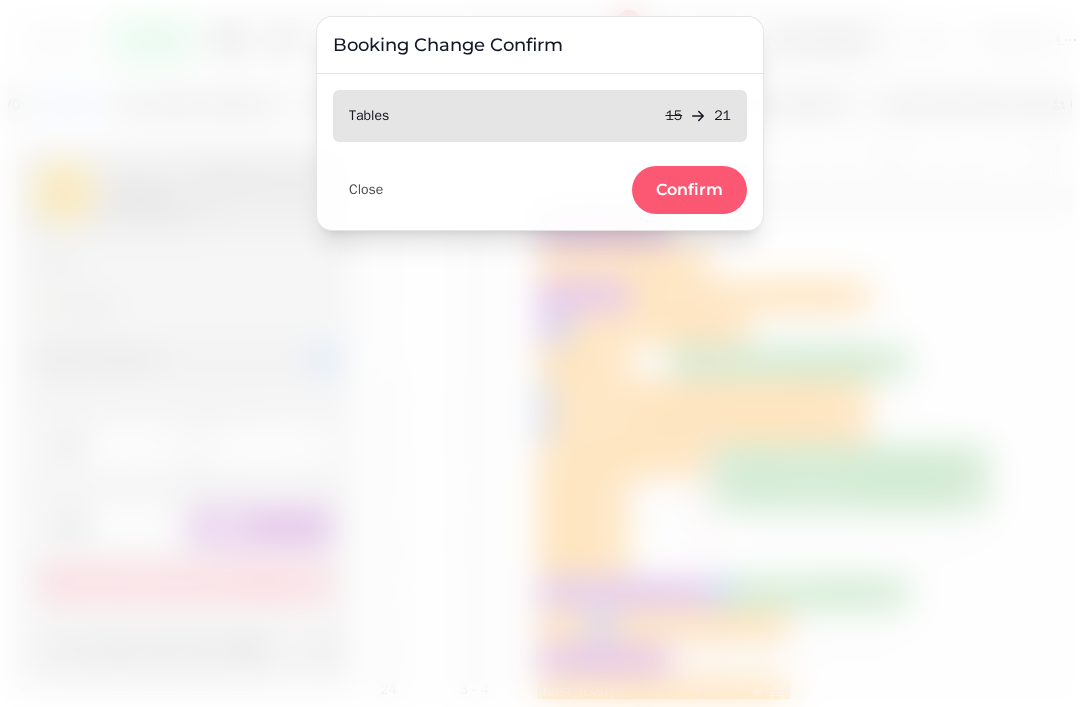 click on "Confirm" at bounding box center (689, 190) 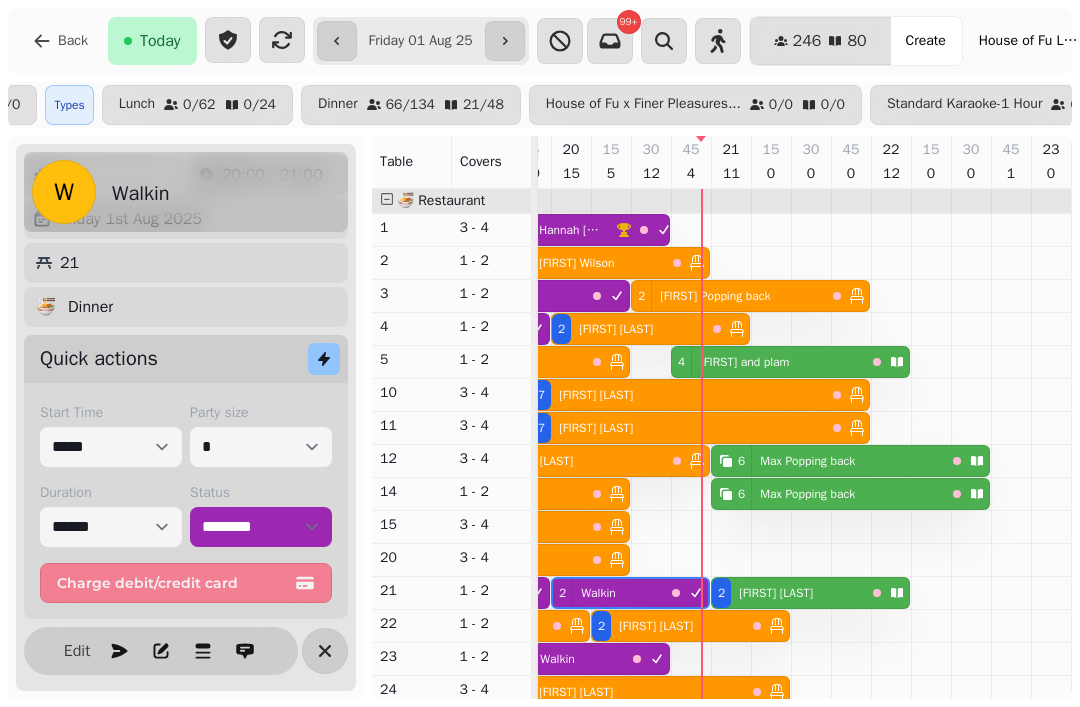 click on "[FIRST] and plam" at bounding box center (744, 362) 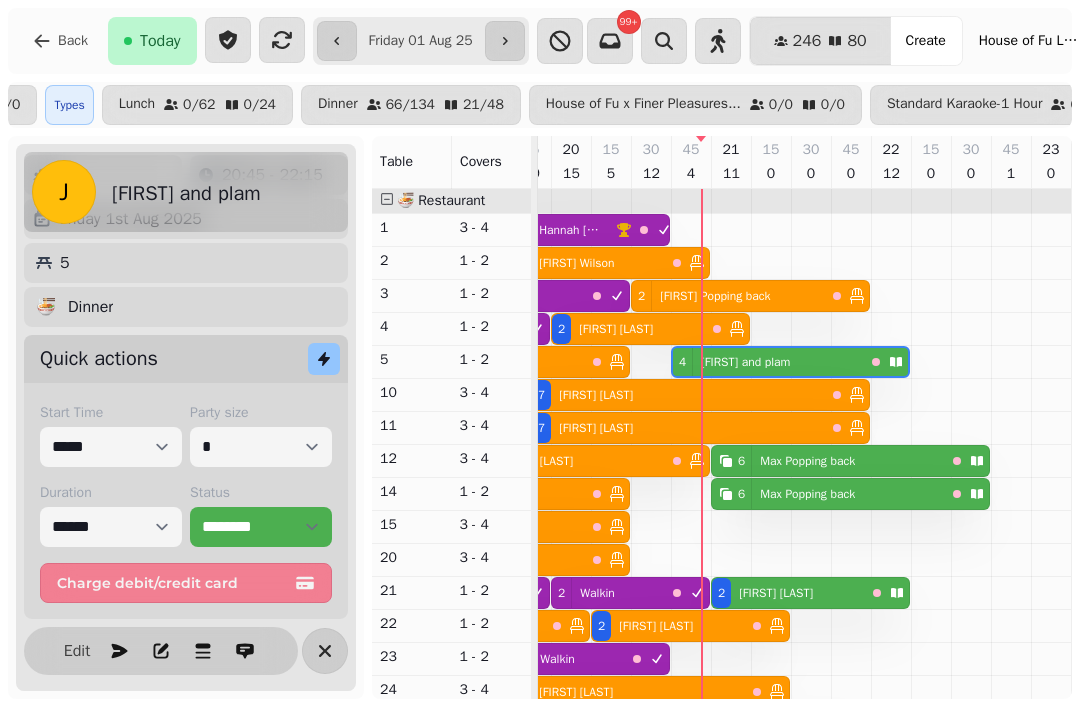 scroll, scrollTop: 0, scrollLeft: 1467, axis: horizontal 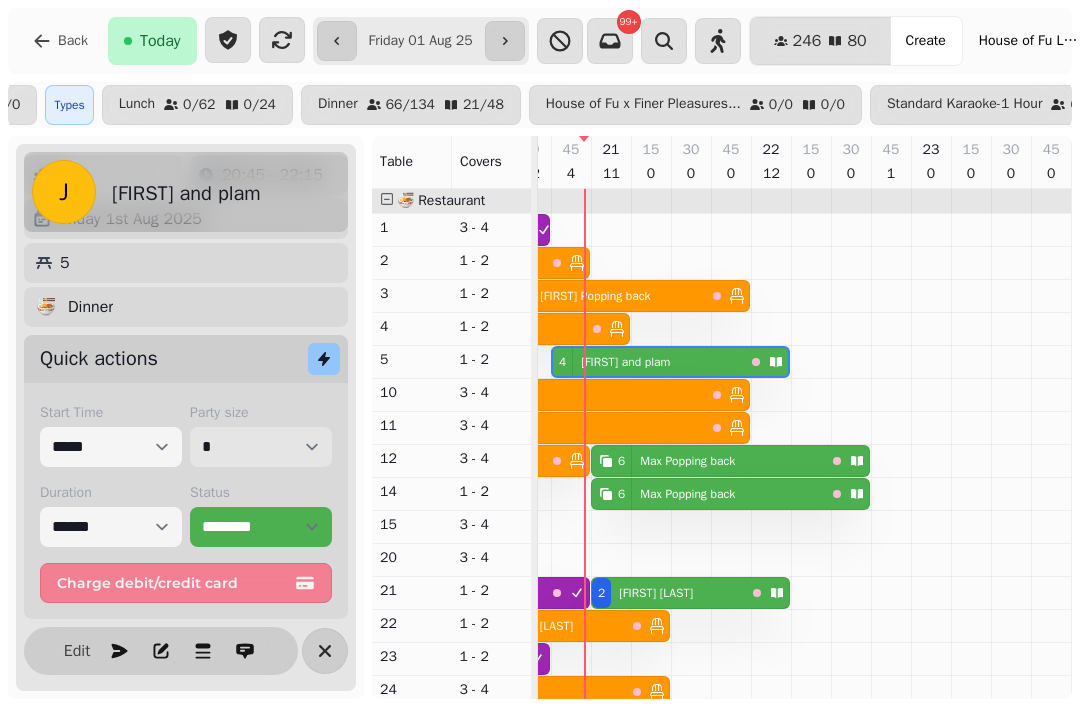 click on "* * * * * * * * * ** ** ** ** ** ** ** ** ** ** ** ** ** ** ** ** ** ** ** ** ** ** ** ** ** ** ** ** ** ** ** ** ** ** ** ** ** ** ** ** ** ** ** ** ** ** ** ** ** ** ** ** ** ** ** ** ** ** ** ** ** ** ** ** ** ** ** ** ** ** ** ** ** ** ** ** ** ** ** ** ** ** ** ** ** ** ** ** ** ** *** *** *** *** *** *** *** *** *** *** *** *** *** *** *** *** *** *** *** *** *** *** *** *** *** *** *** *** *** *** *** *** *** *** *** *** *** *** *** *** *** *** *** *** *** *** *** *** *** *** *** *** *** *** *** *** *** *** *** *** *** *** *** *** *** *** *** *** *** *** *** *** *** *** *** *** *** *** *** *** *** *** *** *** *** *** *** *** *** *** *** *** *** *** *** *** *** *** *** *** *** *** *** *** *** *** *** *** *** *** *** *** *** *** *** *** *** *** *** *** *** *** *** *** *** *** *** *** *** *** *** *** *** *** *** *** *** *** *** *** *** *** *** *** *** *** *** *** *** *** ***" at bounding box center [261, 447] 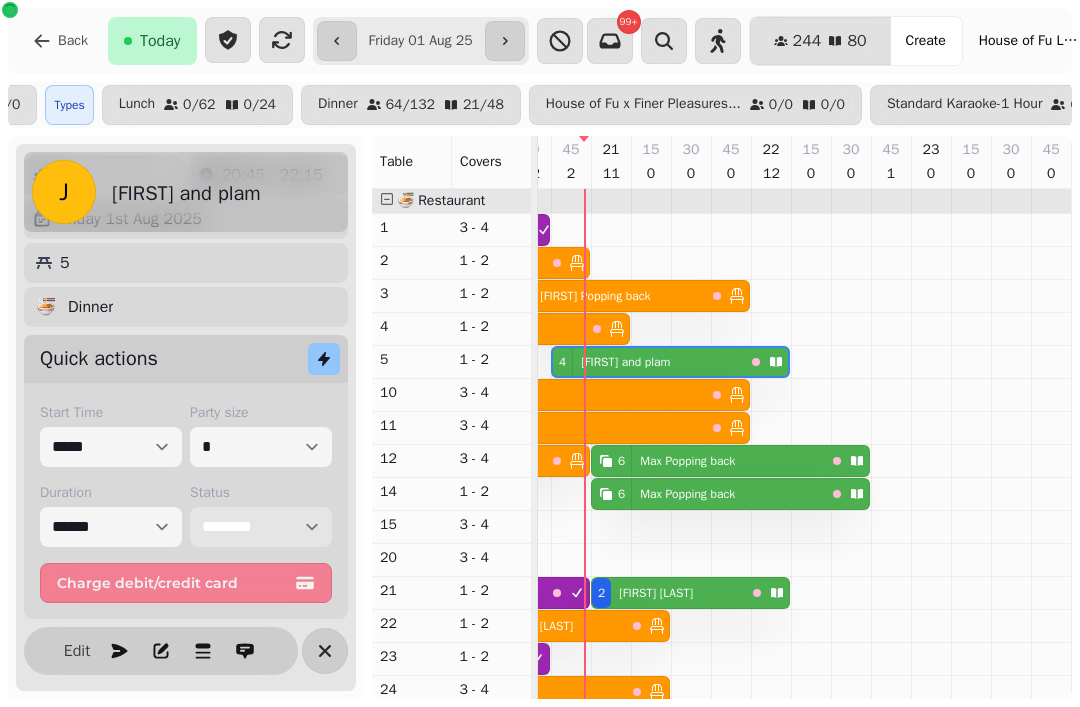 click on "**********" at bounding box center (261, 527) 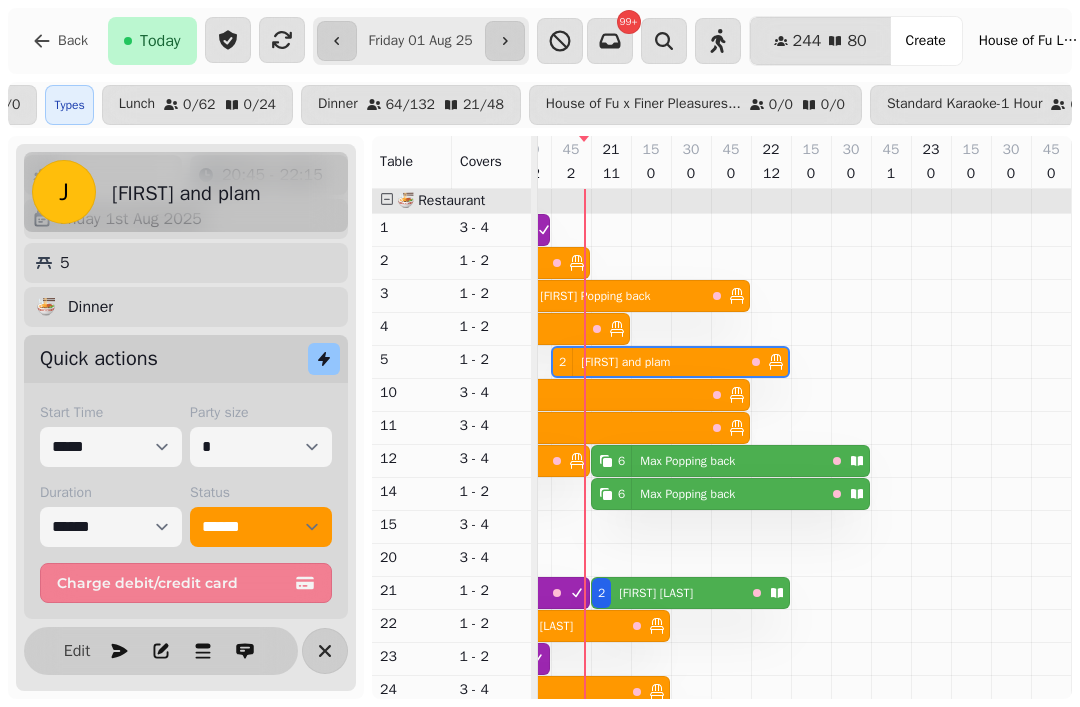 click at bounding box center (691, 782) 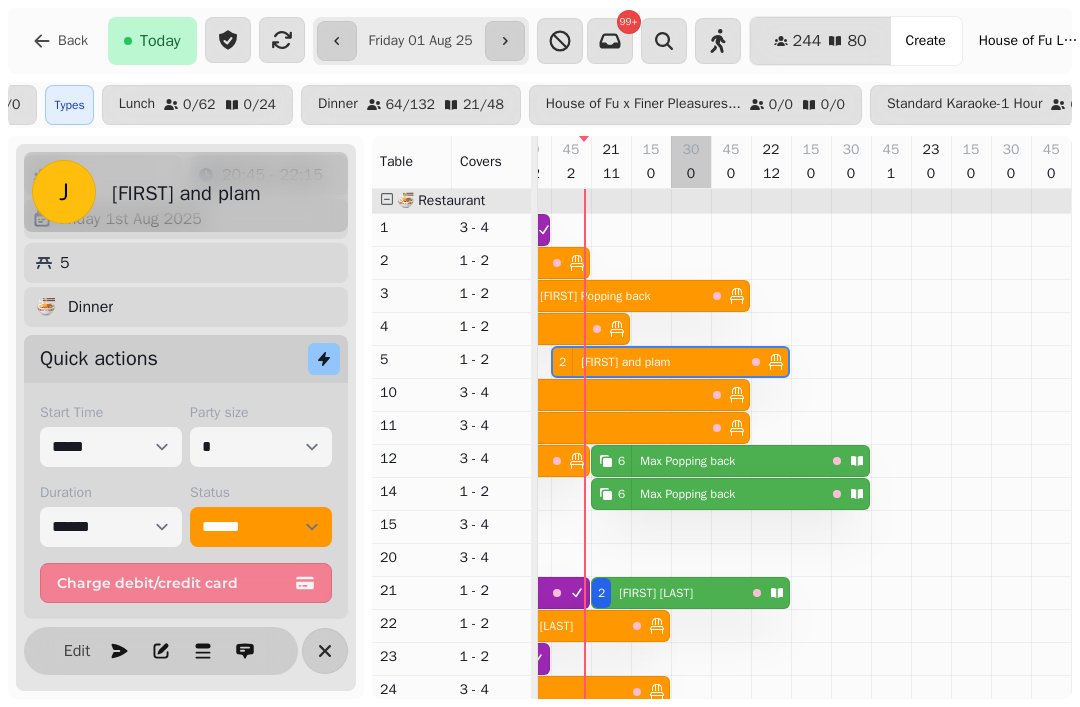 click on "[NUMBER] [FIRST]   [LAST]" at bounding box center [668, 593] 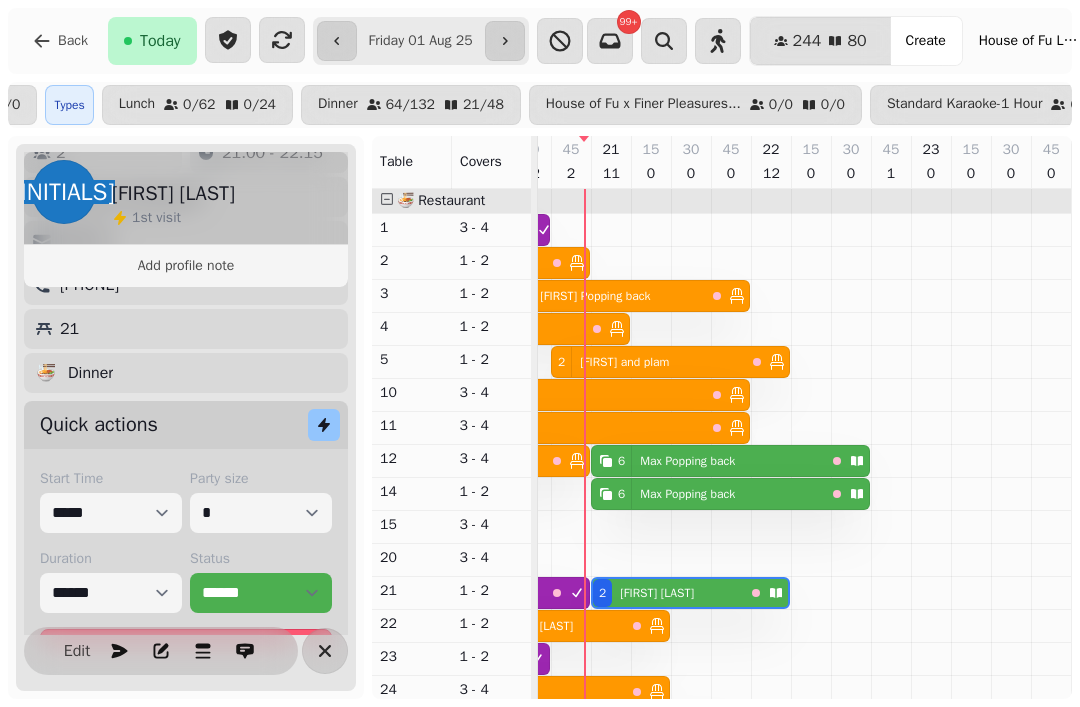 scroll, scrollTop: 205, scrollLeft: 0, axis: vertical 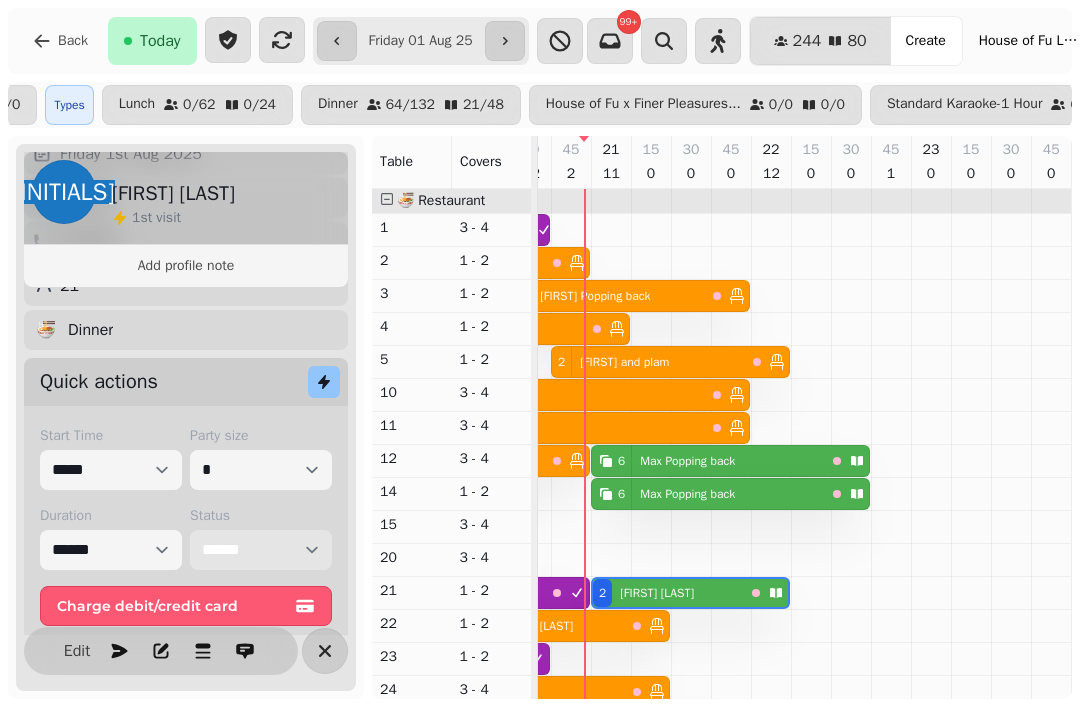 click on "**********" at bounding box center (261, 550) 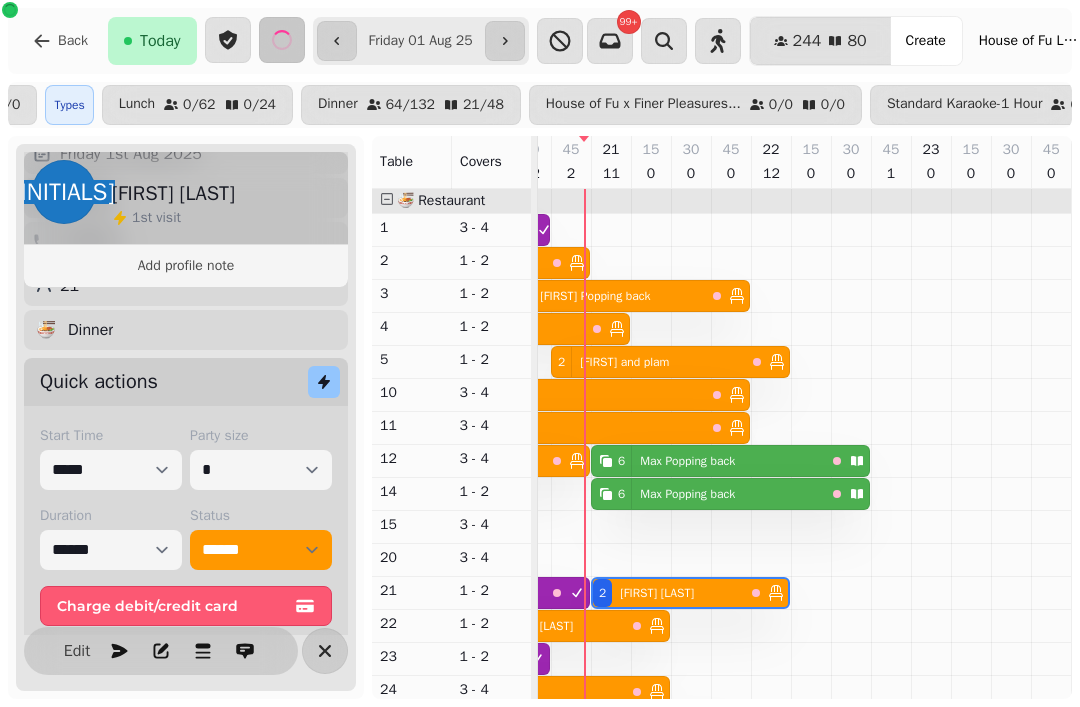 select on "**********" 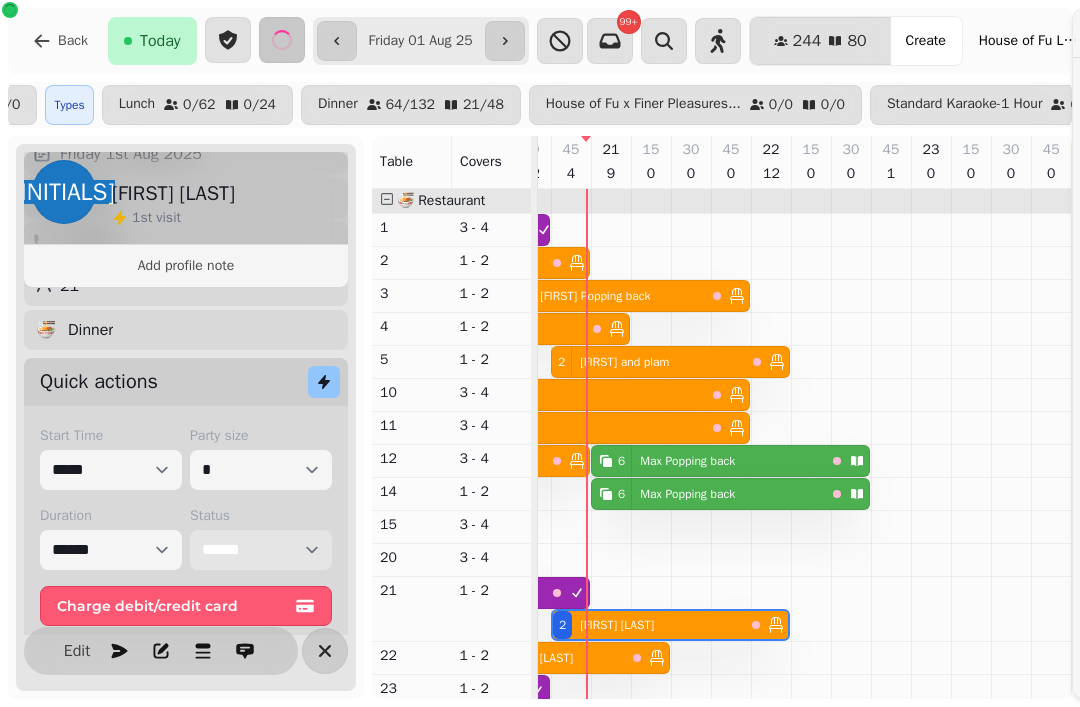 scroll, scrollTop: 0, scrollLeft: 1467, axis: horizontal 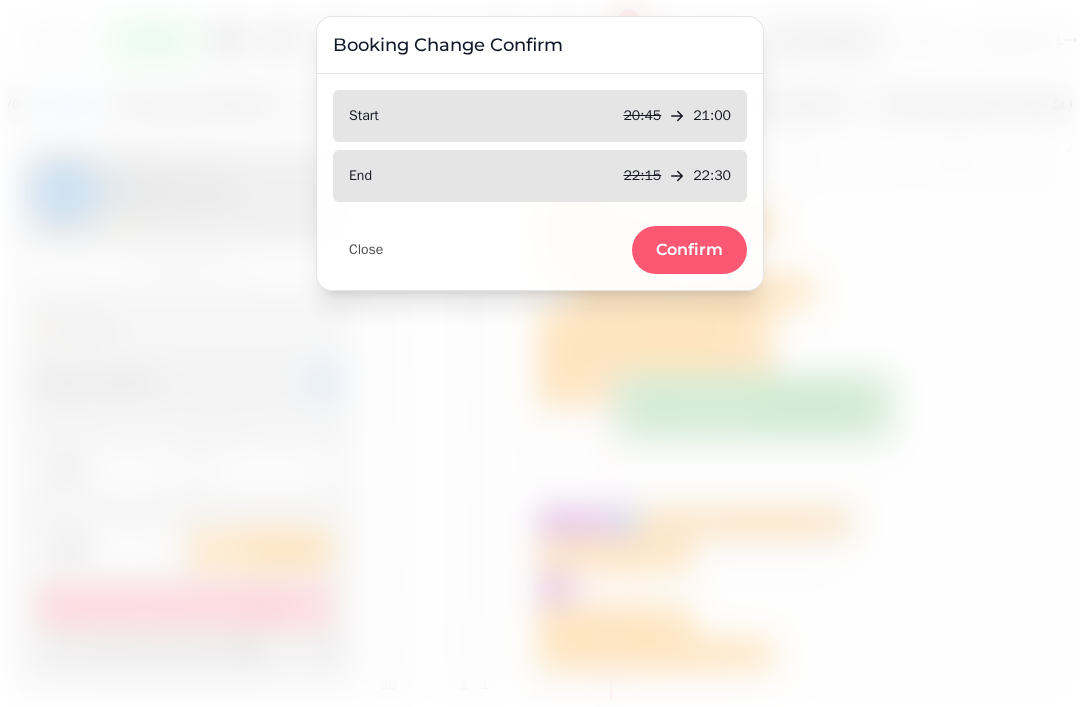 click on "Confirm" at bounding box center (689, 250) 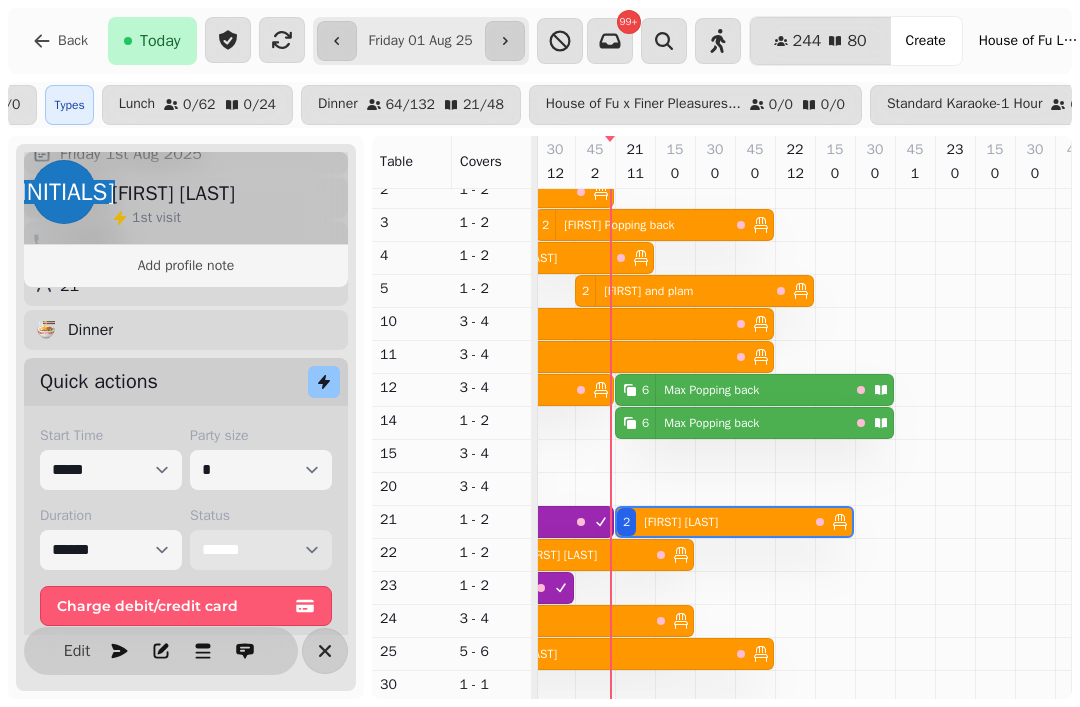 scroll, scrollTop: 162, scrollLeft: 1440, axis: both 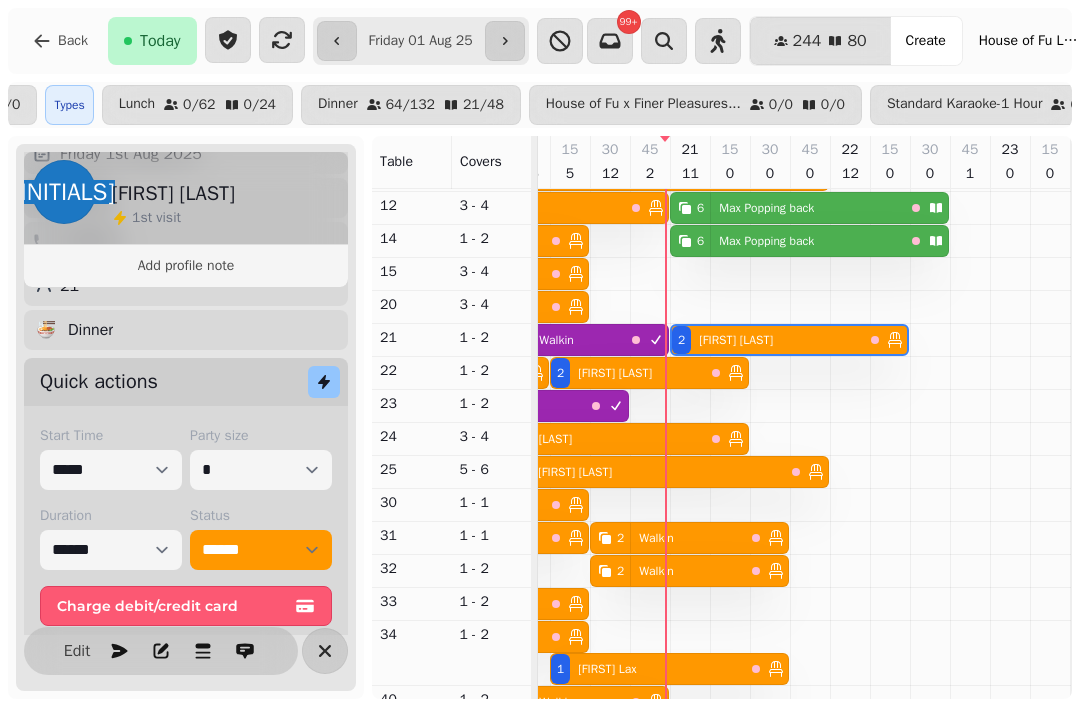 select on "**********" 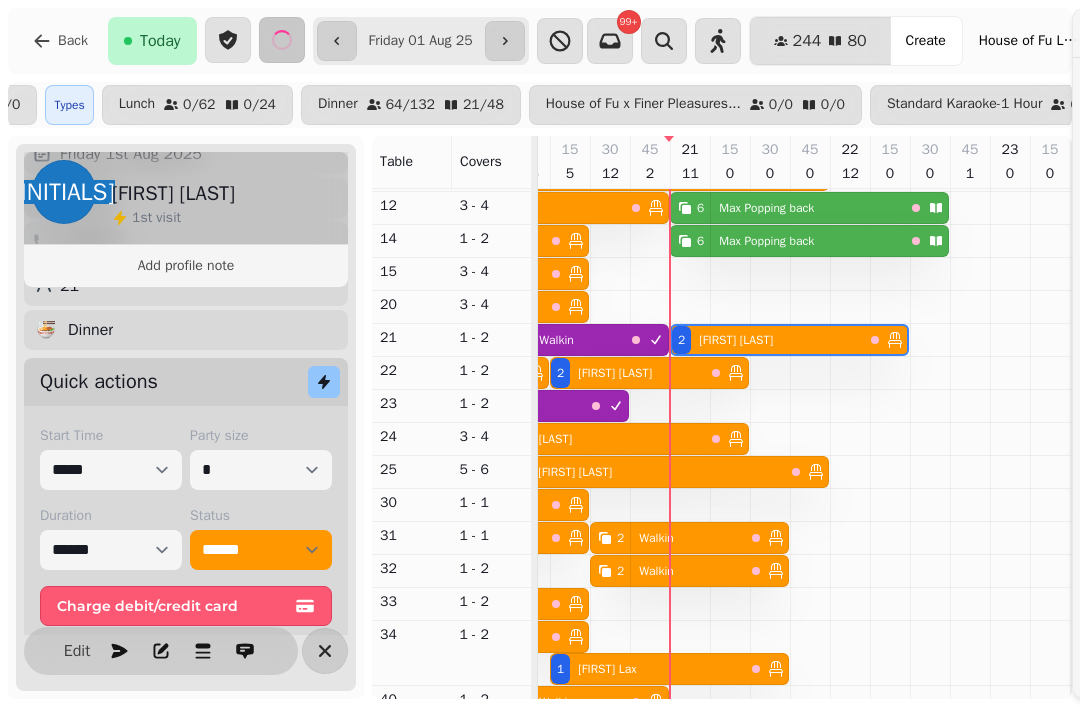 scroll, scrollTop: 0, scrollLeft: 1388, axis: horizontal 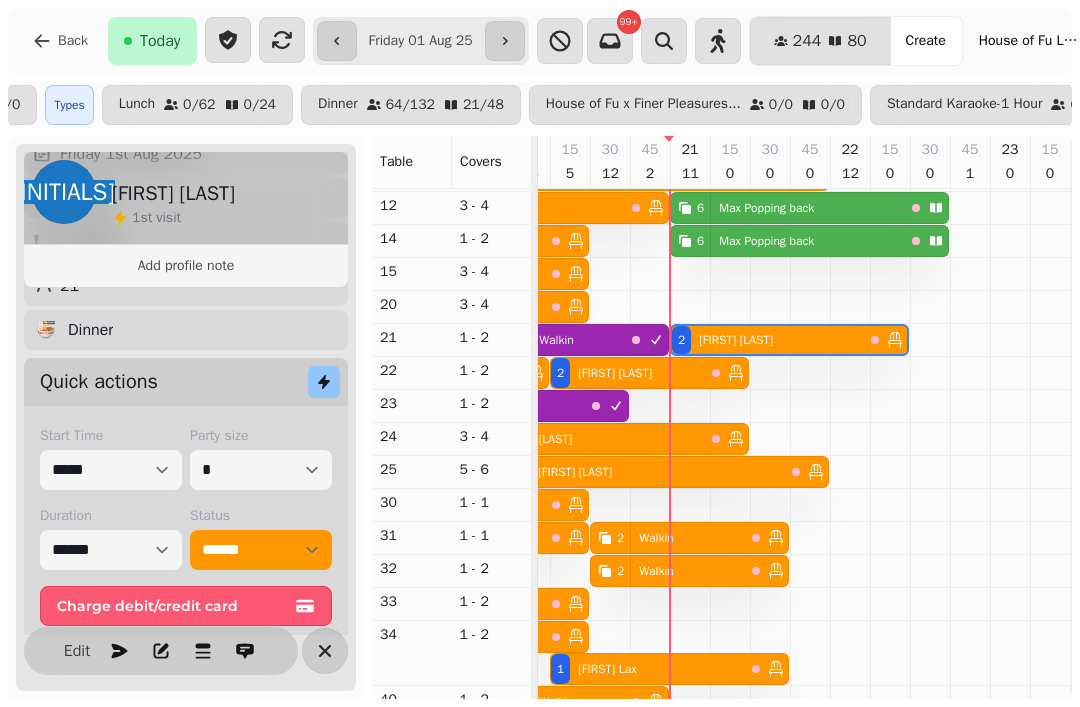 click on "[FIRST]   [LAST]" at bounding box center [766, 208] 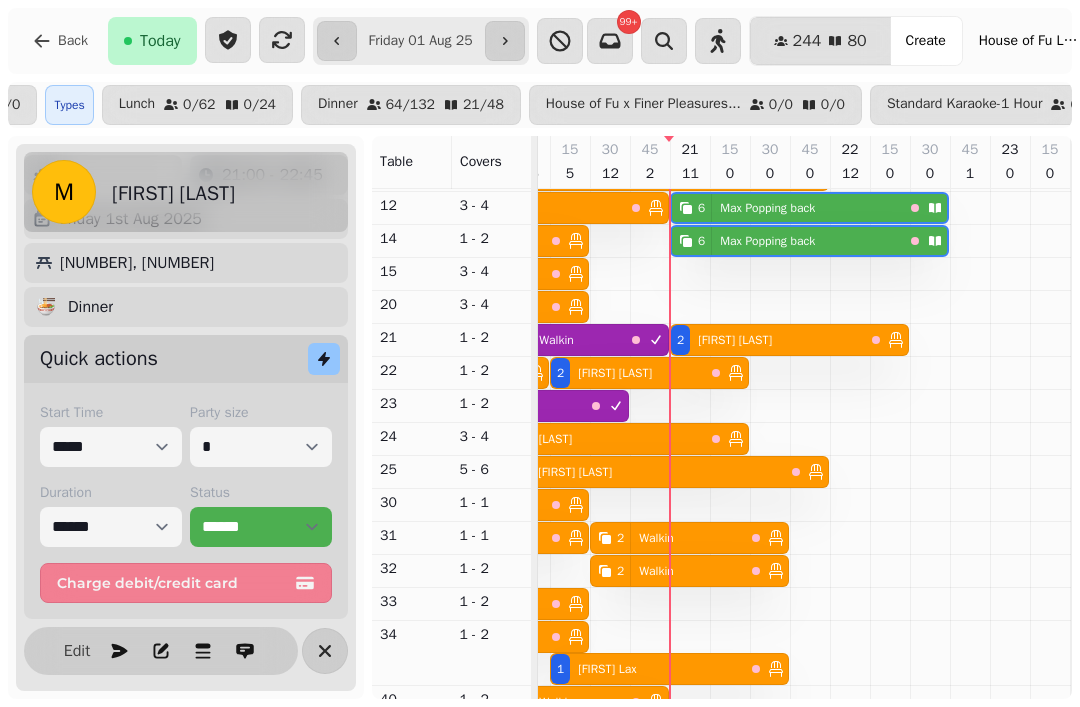 scroll, scrollTop: 85, scrollLeft: 0, axis: vertical 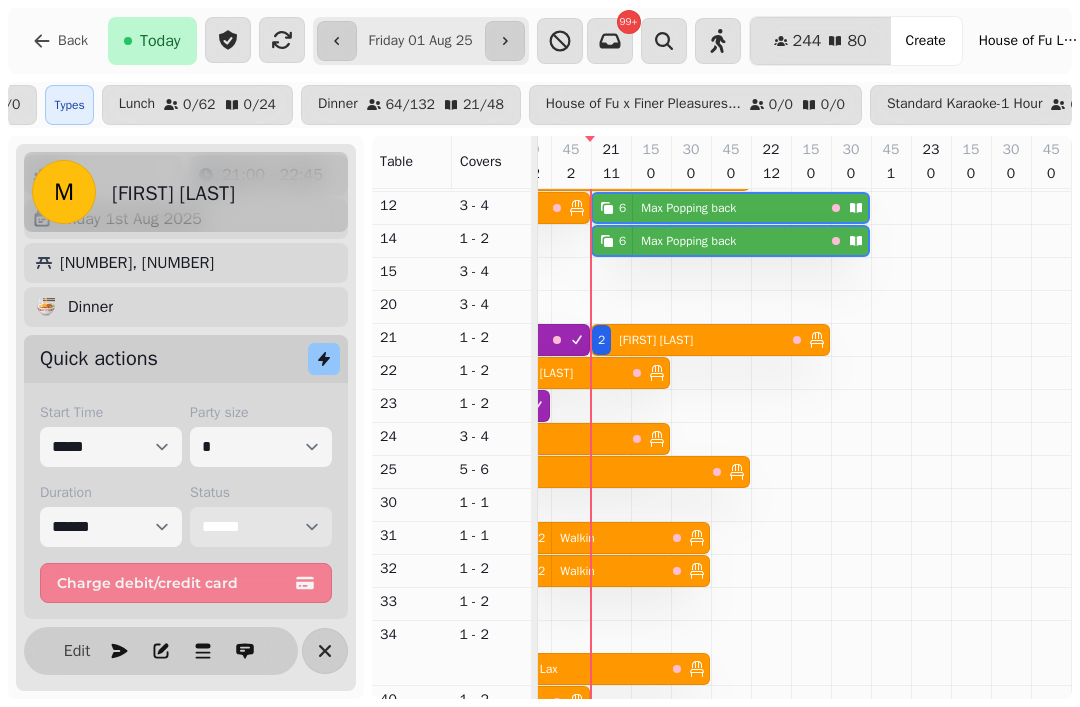 click on "**********" at bounding box center [261, 527] 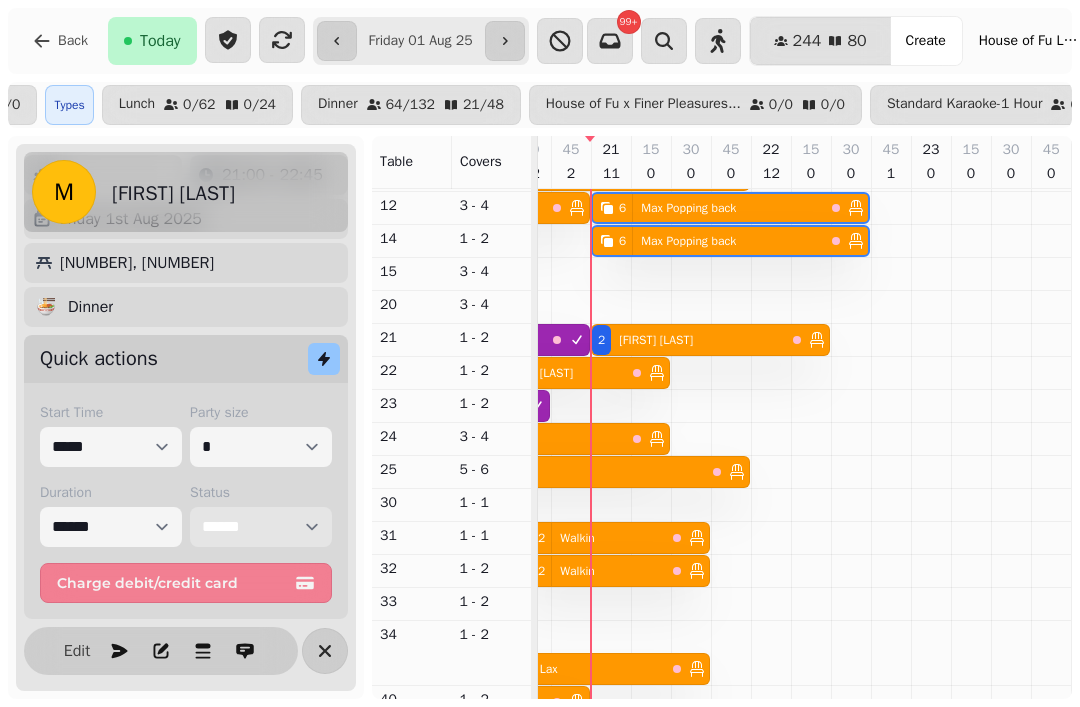 scroll, scrollTop: 0, scrollLeft: 1467, axis: horizontal 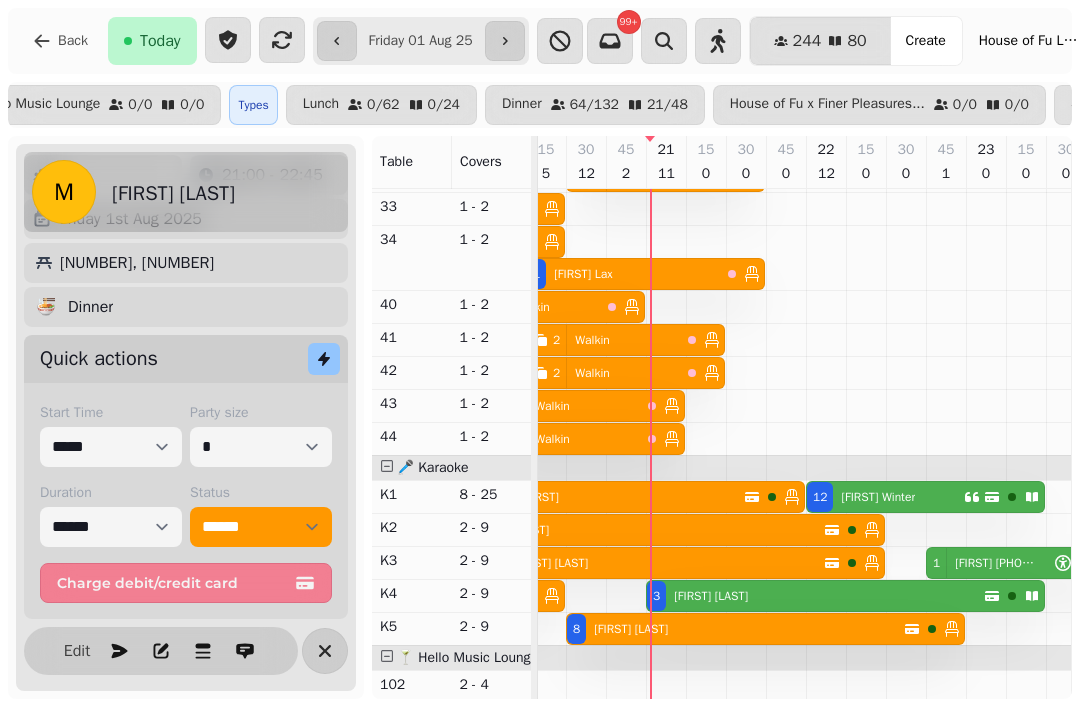 click on "[FIRST]   [LAST]" at bounding box center (878, 497) 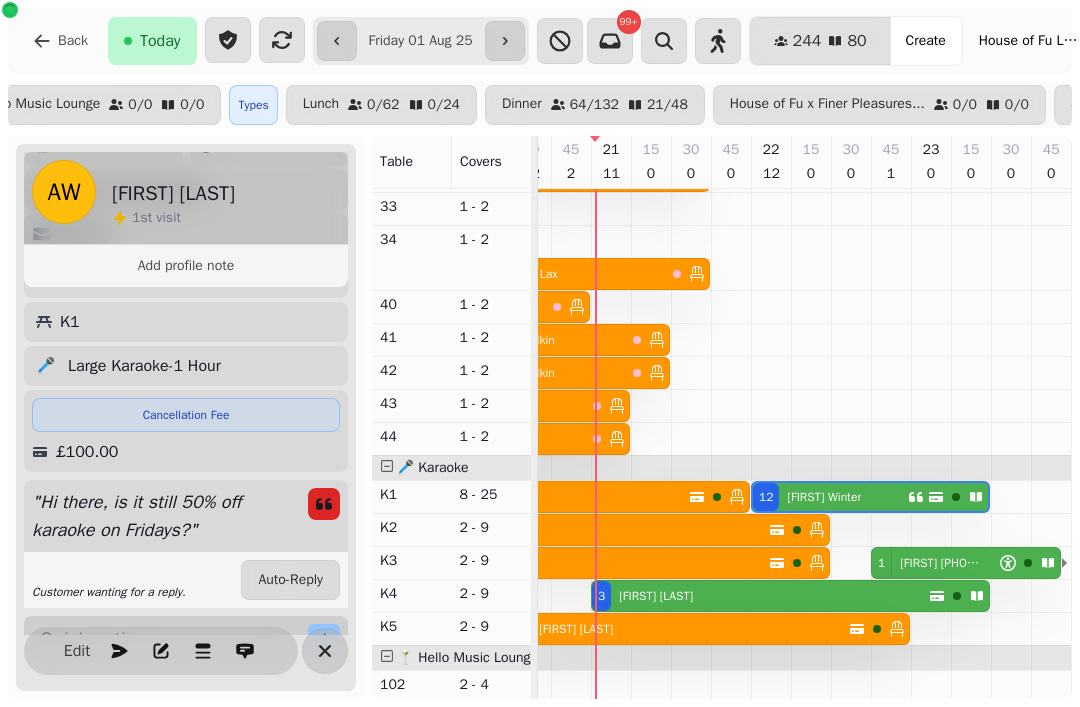 click 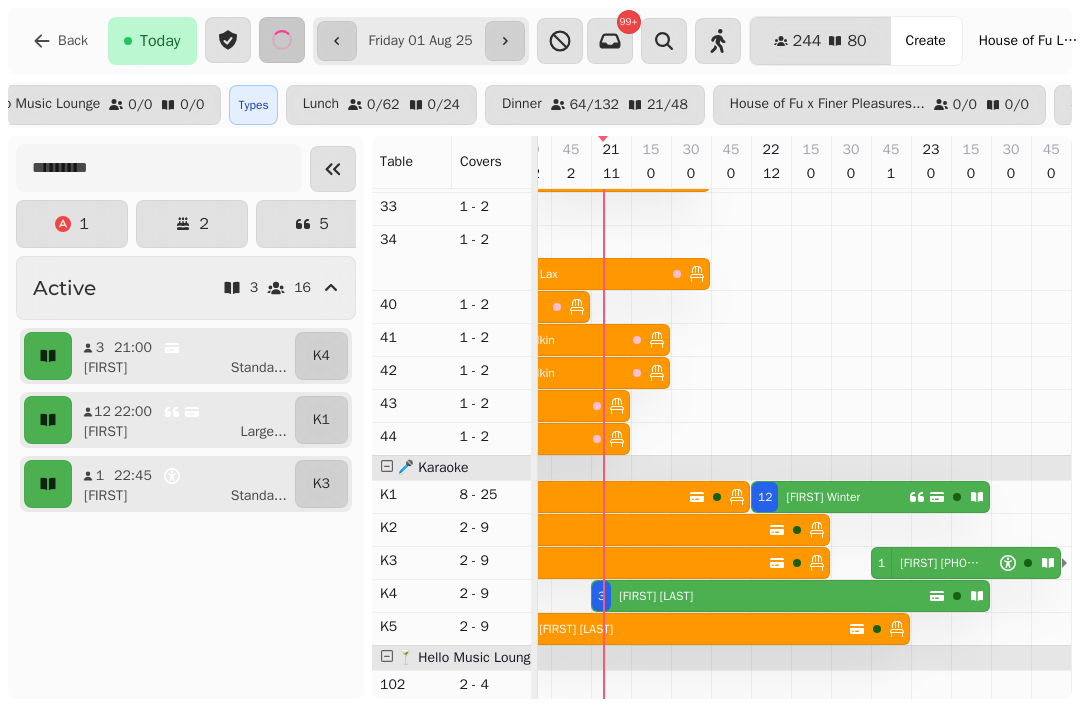 scroll, scrollTop: 0, scrollLeft: 1467, axis: horizontal 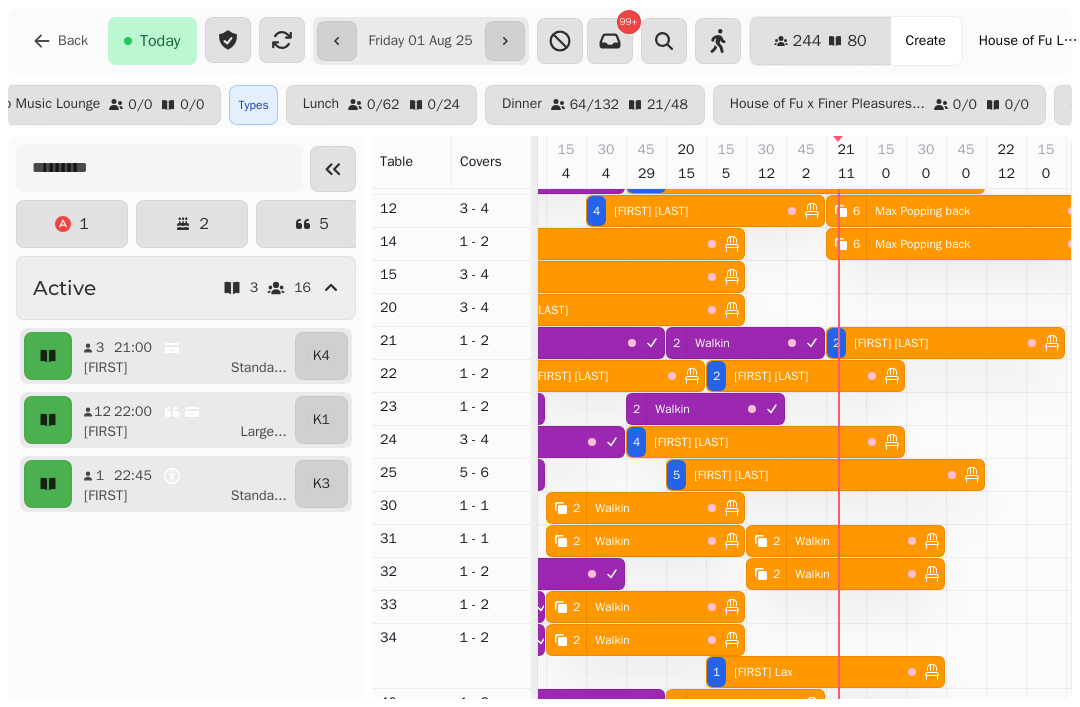 click 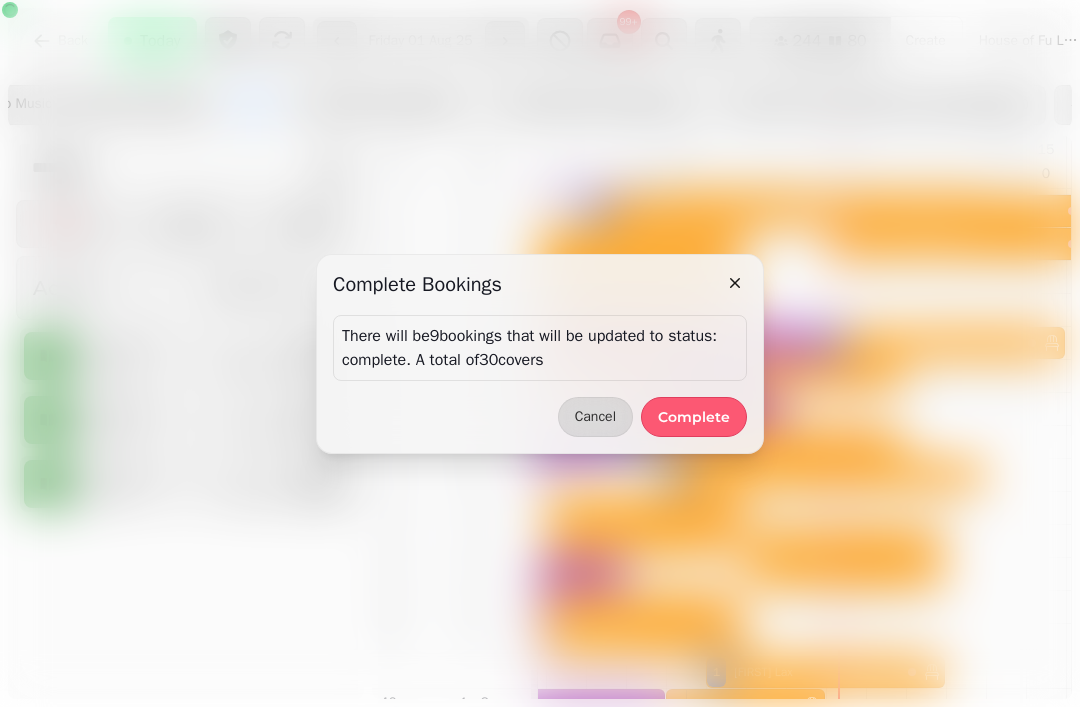 click on "Complete" at bounding box center (694, 417) 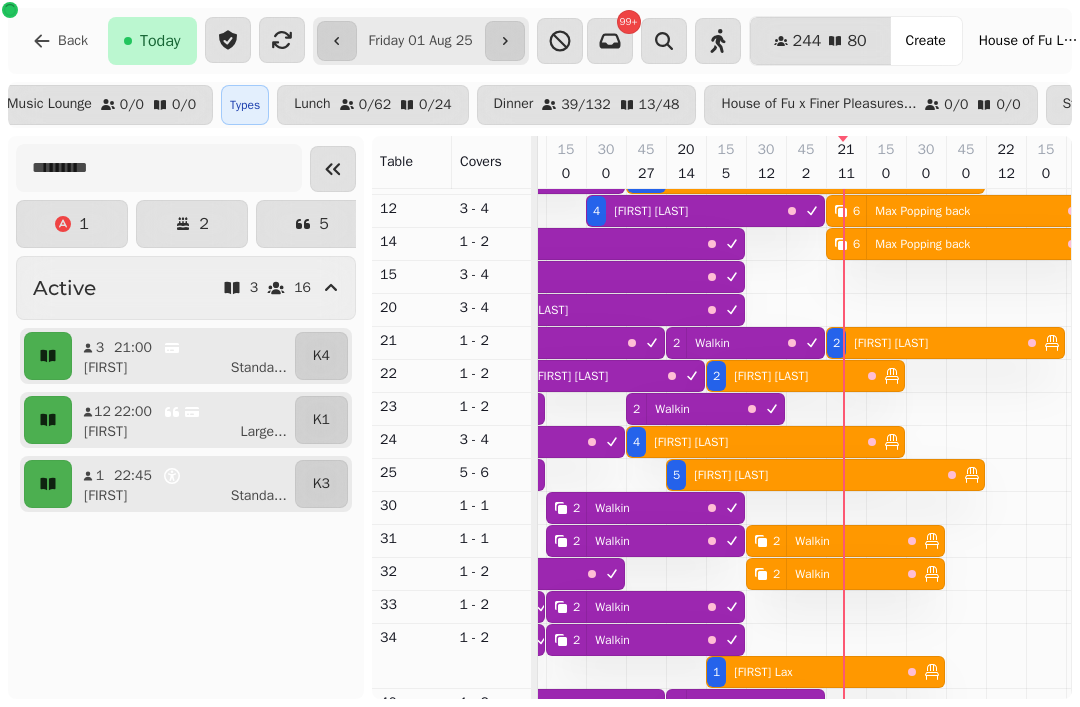 scroll, scrollTop: 484, scrollLeft: 1175, axis: both 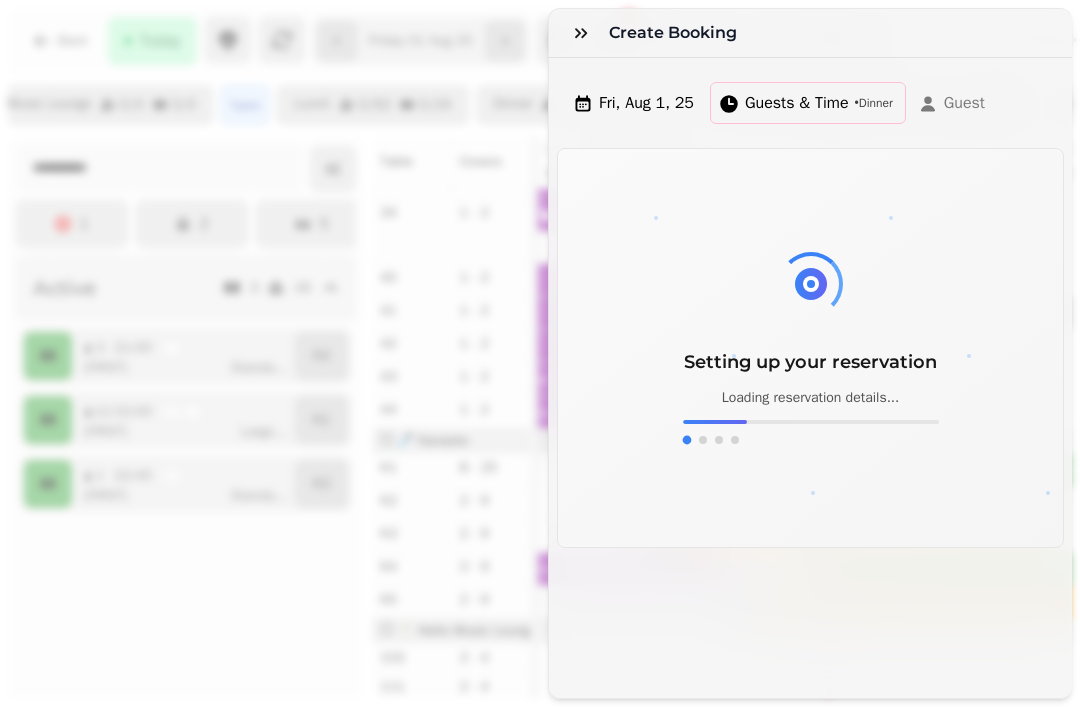 click 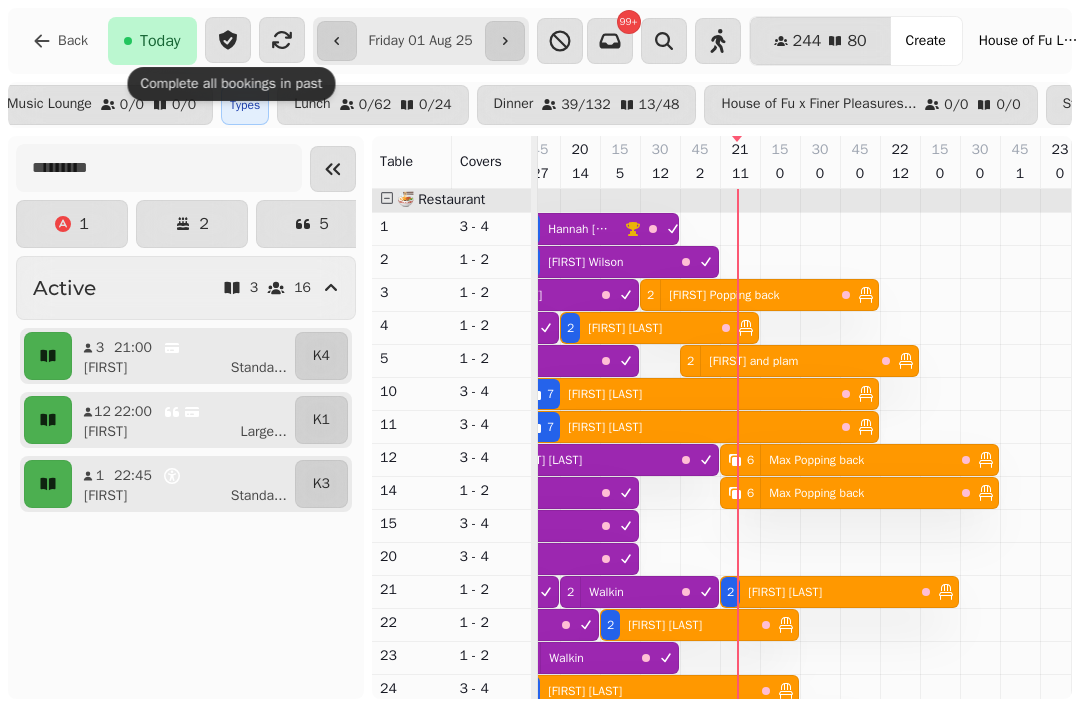 click on "[NUMBER] [FIRST]   [LAST]" at bounding box center [597, 262] 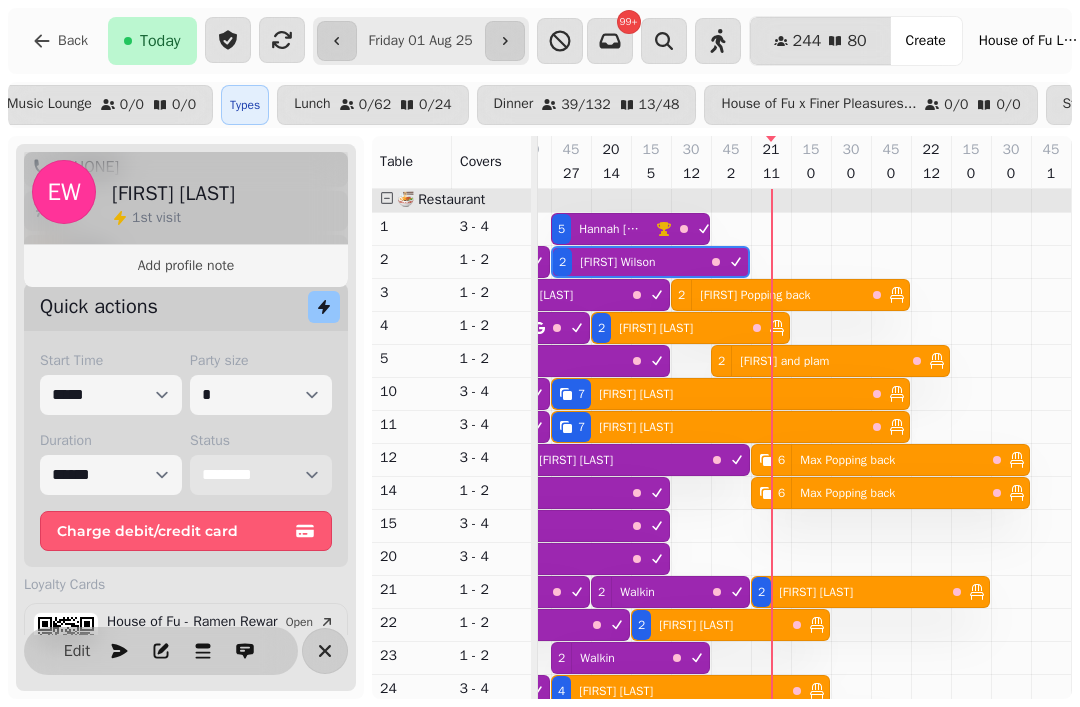 click on "**********" at bounding box center [261, 475] 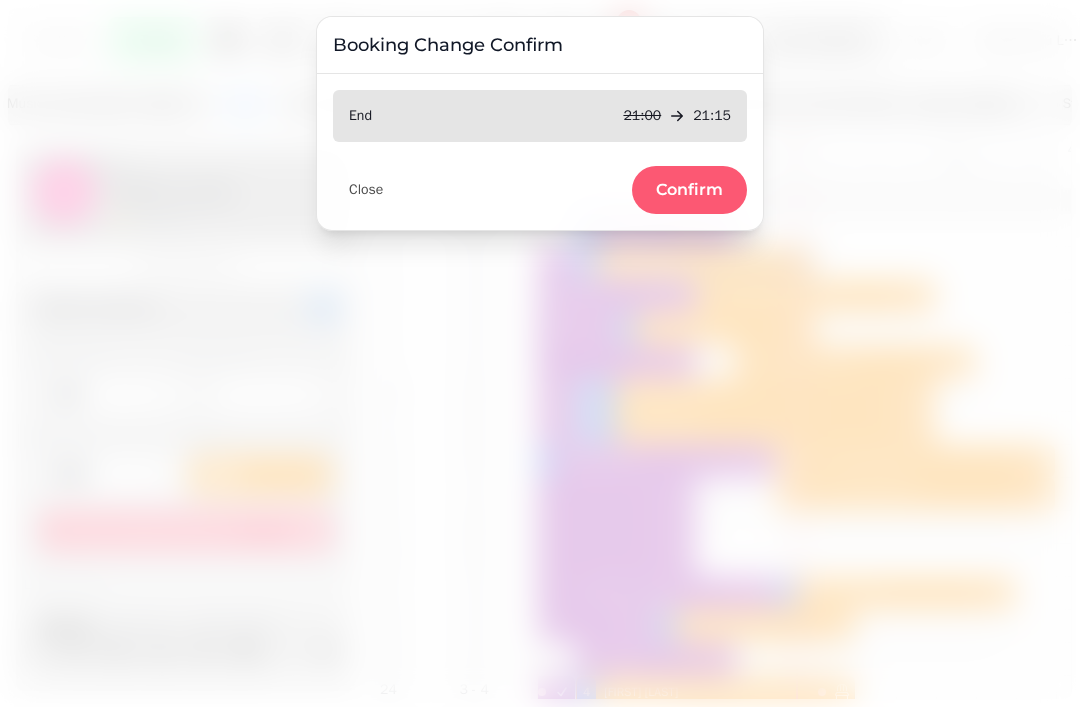 click on "Confirm" at bounding box center [689, 190] 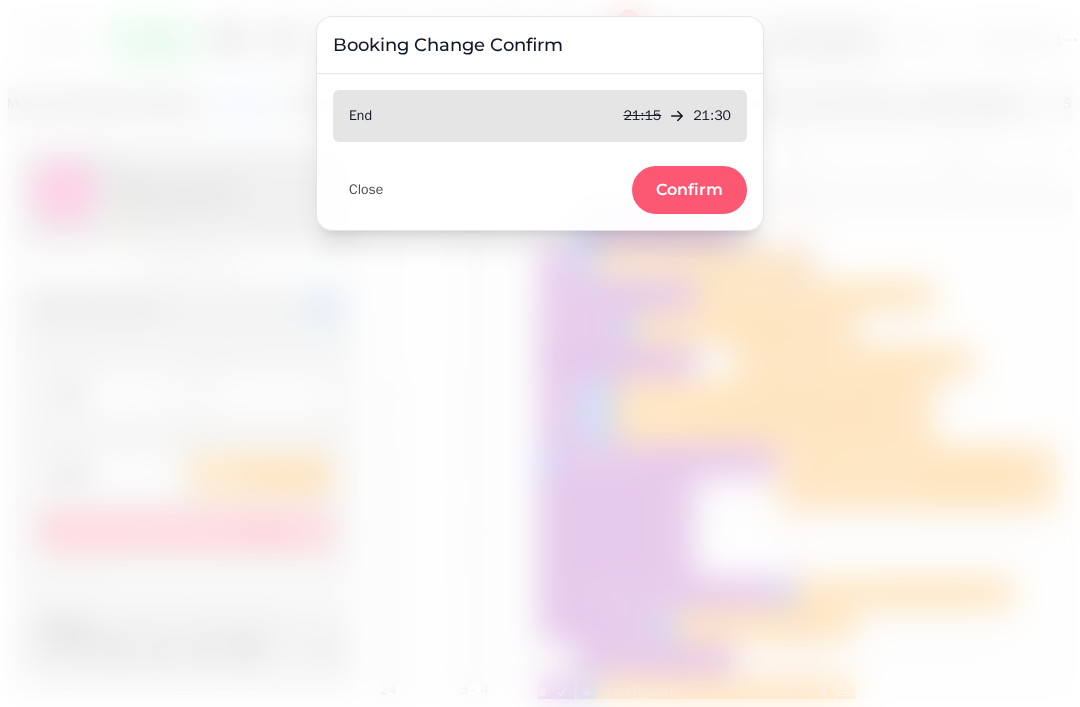 click on "Confirm" at bounding box center [689, 190] 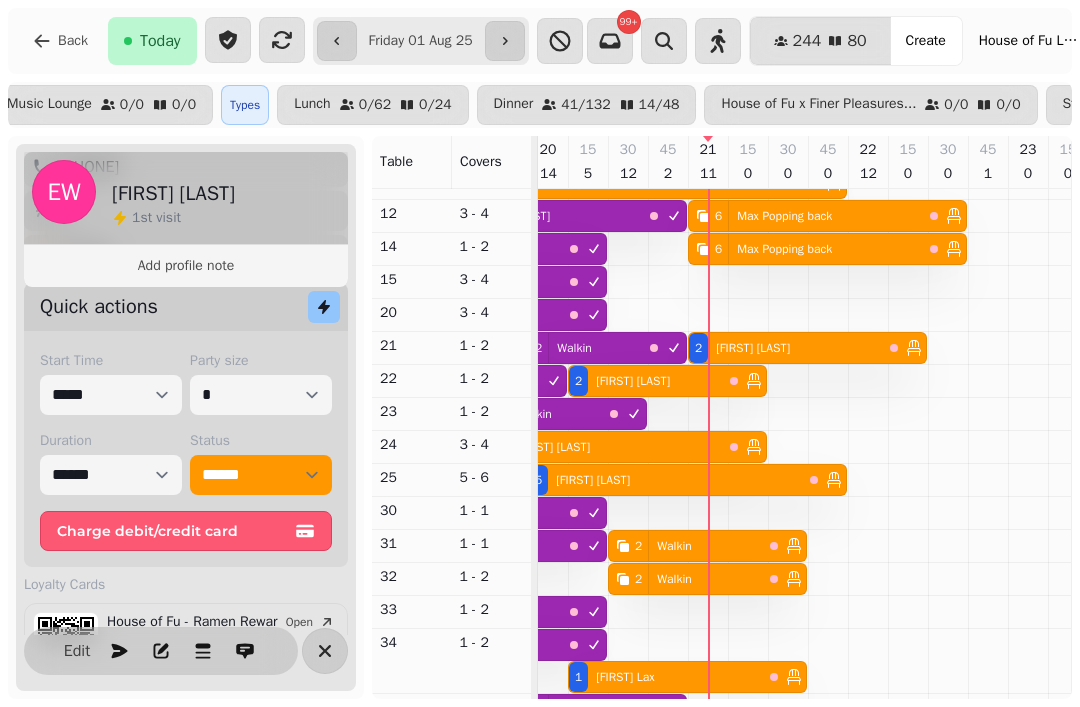 select on "**********" 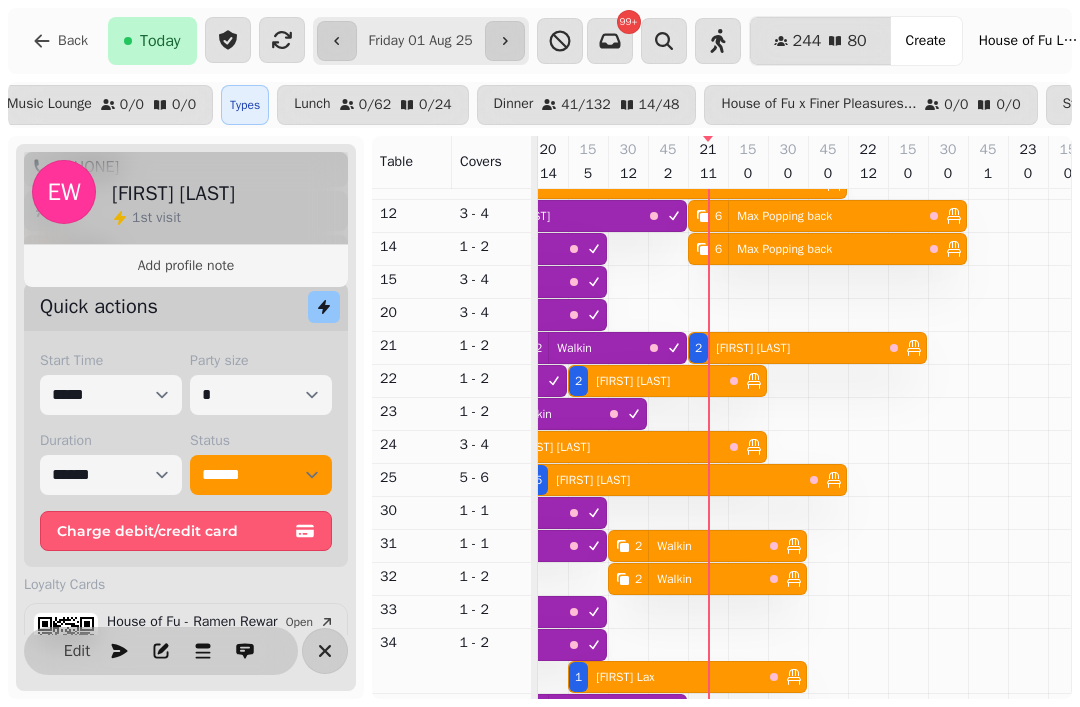 select on "*" 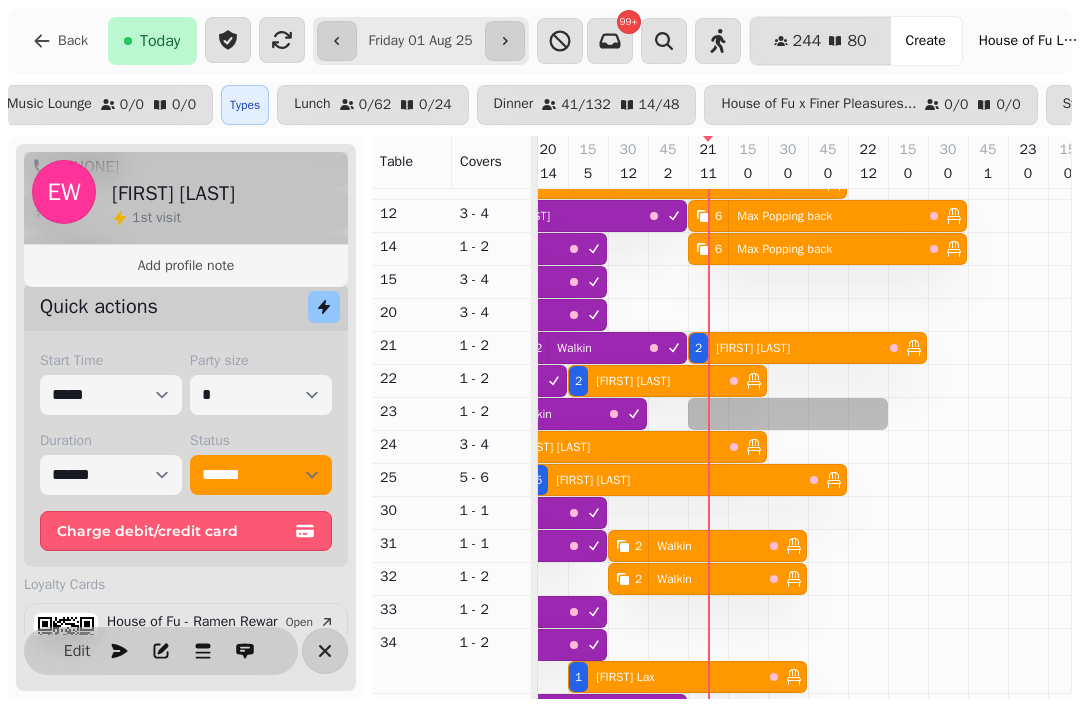 select on "**********" 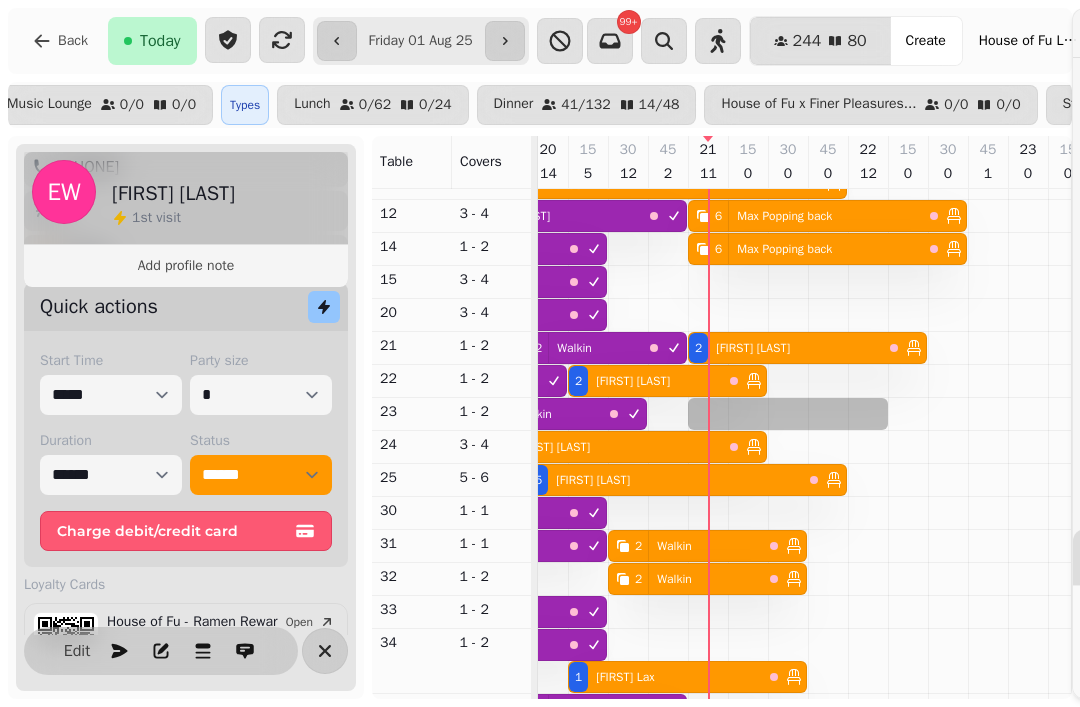 select on "****" 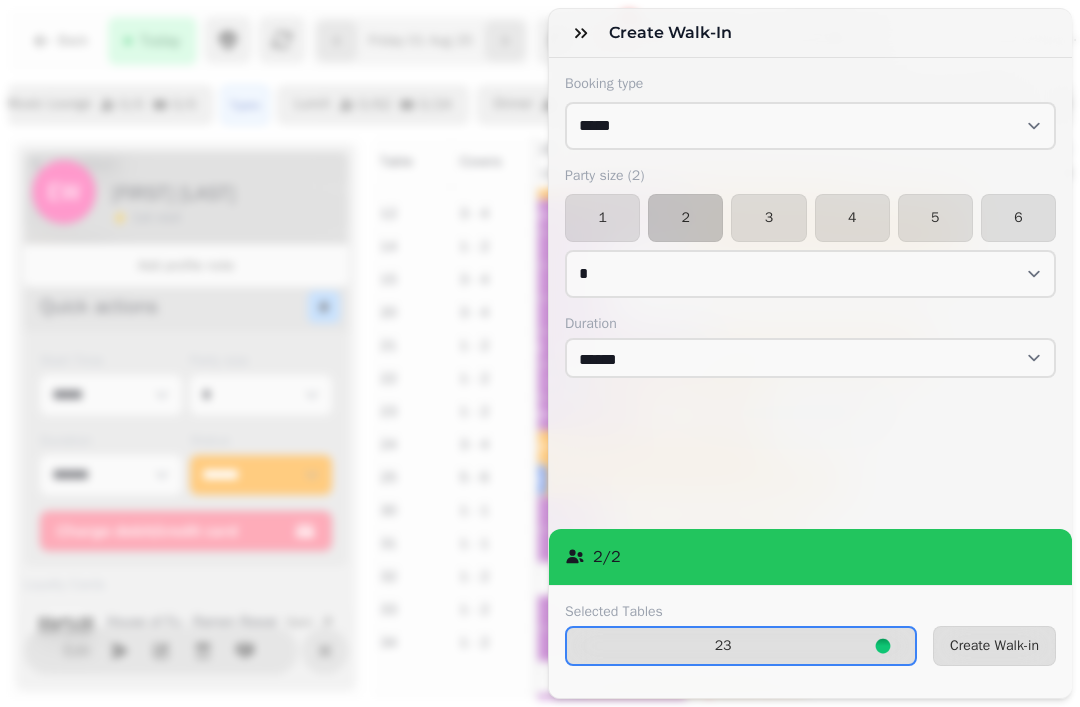 click on "Create Walk-in" at bounding box center (994, 646) 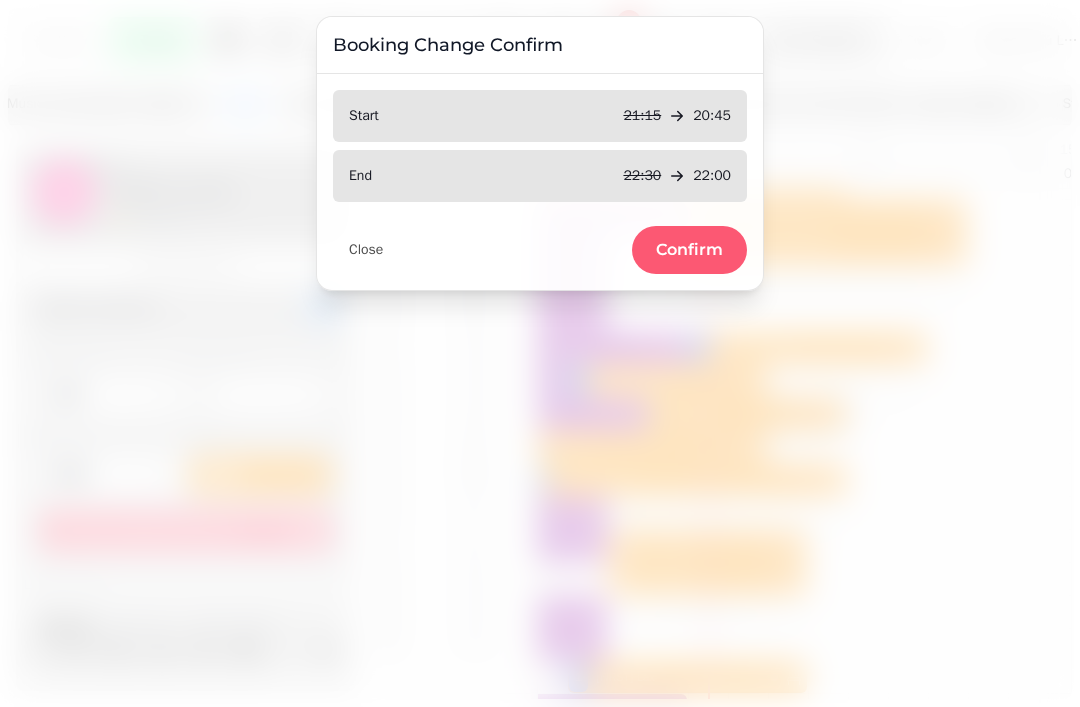 click on "Confirm" at bounding box center [689, 250] 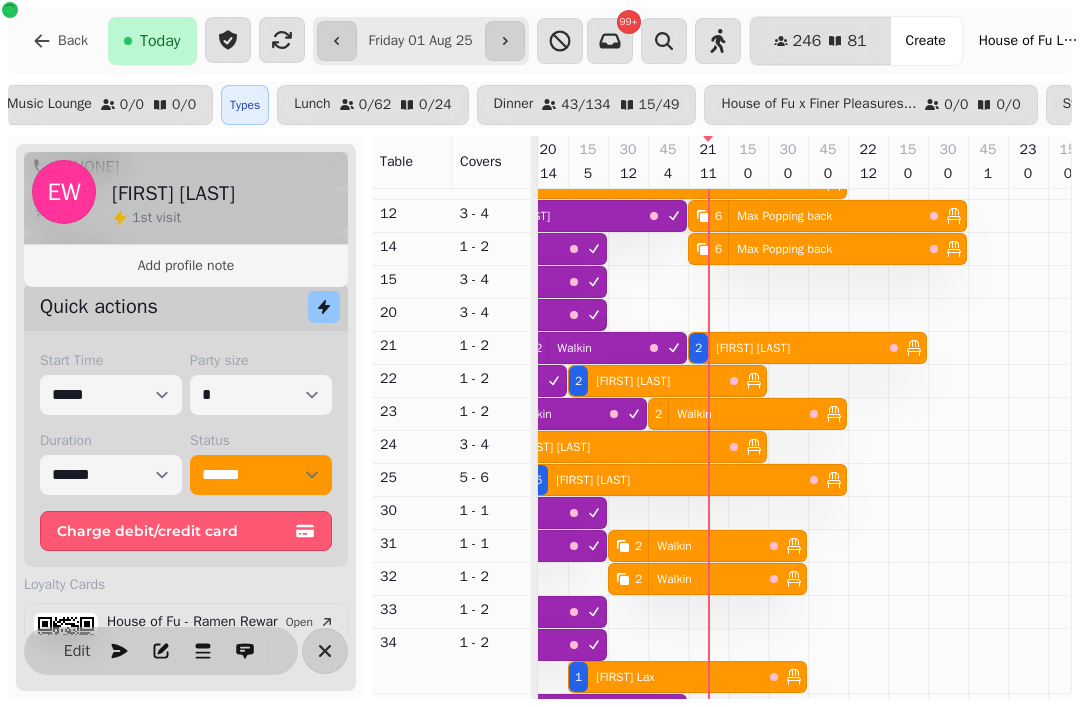 click on "[NUMBER] [FIRST]   [LAST]" at bounding box center (605, 447) 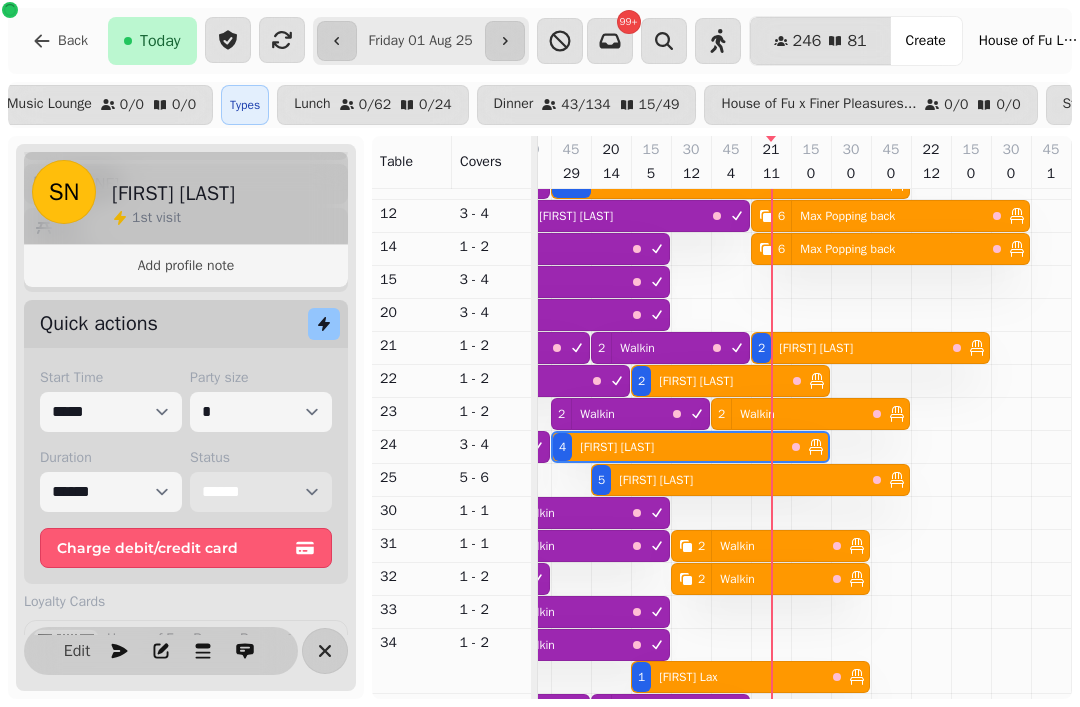 click on "**********" at bounding box center (261, 492) 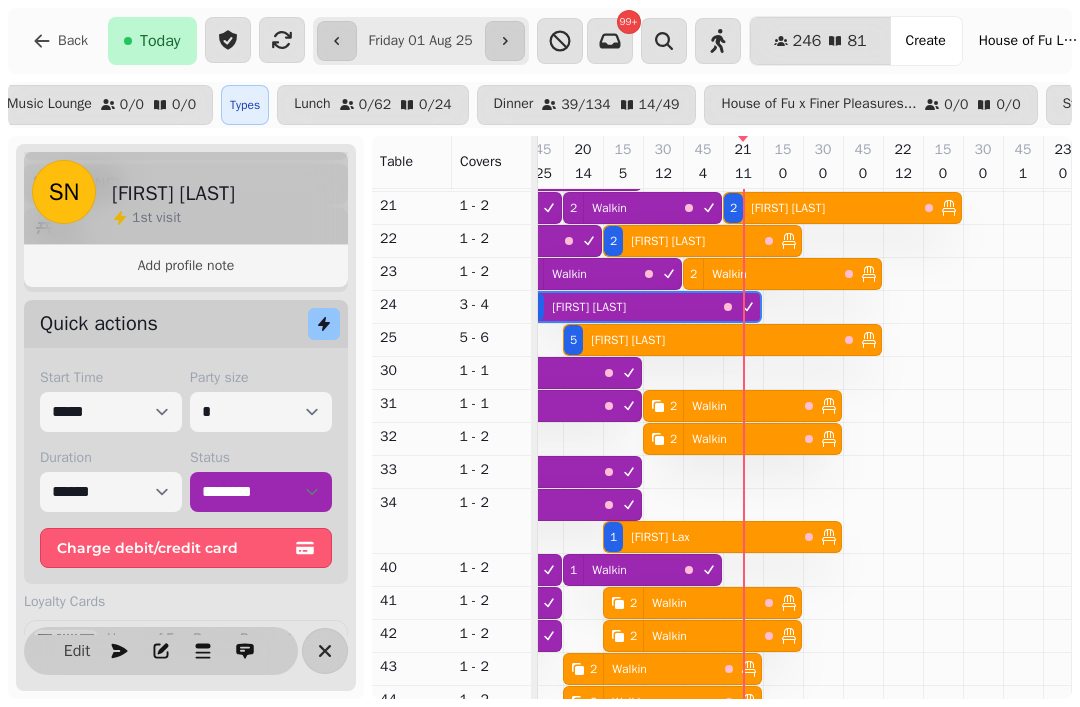 click on "Walkin" at bounding box center (705, 406) 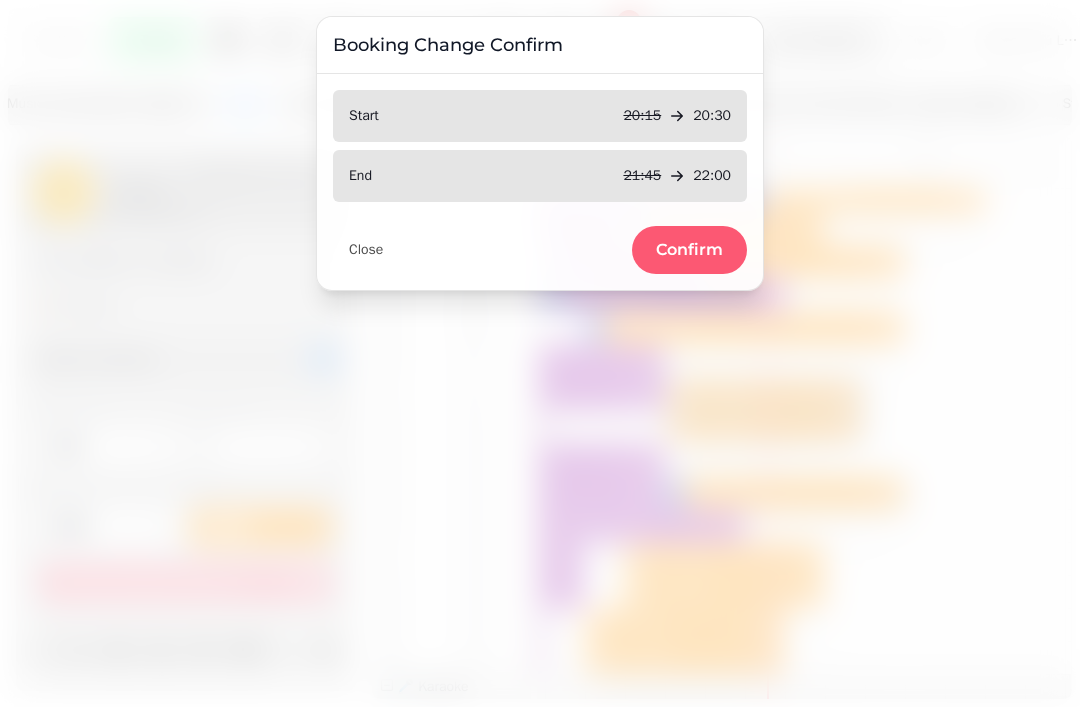 click on "Confirm" at bounding box center (689, 250) 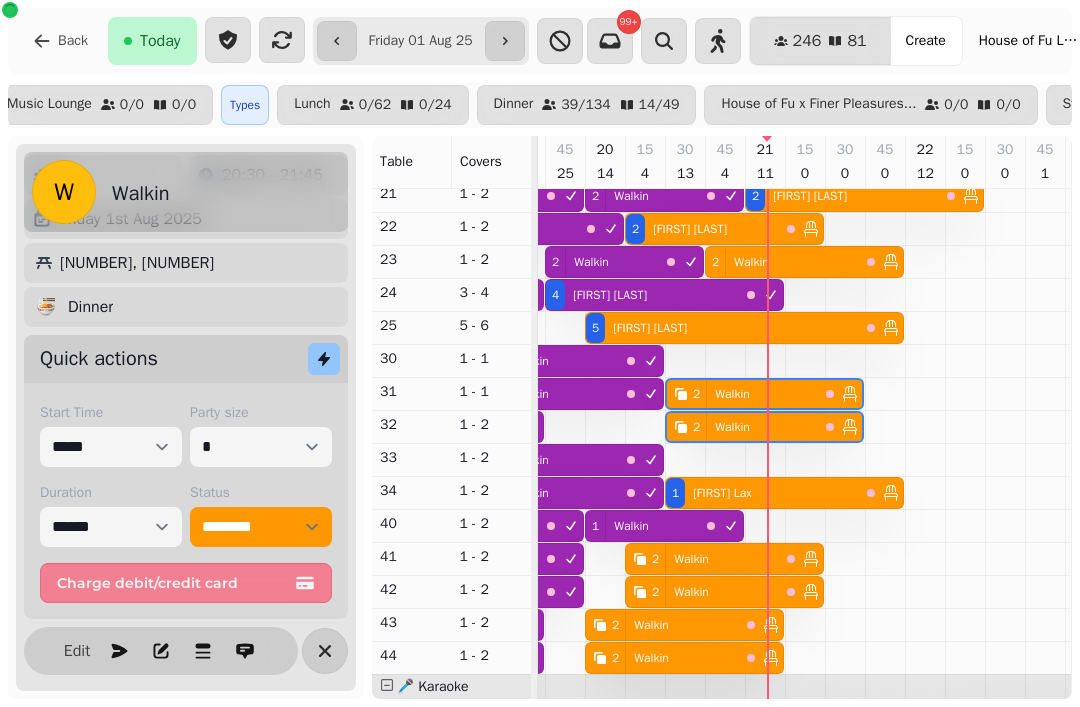 click on "[NUMBER] [FIRST]   [LAST]" at bounding box center (762, 493) 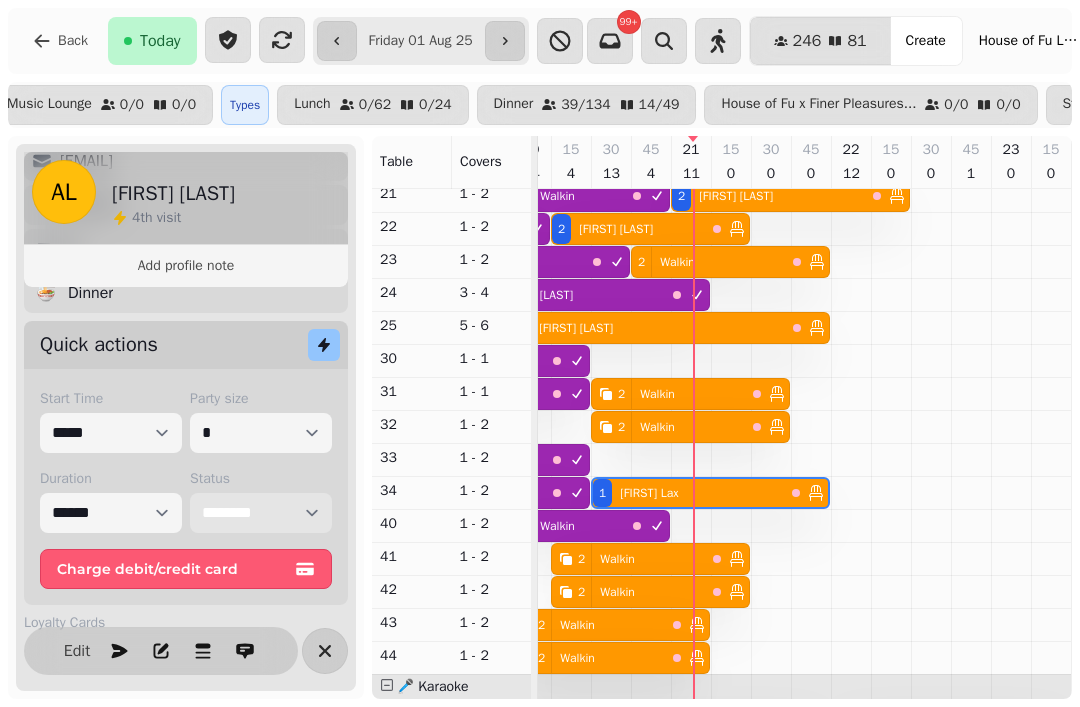 click on "**********" at bounding box center [261, 513] 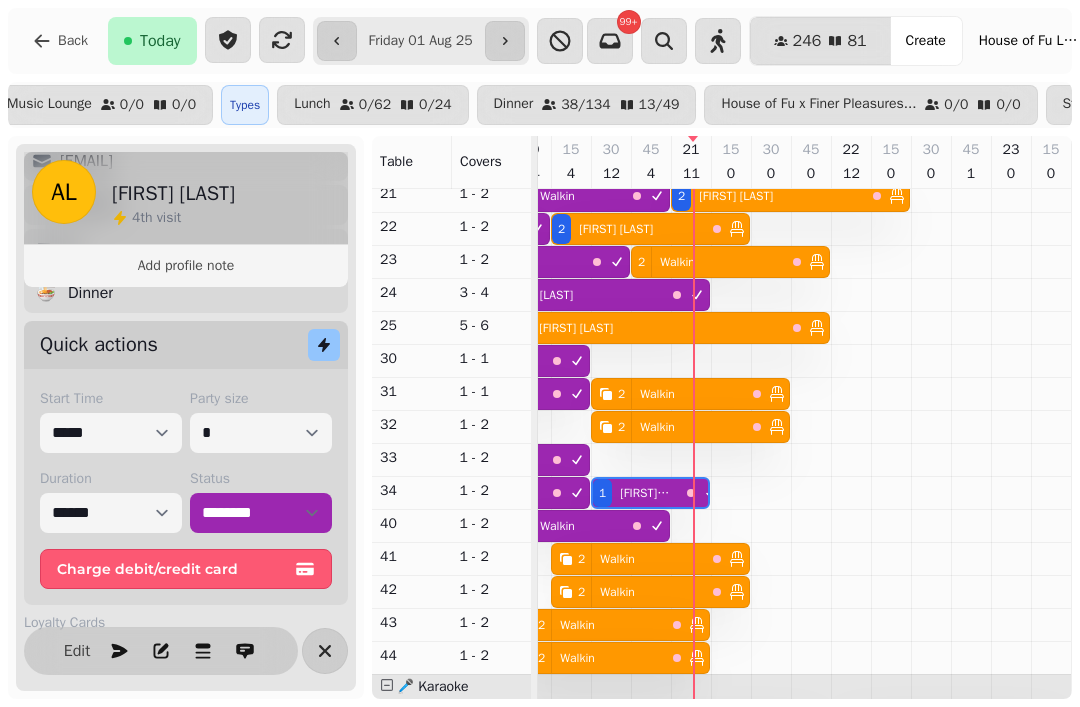 click on "2 Walkin" at bounding box center [650, 559] 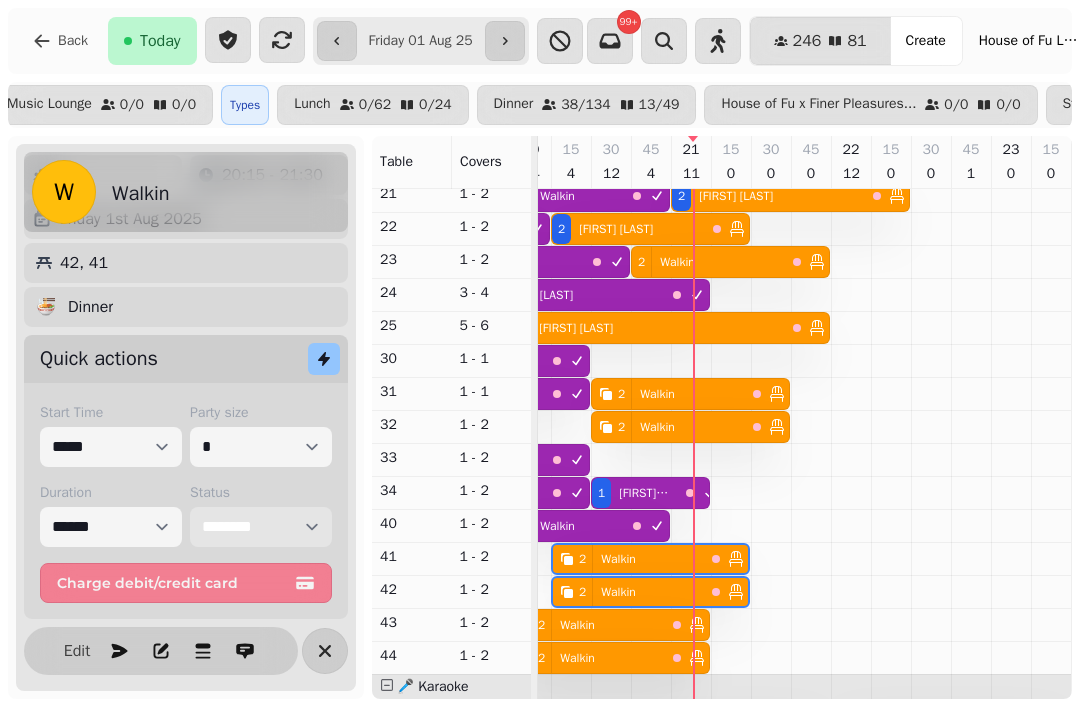 click on "**********" at bounding box center (261, 527) 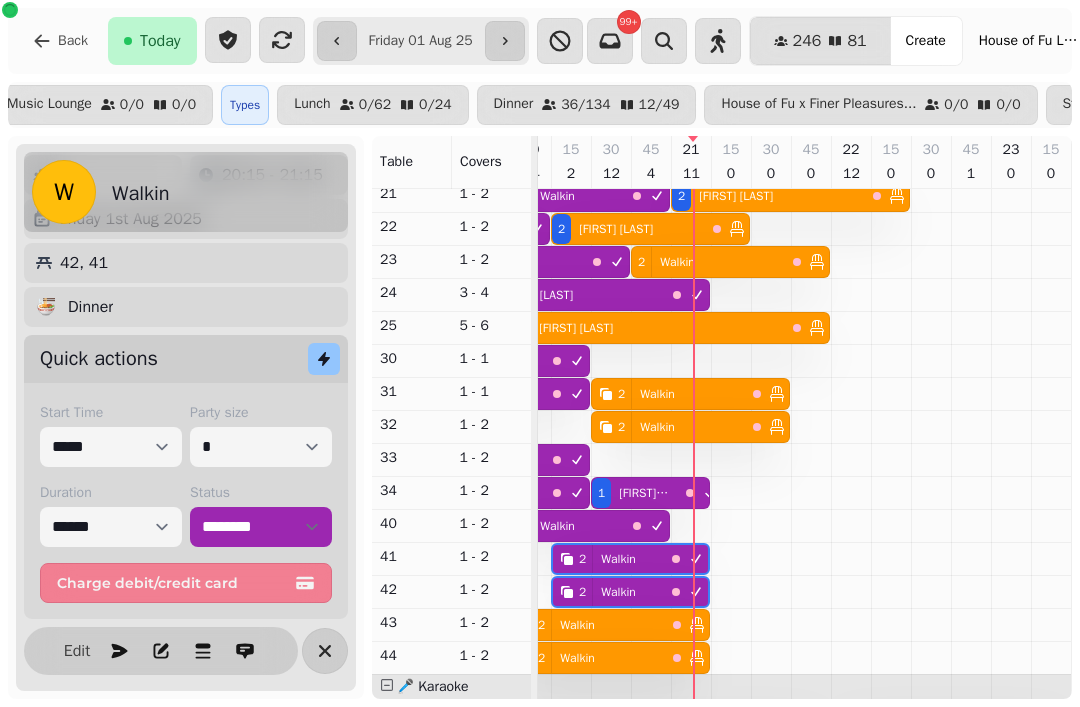click on "2 Walkin" at bounding box center [588, 625] 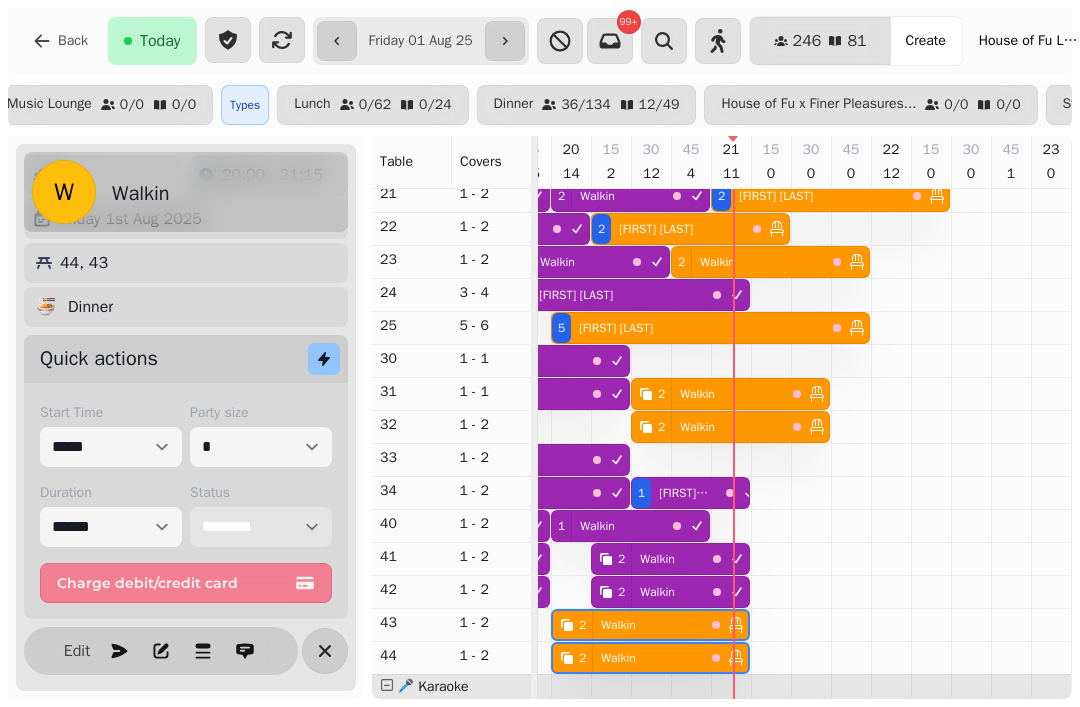 click on "**********" at bounding box center [261, 527] 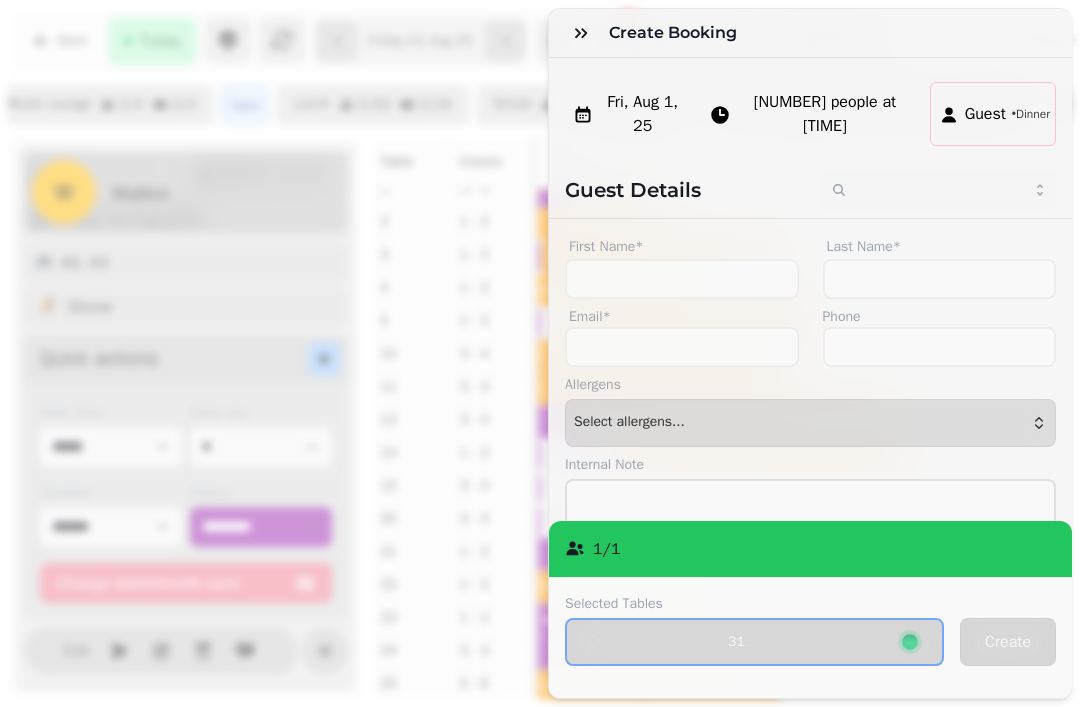 click at bounding box center (581, 33) 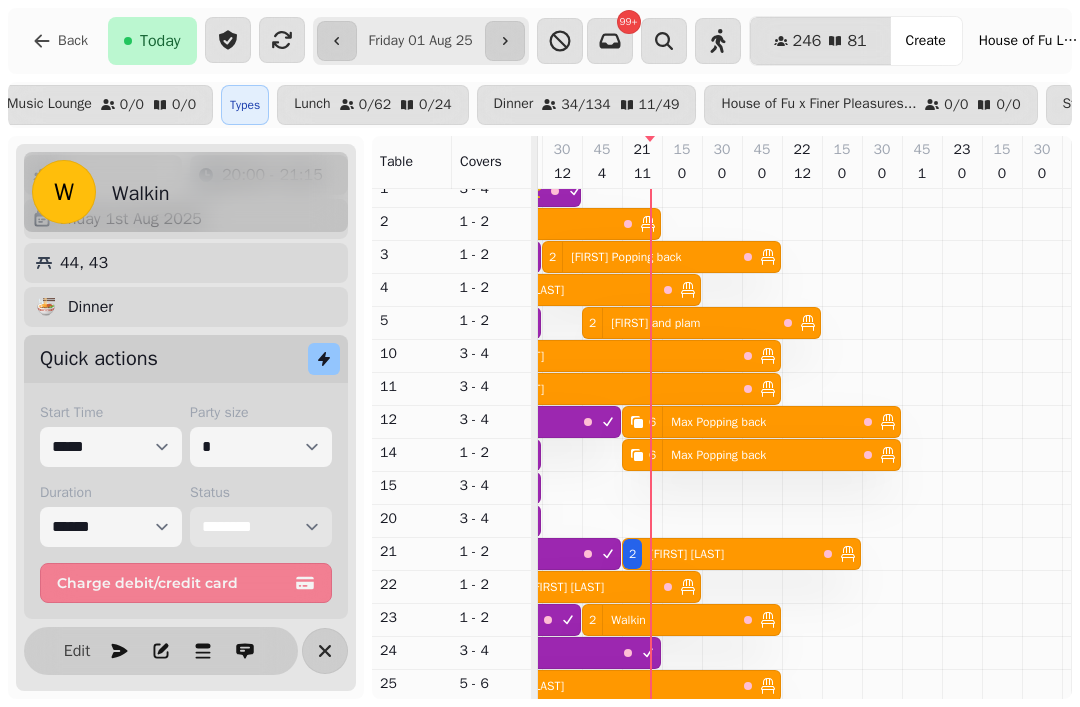 scroll, scrollTop: 0, scrollLeft: 1439, axis: horizontal 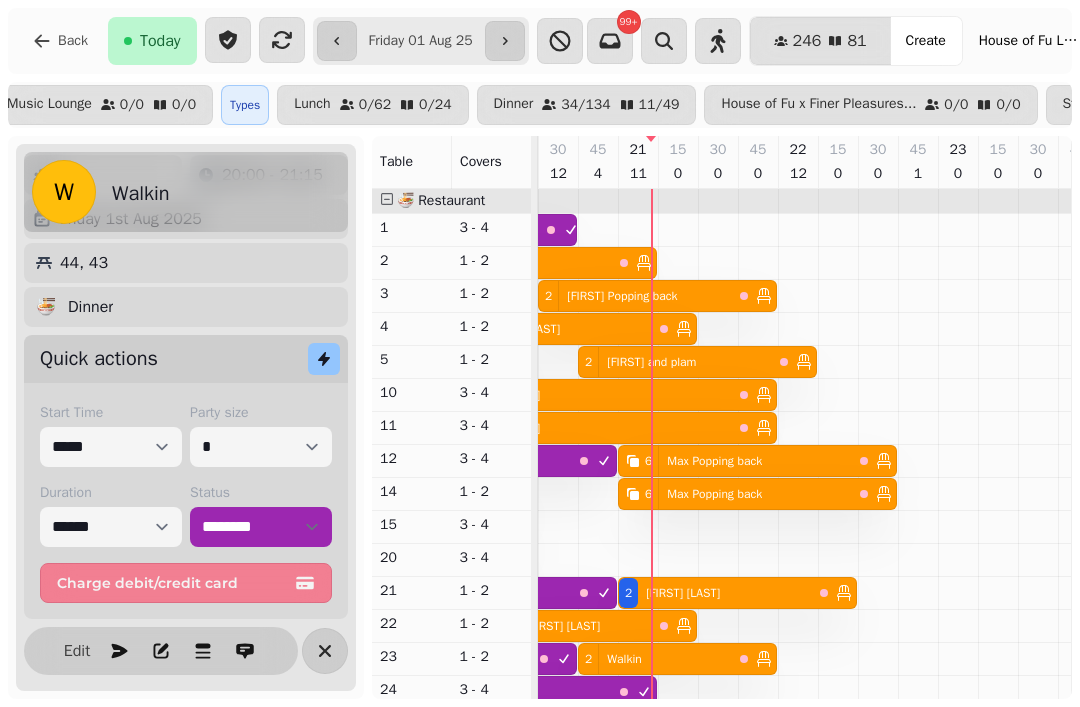 select on "**********" 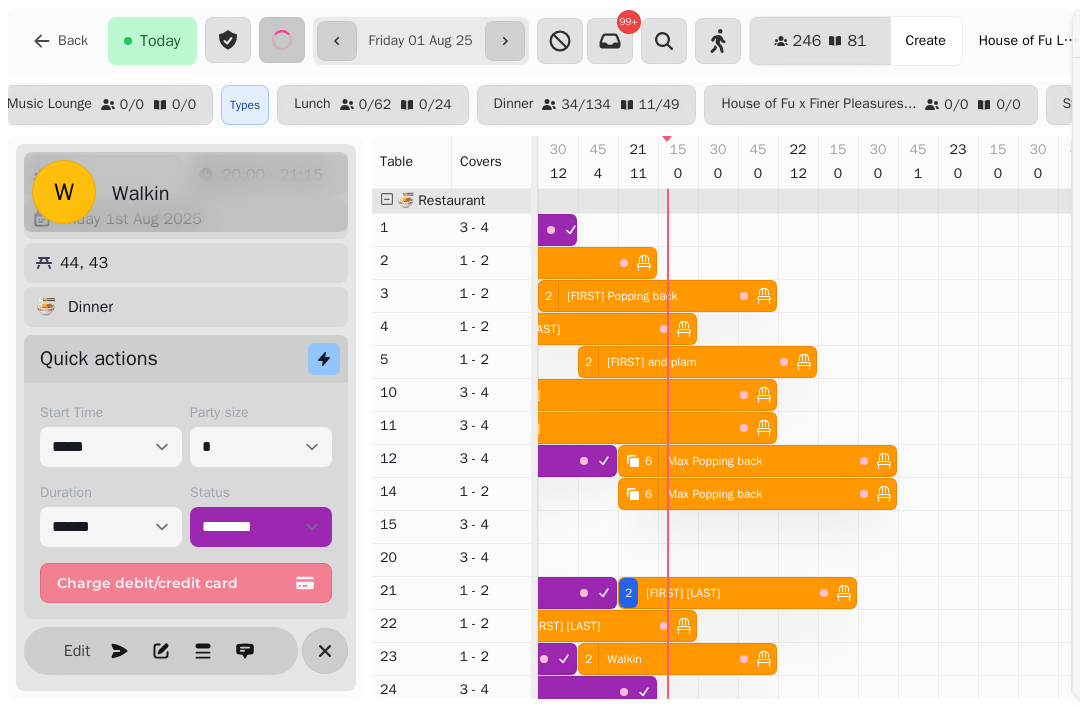 scroll, scrollTop: 0, scrollLeft: 1440, axis: horizontal 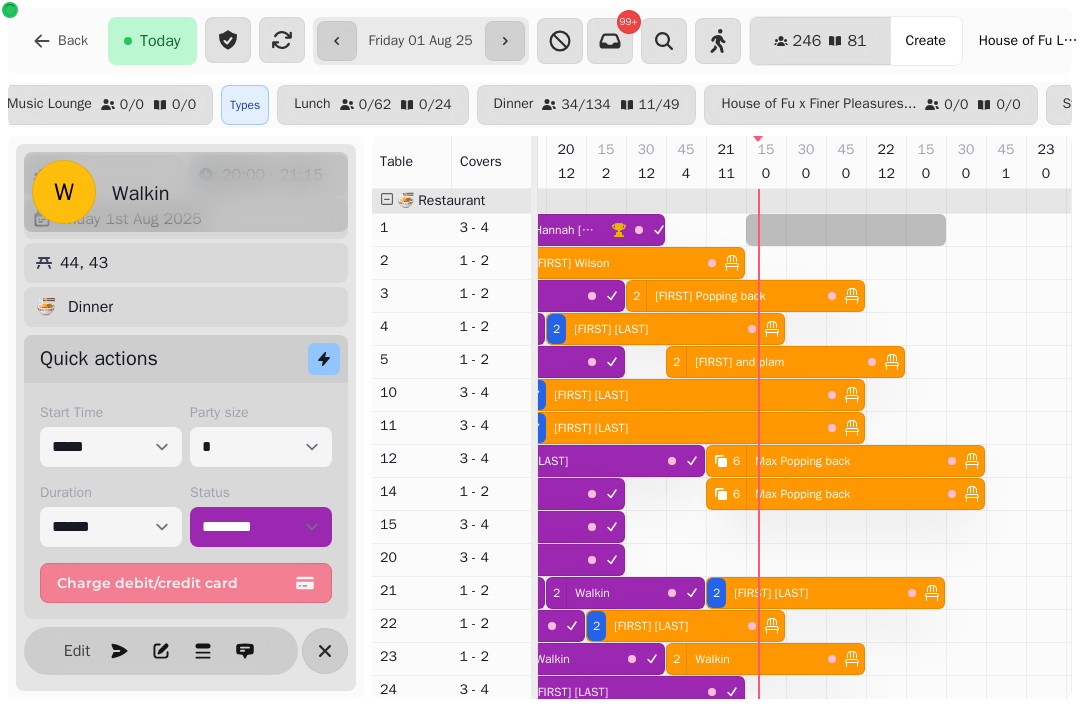 select on "**********" 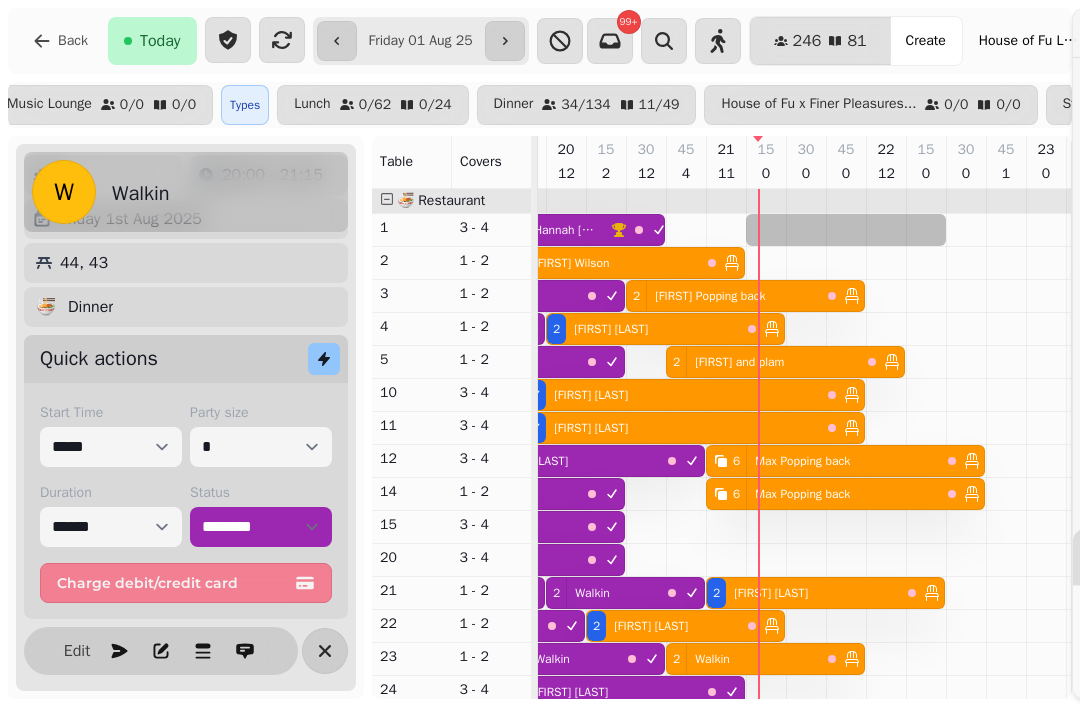 select on "****" 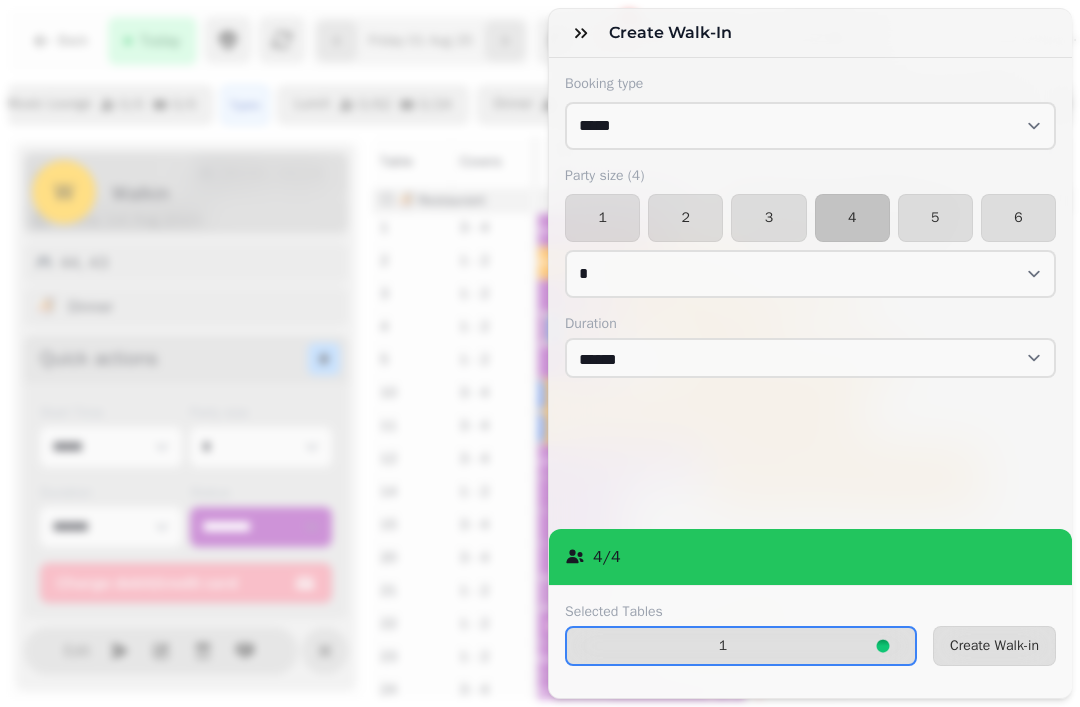 click on "3" at bounding box center [768, 218] 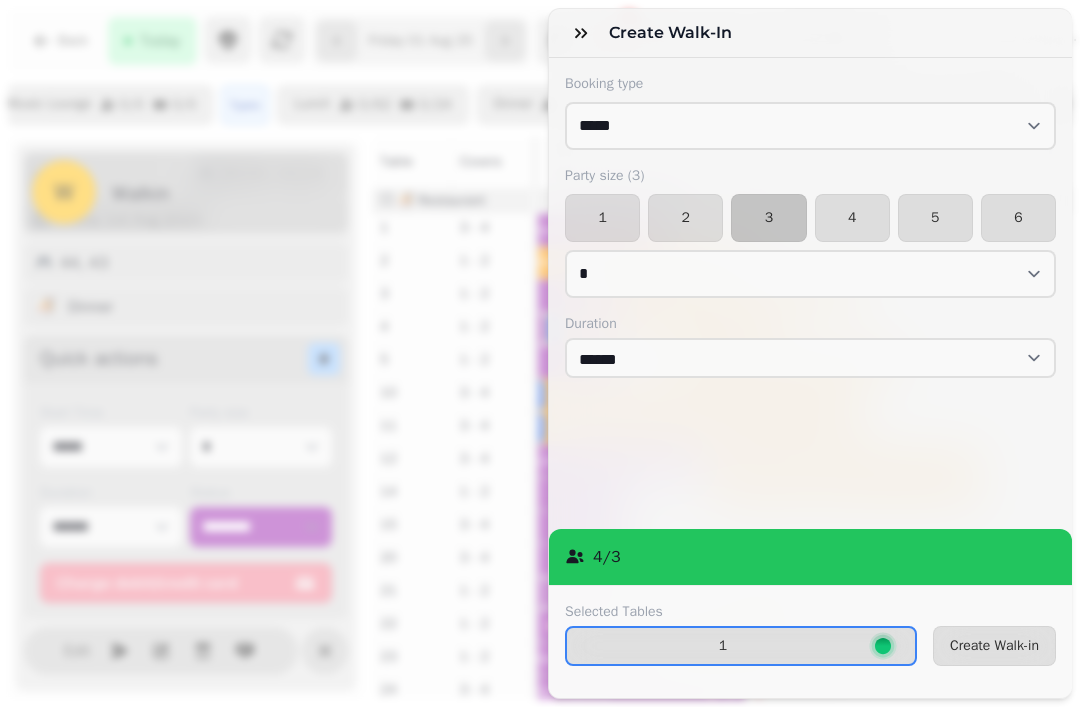 click on "Create Walk-in" at bounding box center [994, 646] 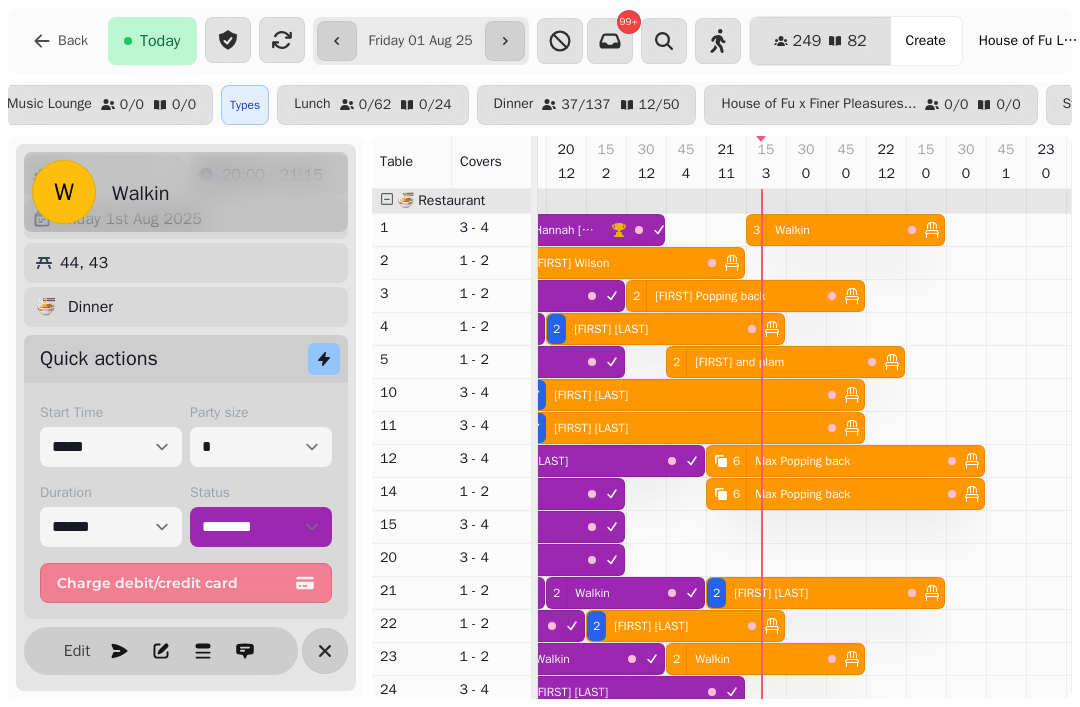 select on "**********" 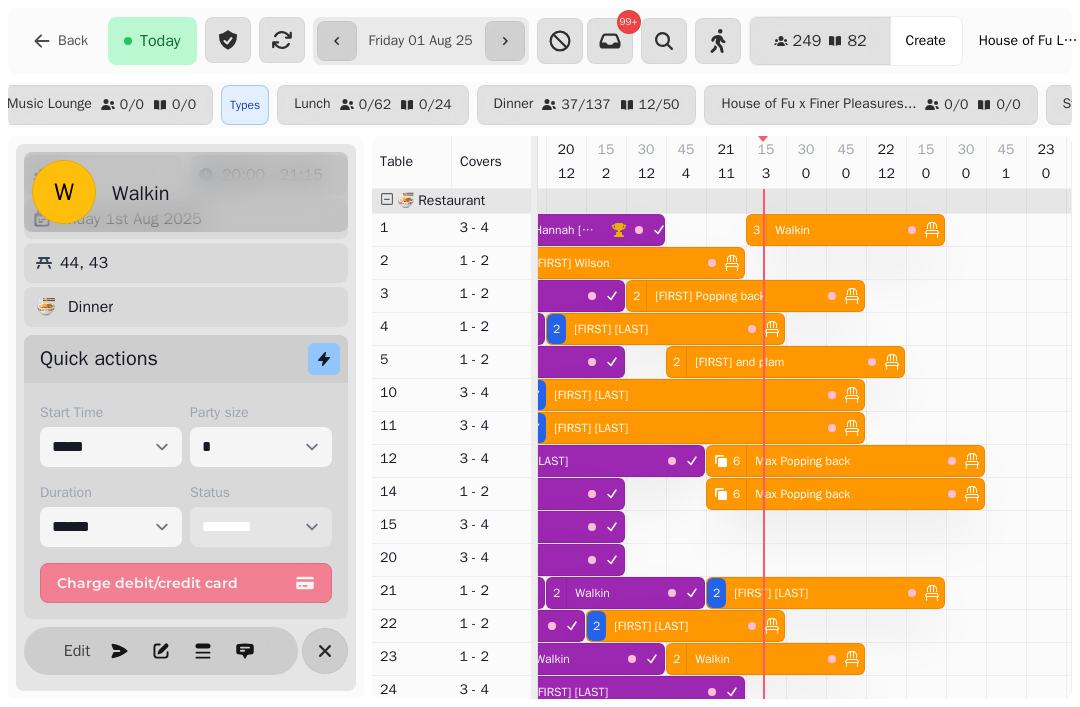 scroll, scrollTop: 197, scrollLeft: 1220, axis: both 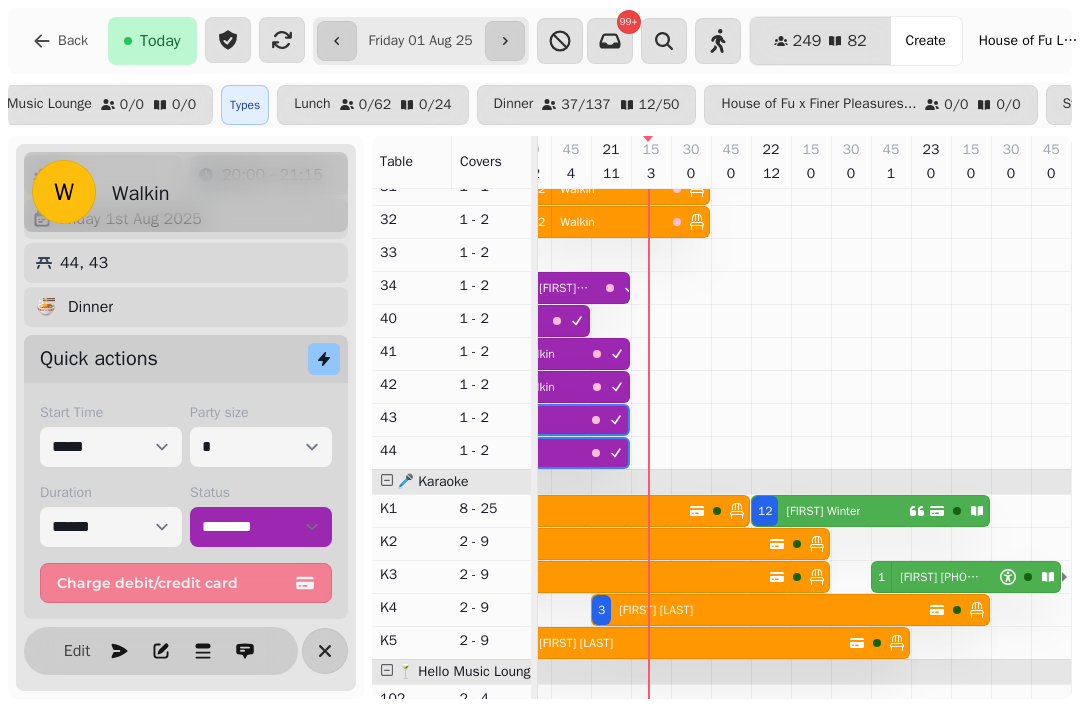 click 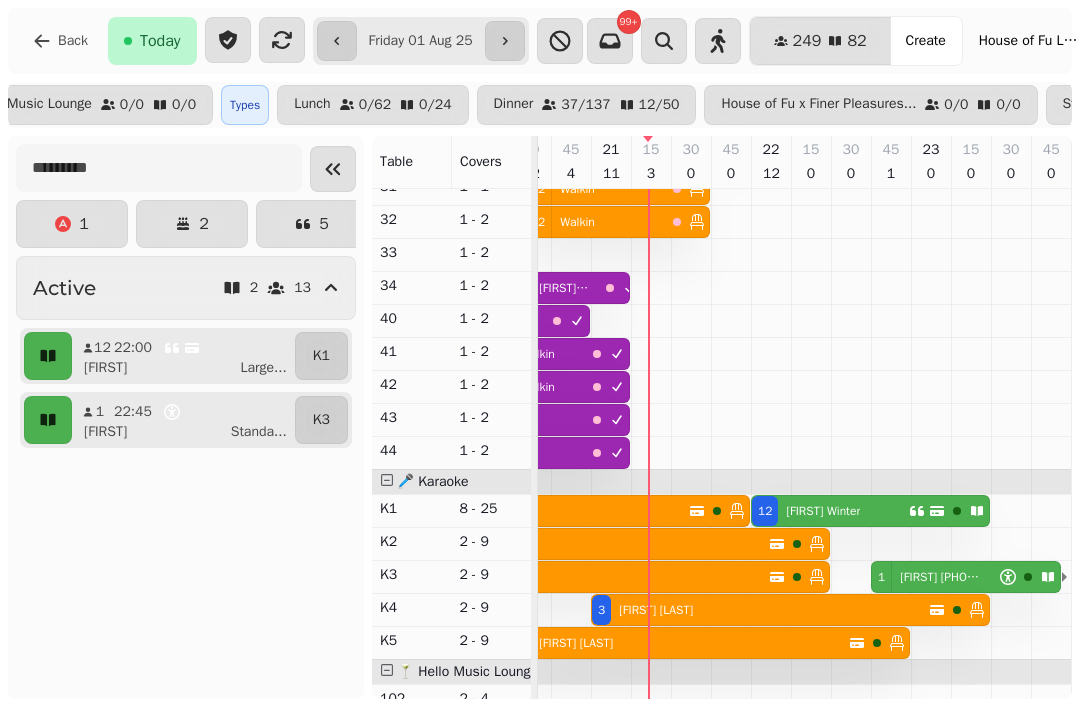 click 